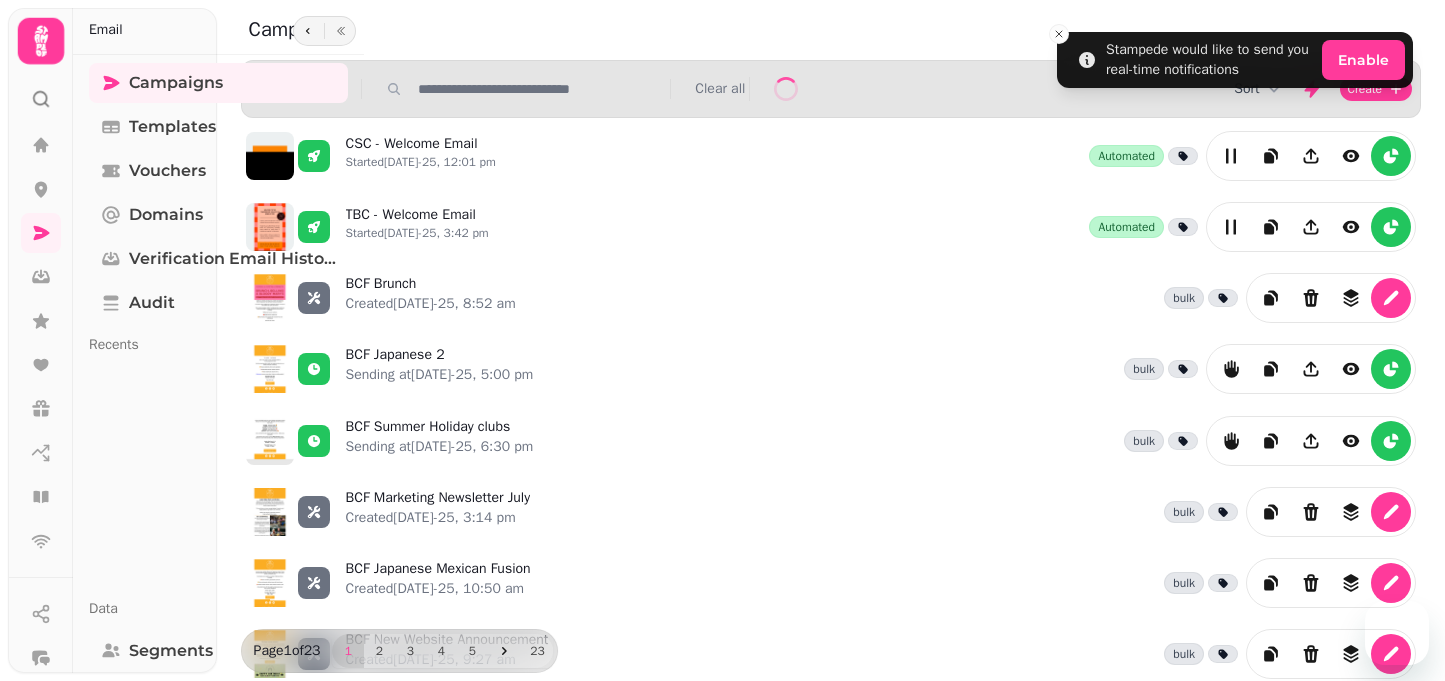 scroll, scrollTop: 0, scrollLeft: 0, axis: both 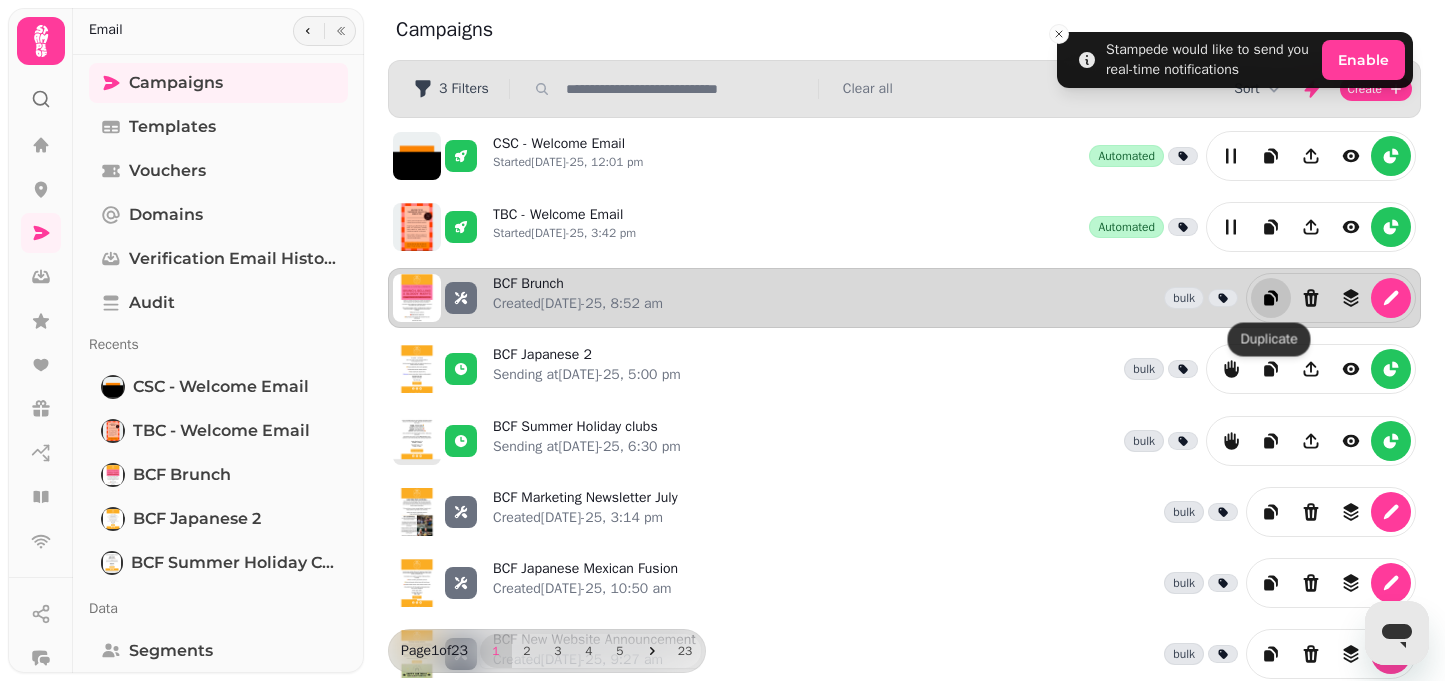 click 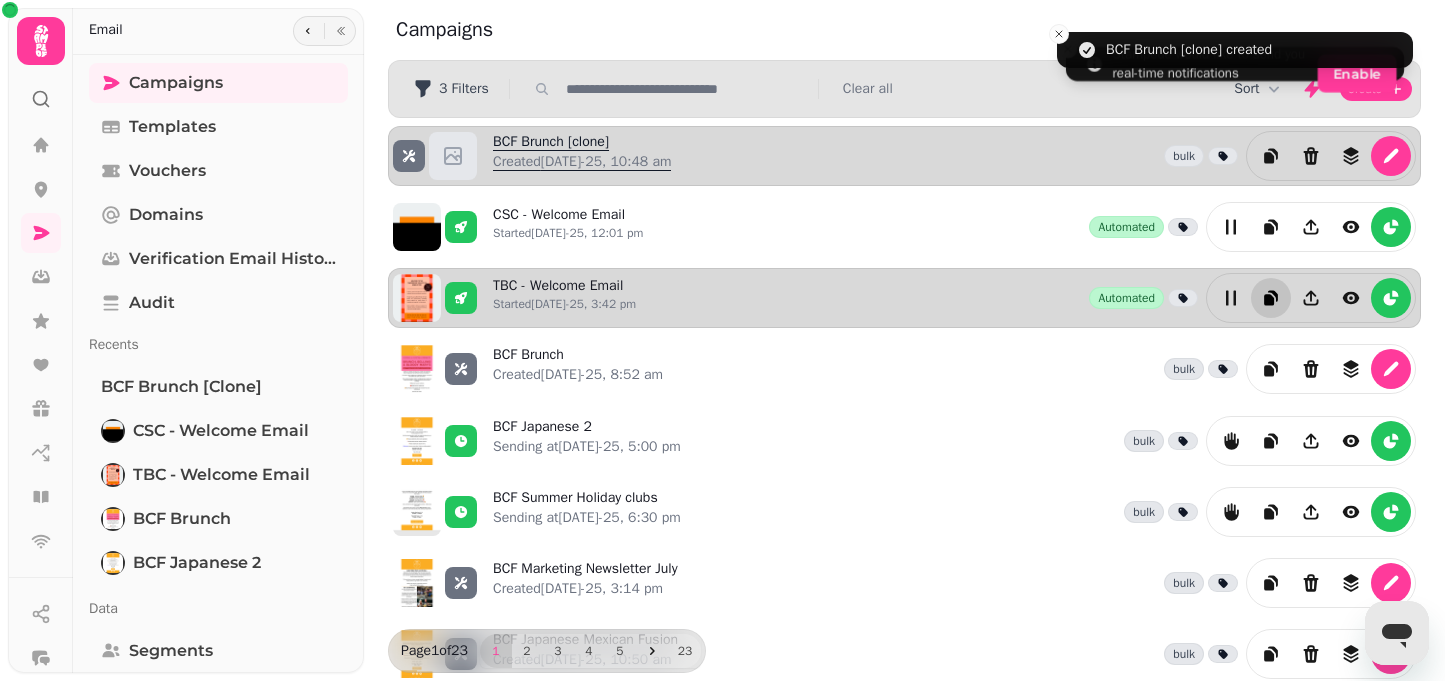 click on "BCF Brunch [clone] Created  [DATE]-25, 10:48 am" at bounding box center [582, 156] 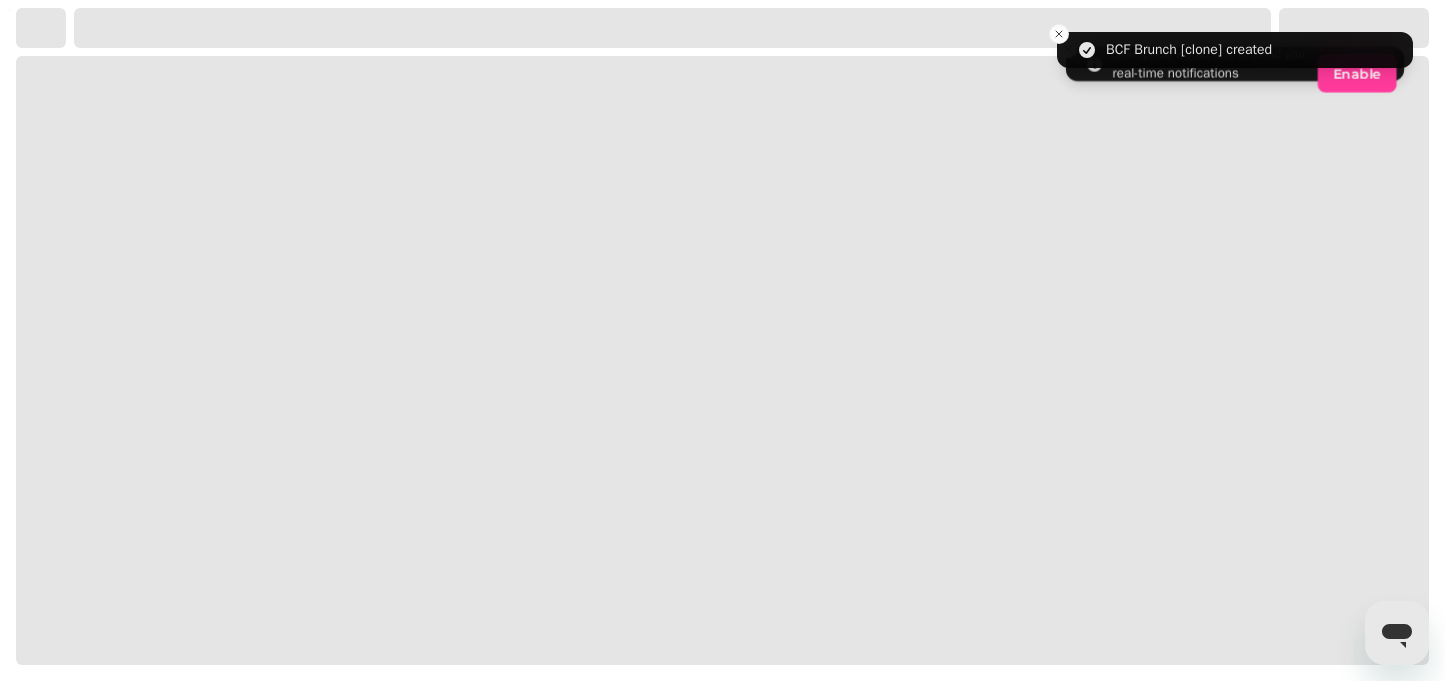 select on "**********" 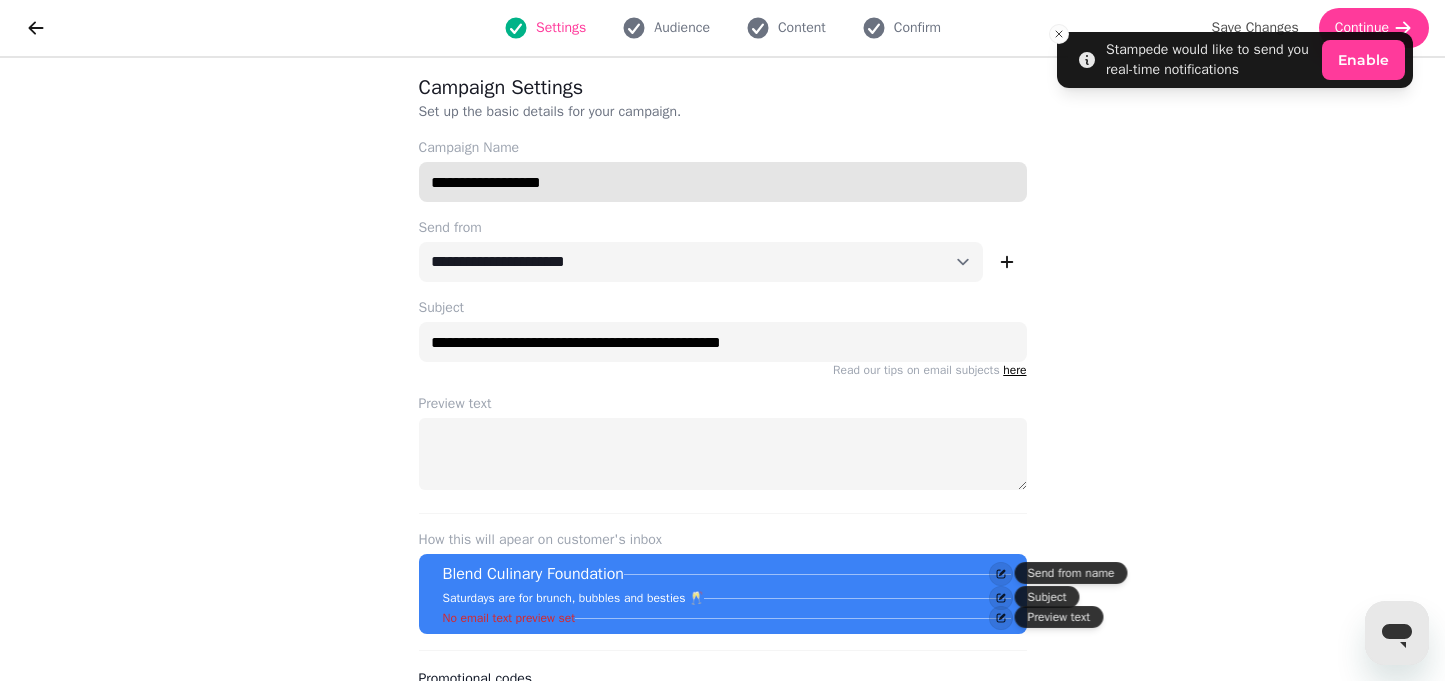 drag, startPoint x: 584, startPoint y: 190, endPoint x: 467, endPoint y: 183, distance: 117.20921 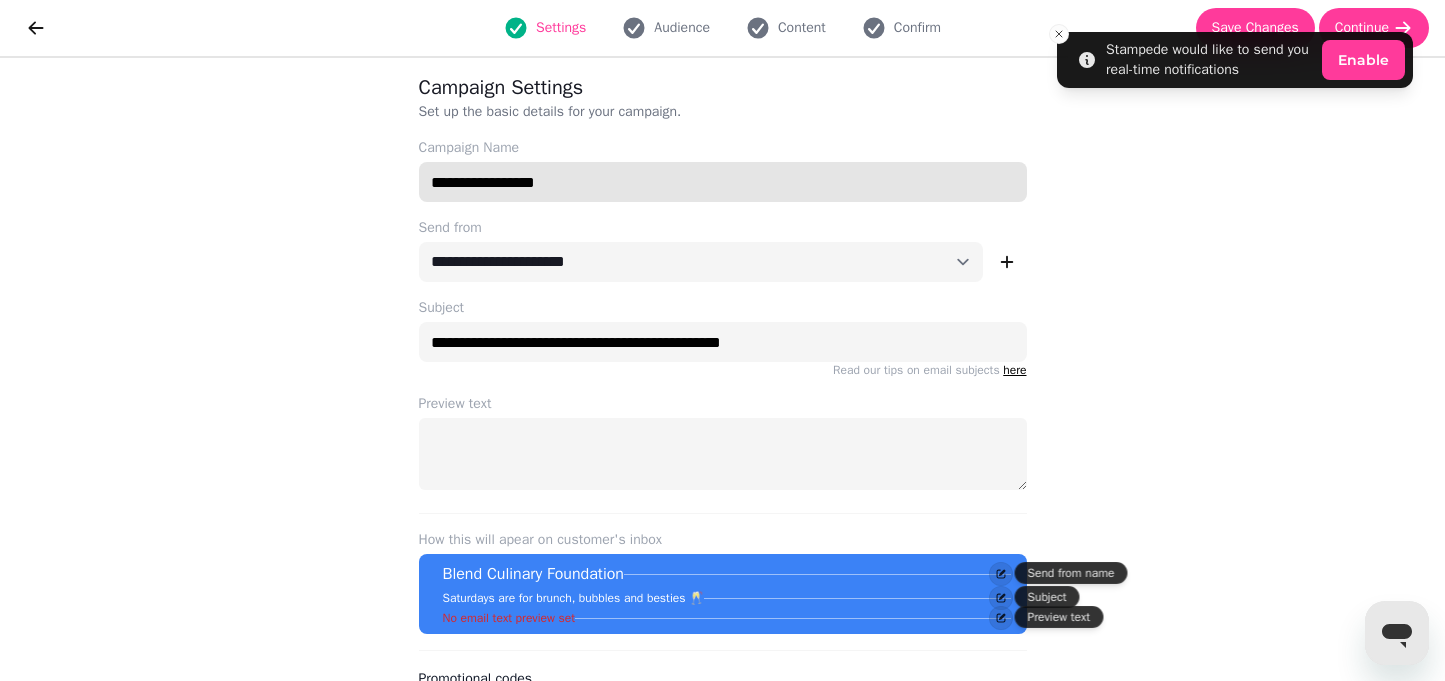 type on "**********" 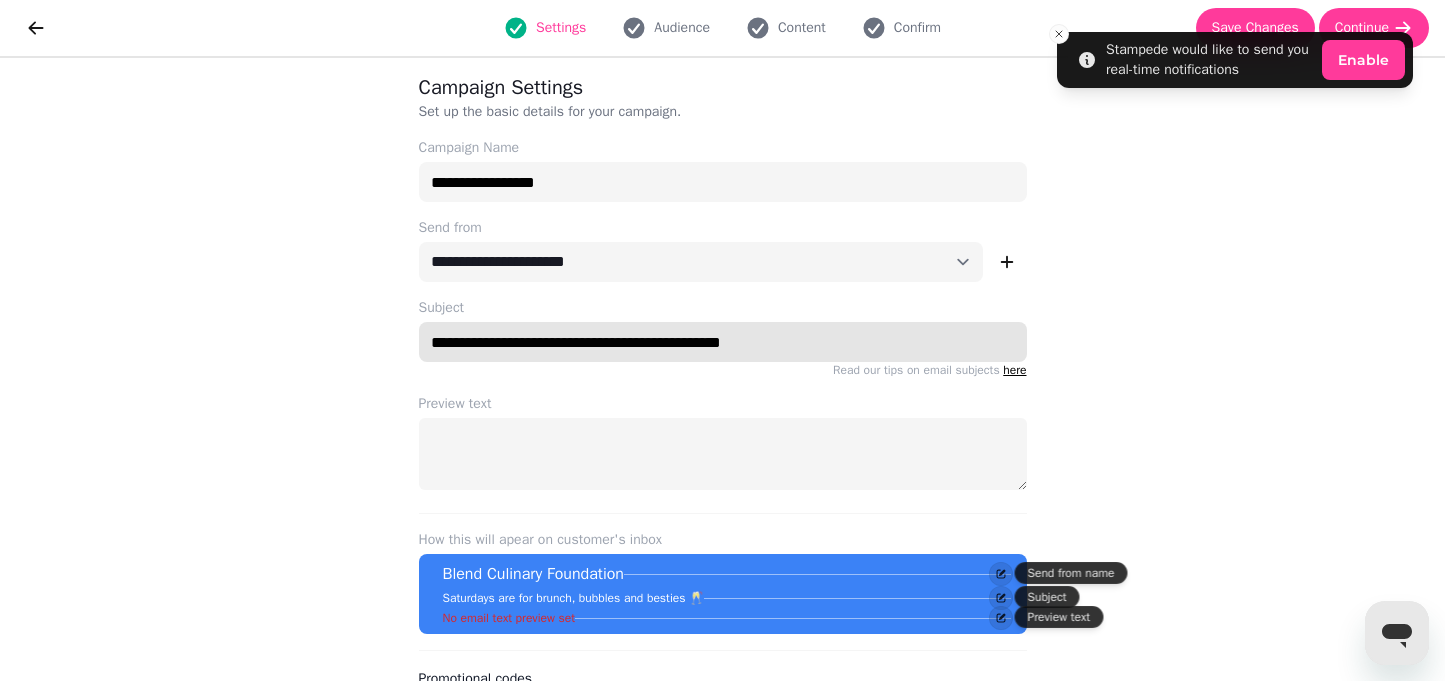 drag, startPoint x: 794, startPoint y: 352, endPoint x: 407, endPoint y: 310, distance: 389.2724 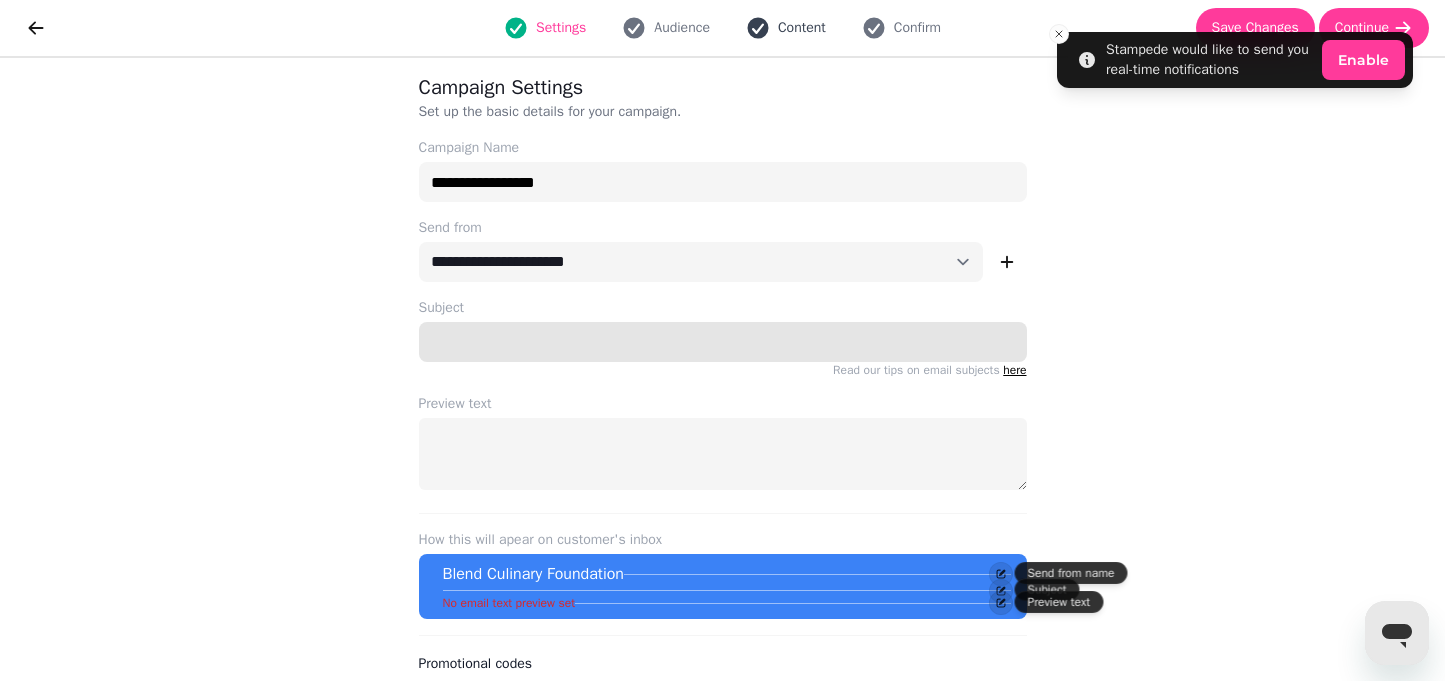 click on "Content" at bounding box center [802, 28] 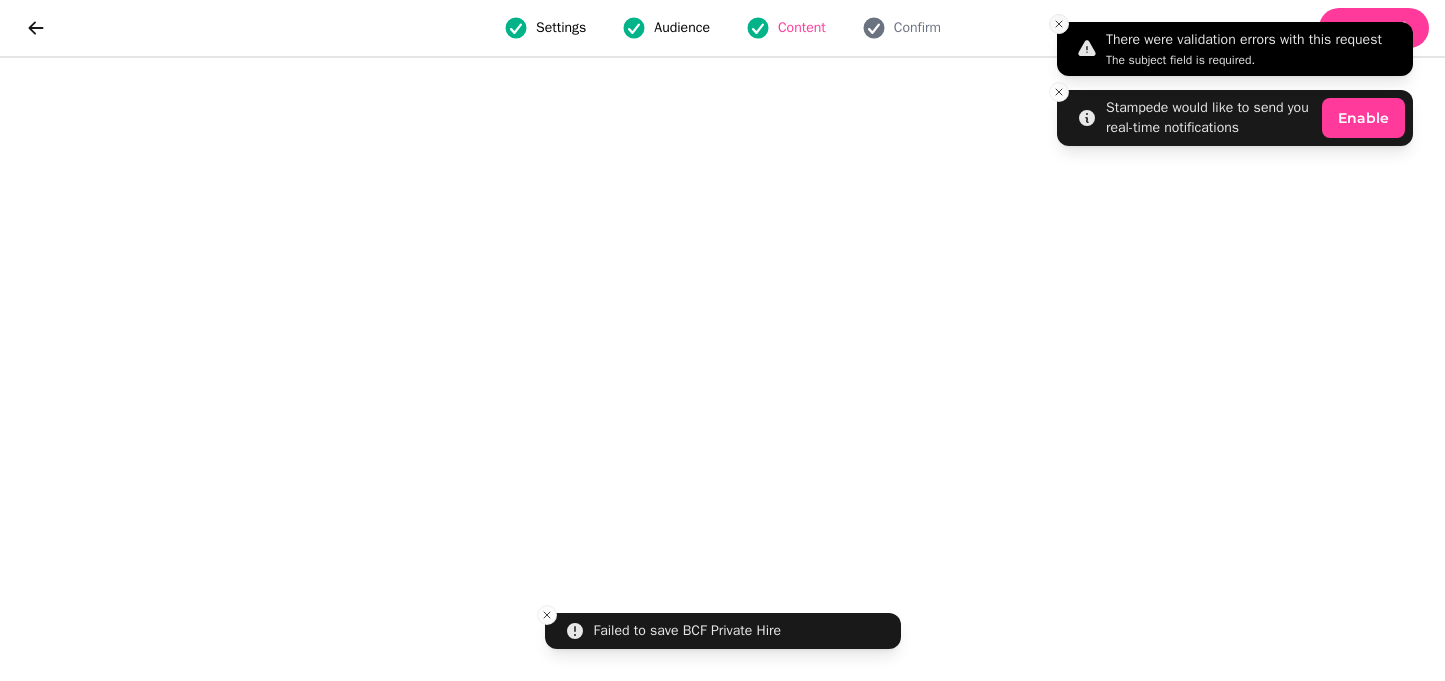 click 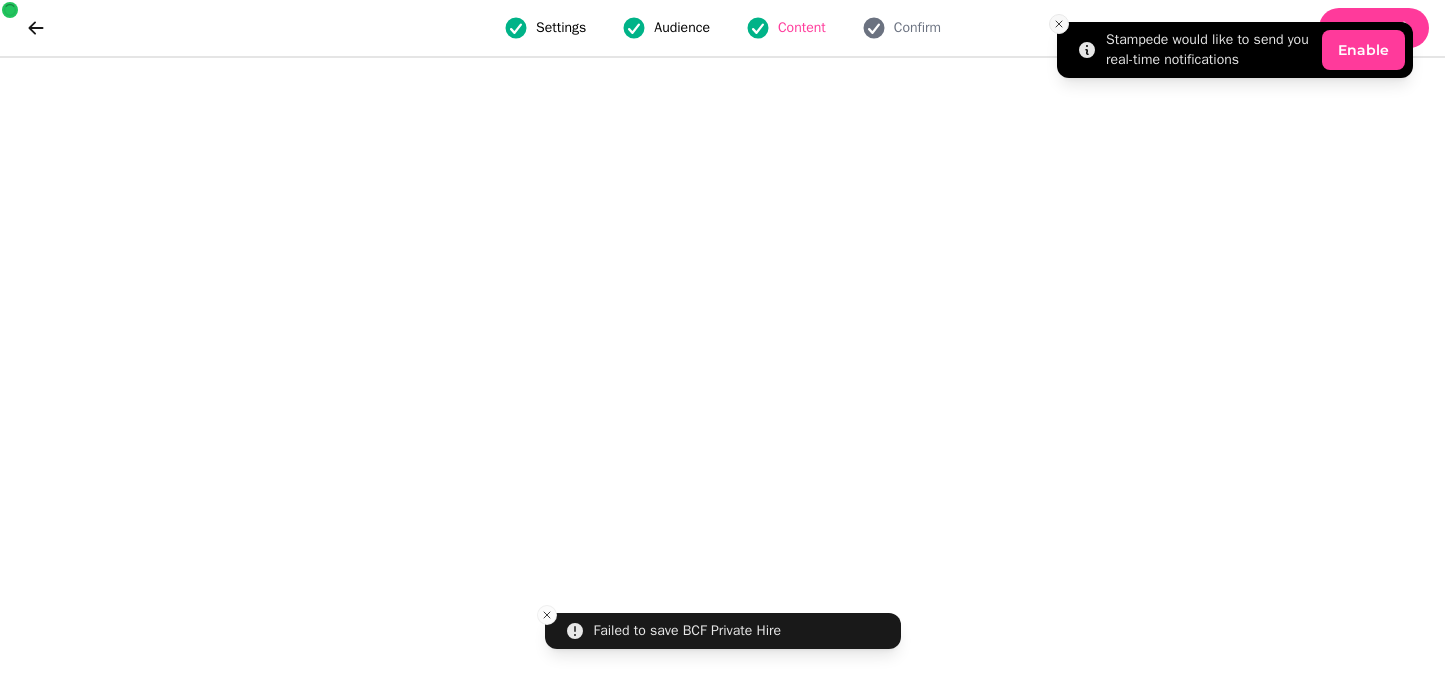 click 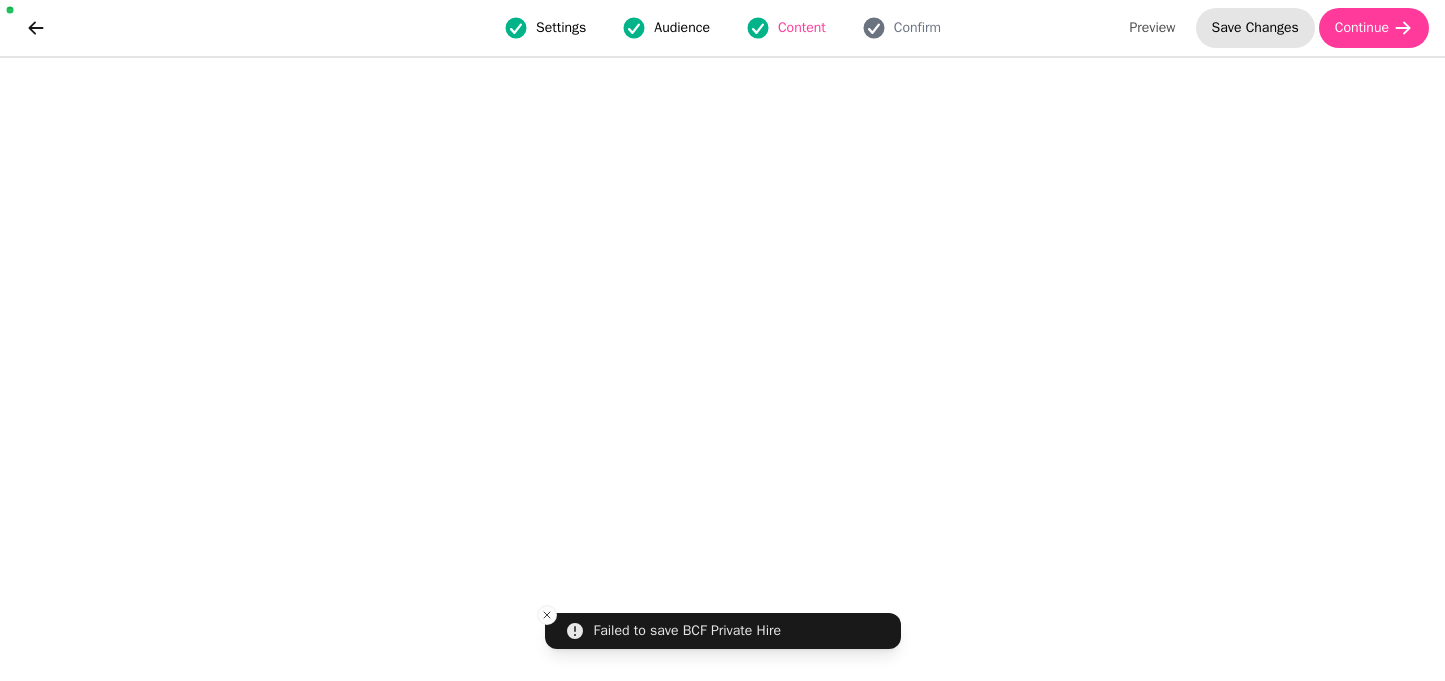click on "Save Changes" at bounding box center (1255, 28) 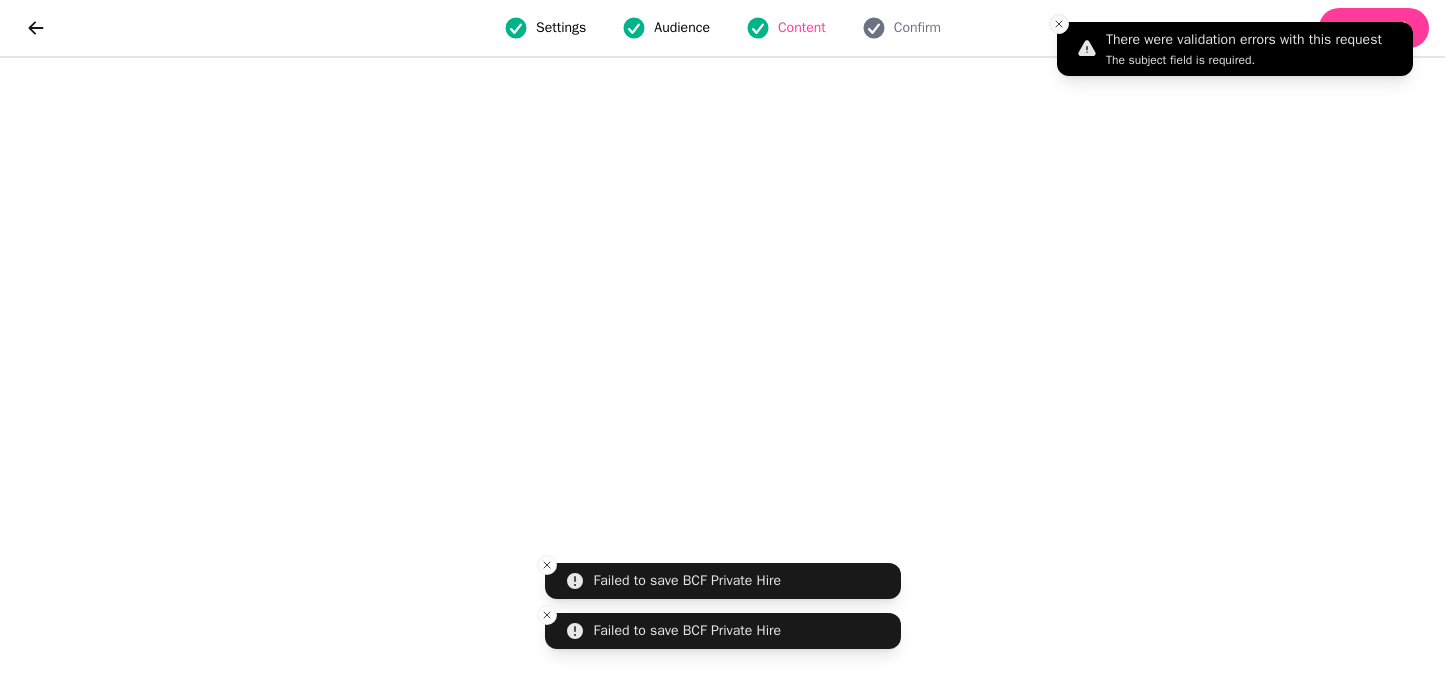 click 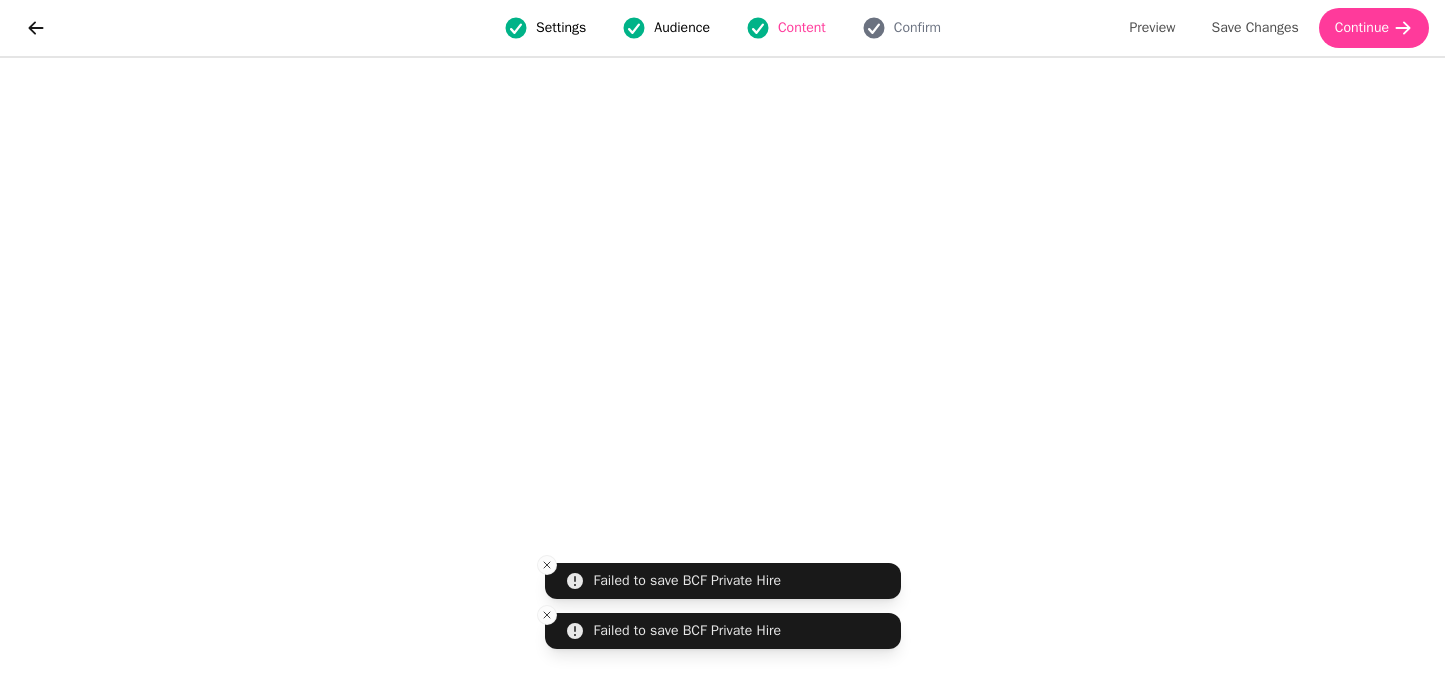 click 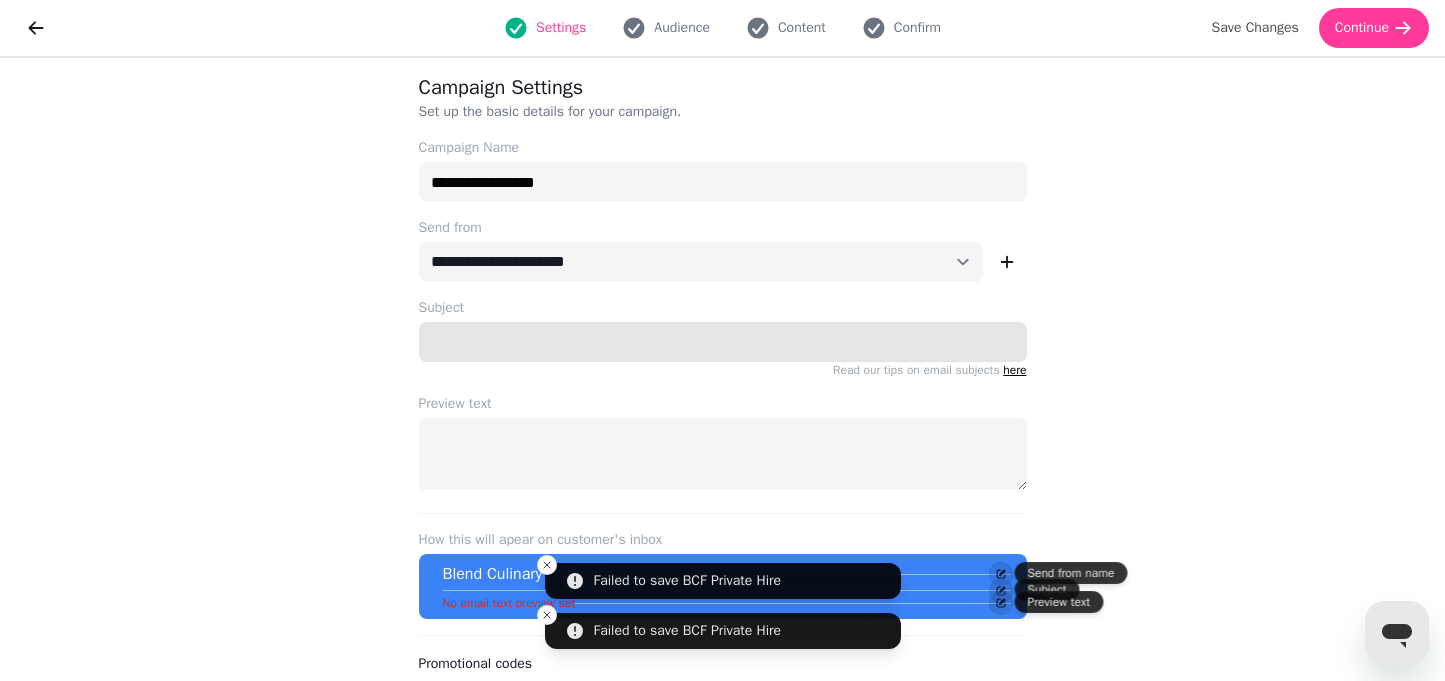 click on "Subject" at bounding box center (723, 342) 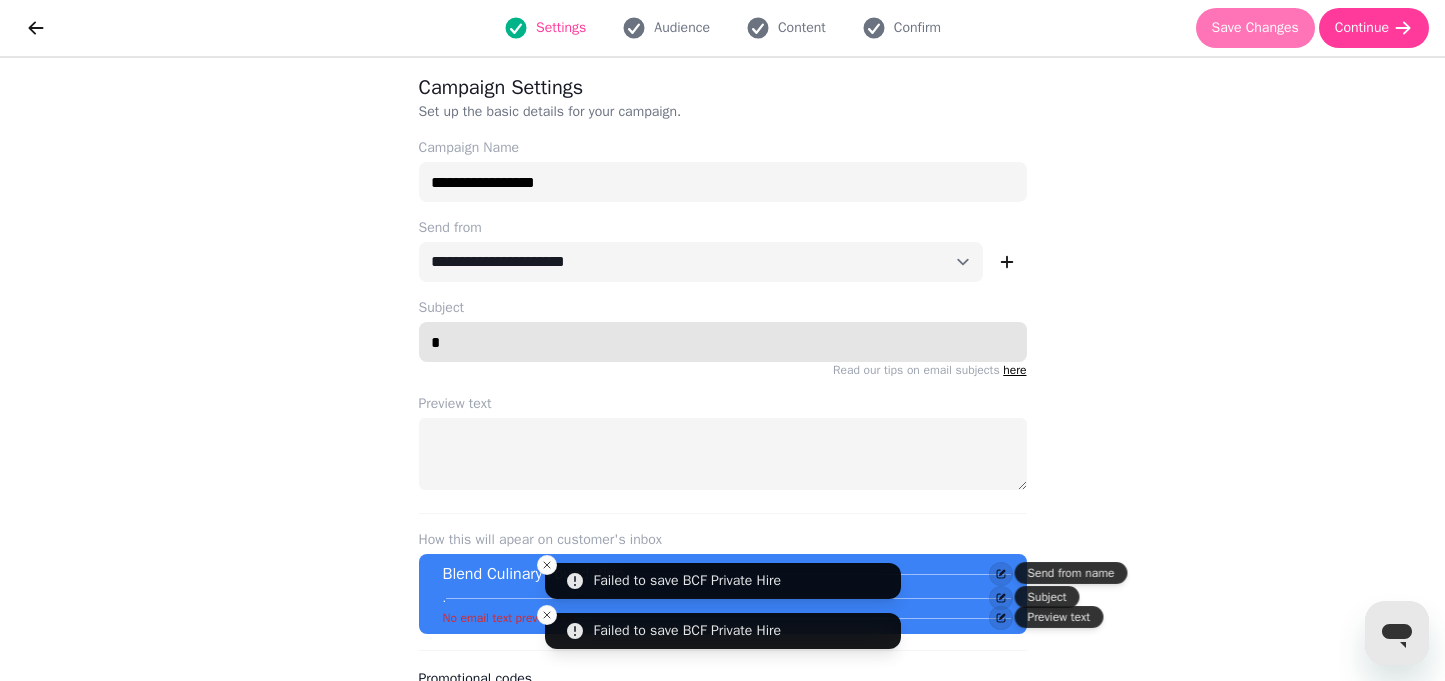 type on "*" 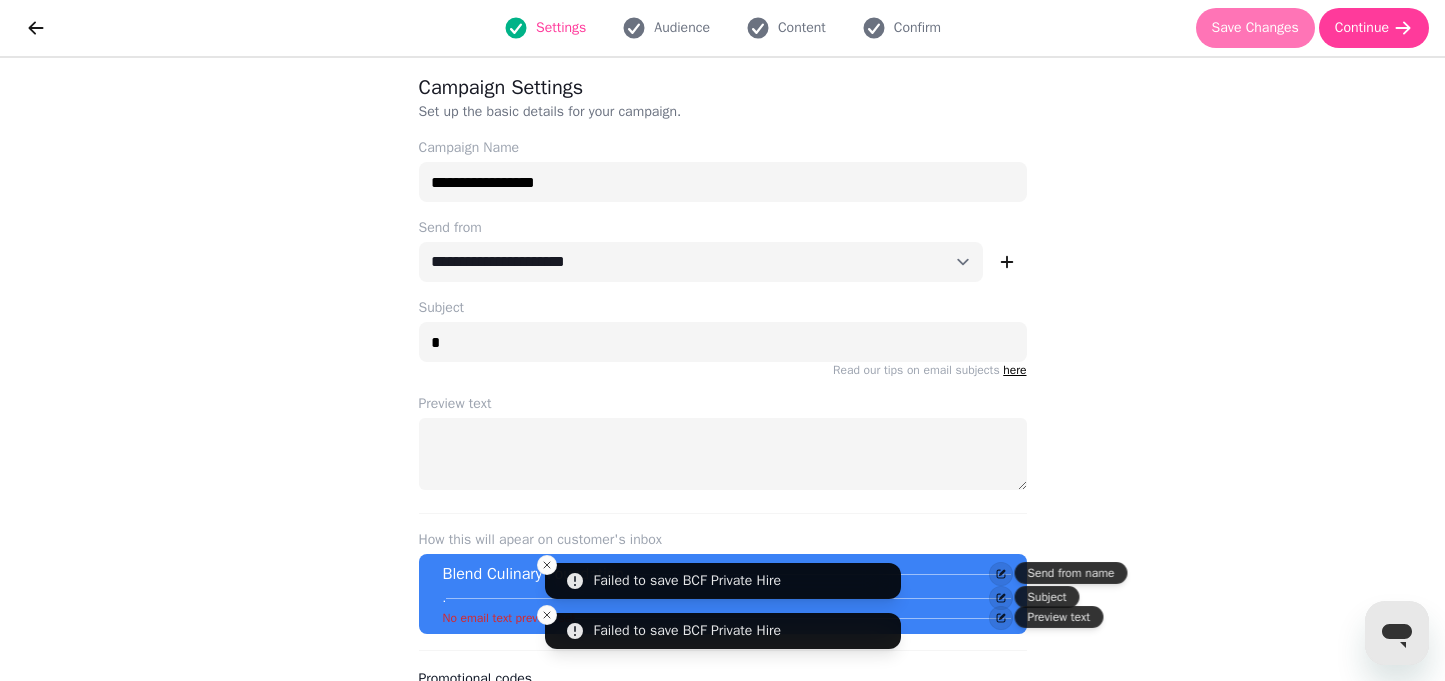 click on "Save Changes" at bounding box center [1255, 28] 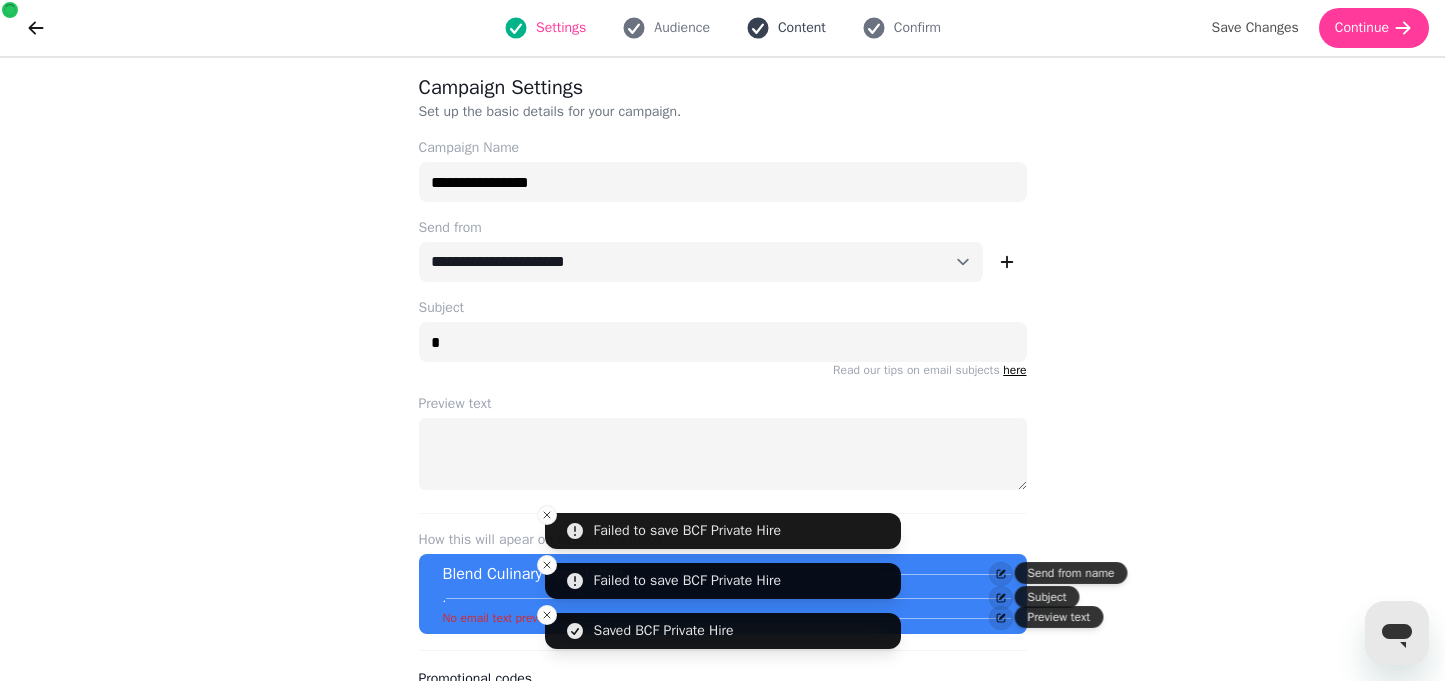 click 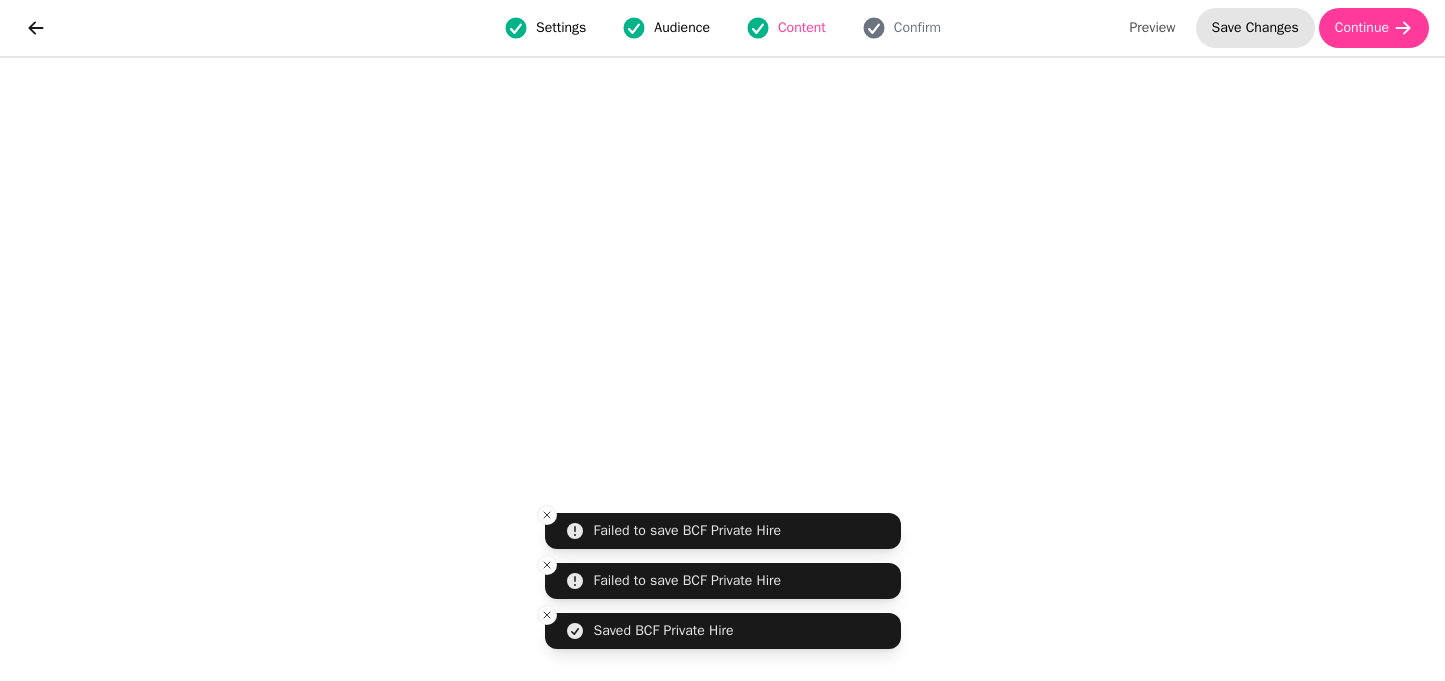 click on "Save Changes" at bounding box center (1255, 28) 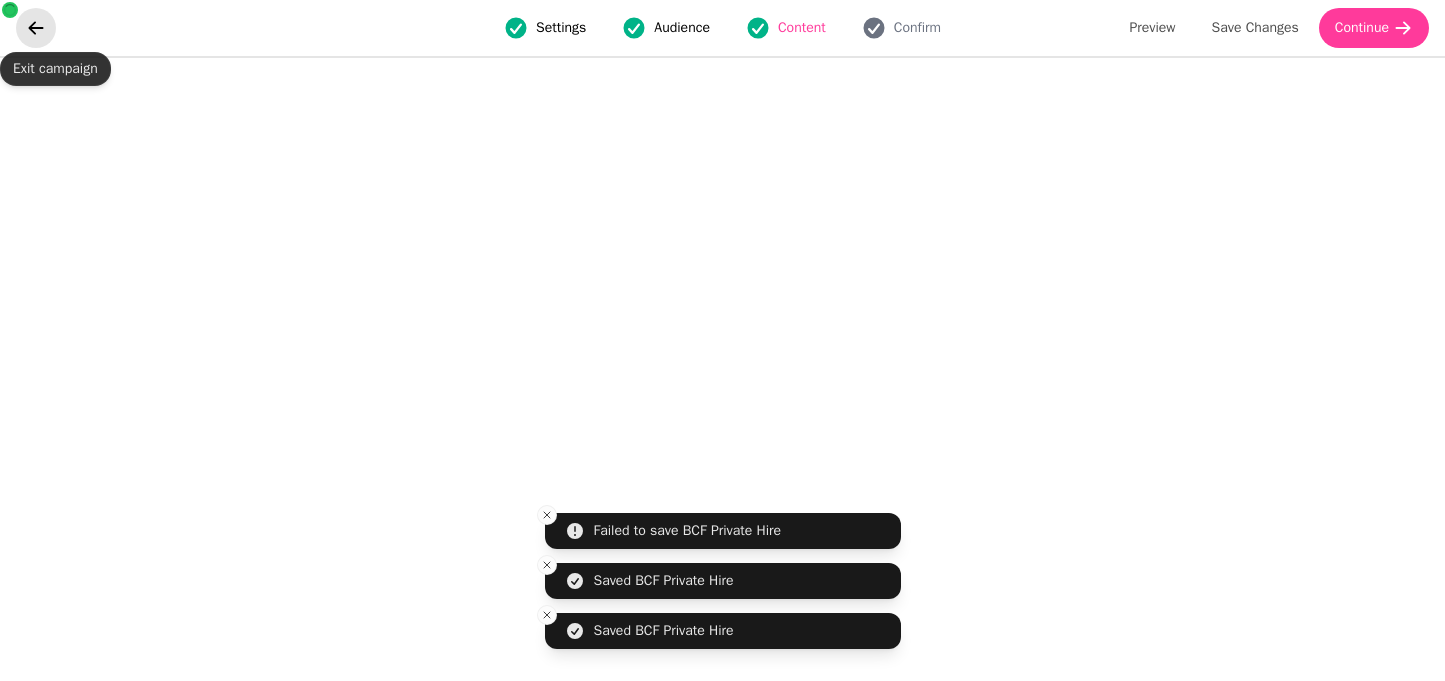 click 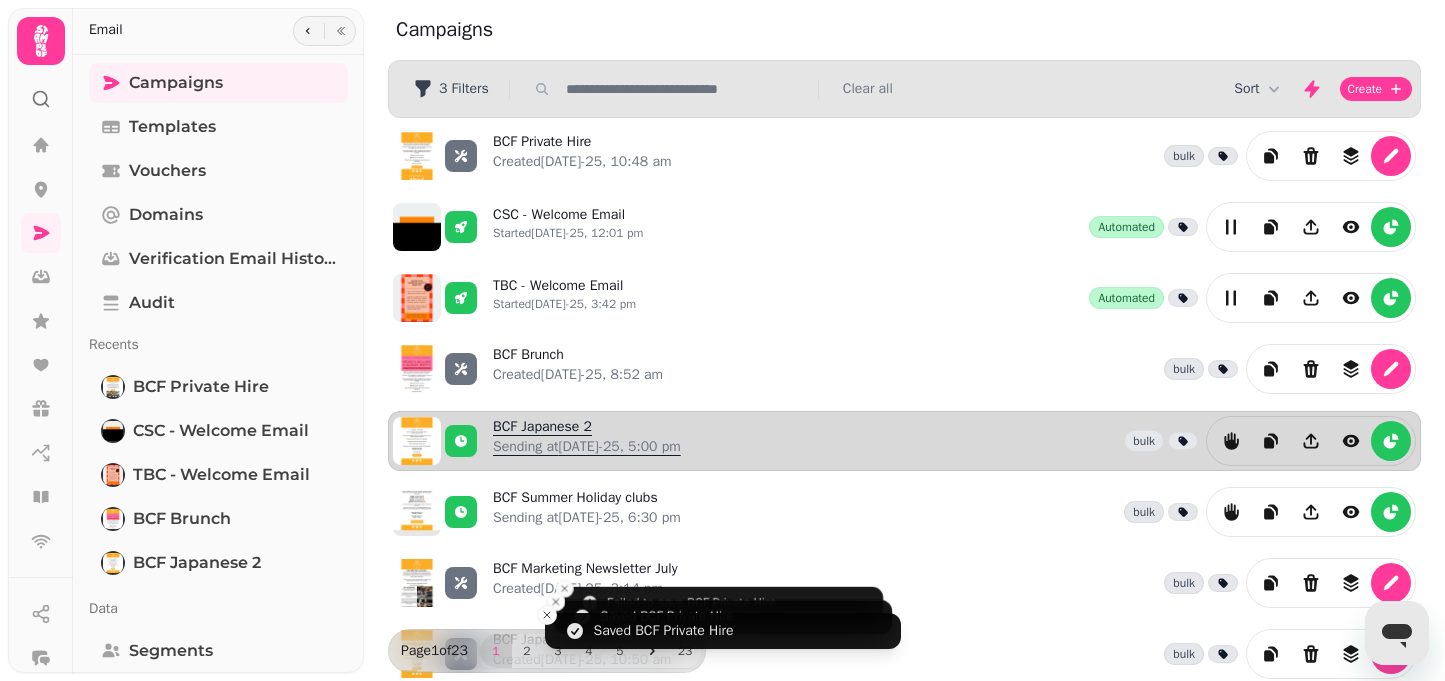 click on "BCF Japanese 2 Sending at  [DATE]-25, 5:00 pm" at bounding box center (587, 441) 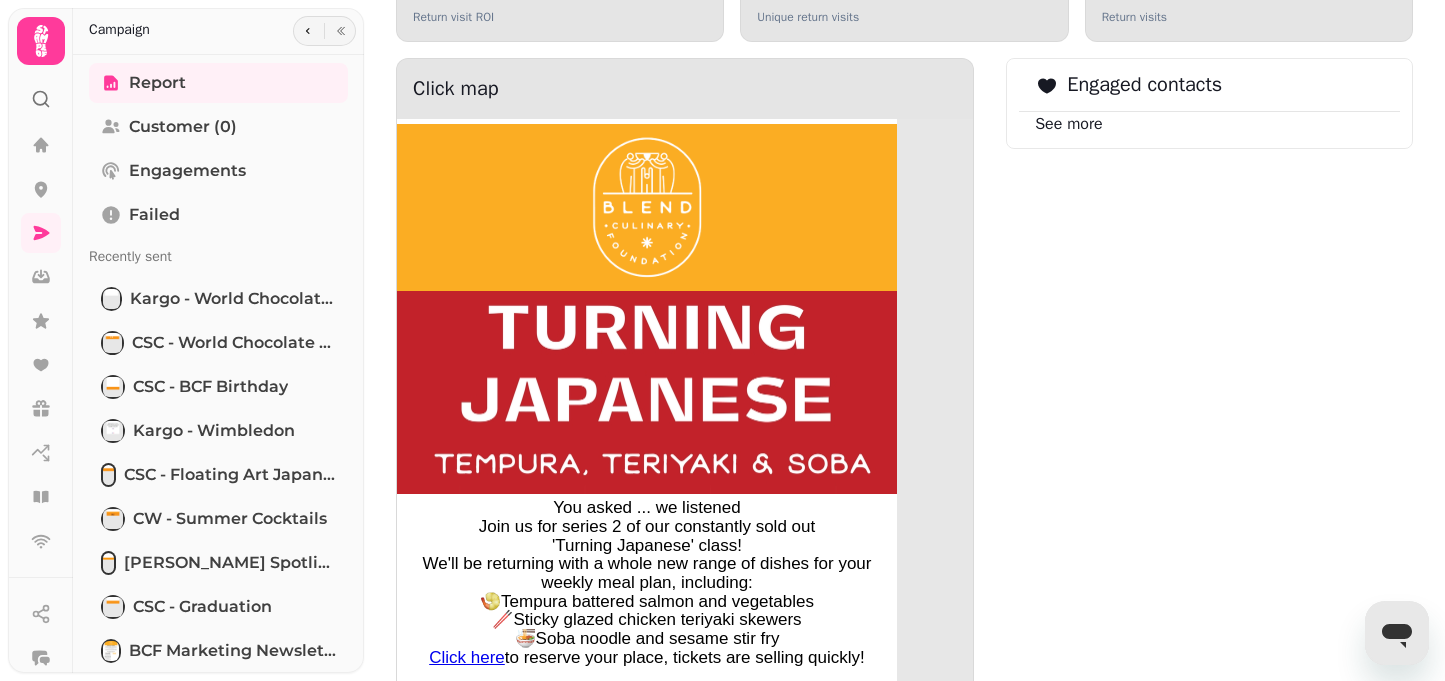 scroll, scrollTop: 770, scrollLeft: 0, axis: vertical 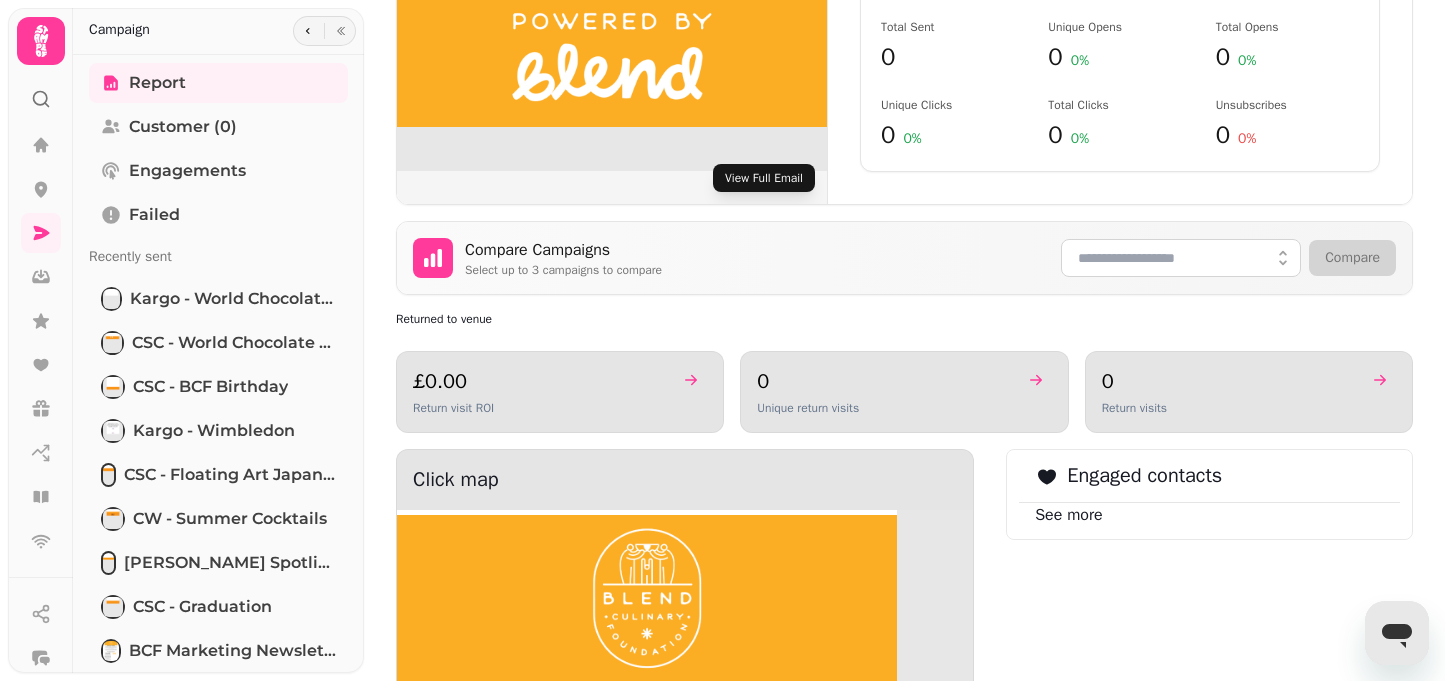 click on "View Full Email" at bounding box center [764, 178] 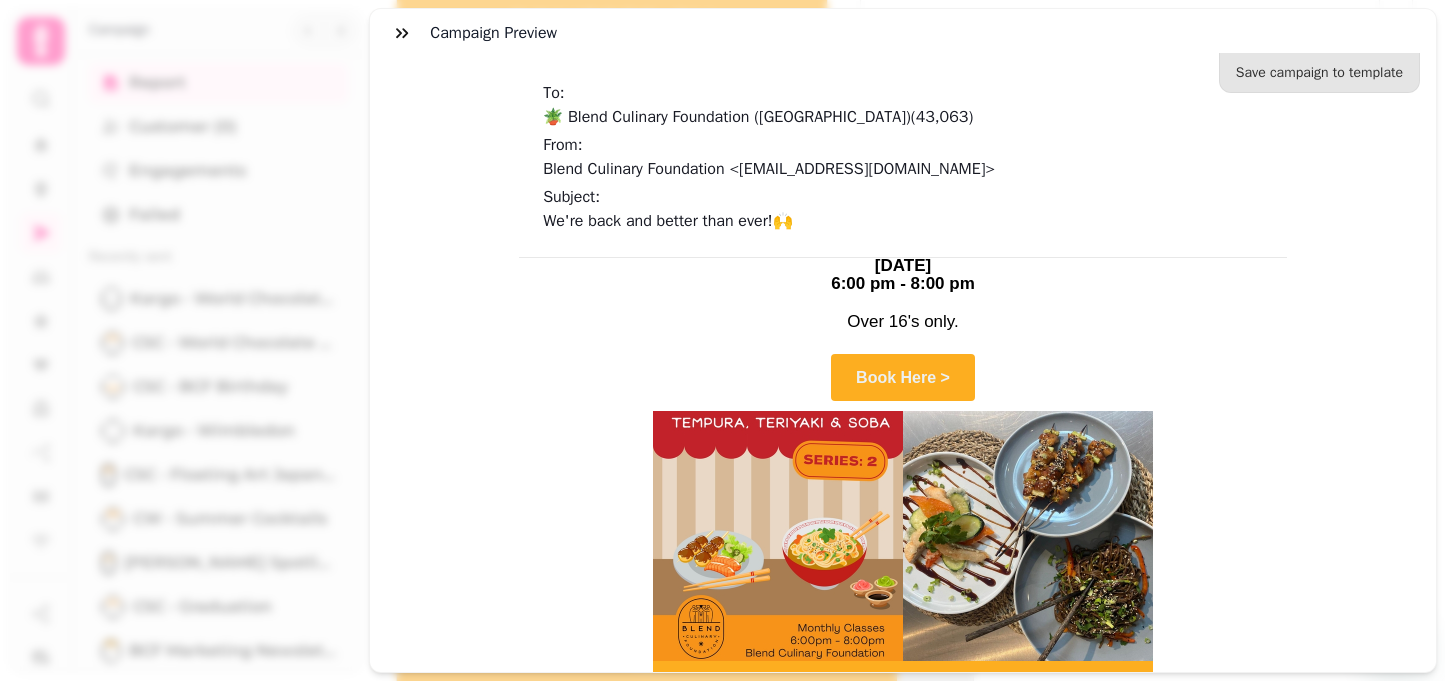 scroll, scrollTop: 716, scrollLeft: 0, axis: vertical 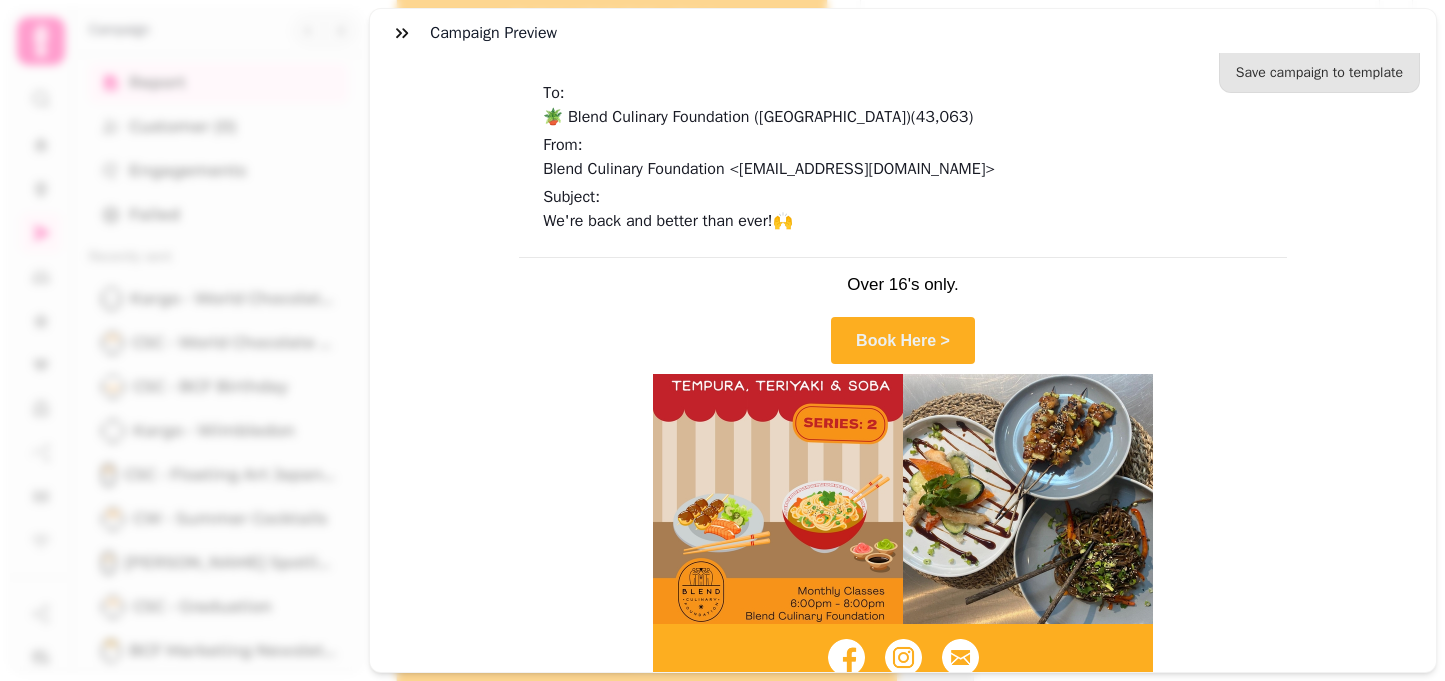 click on "Book Here >" at bounding box center (903, 340) 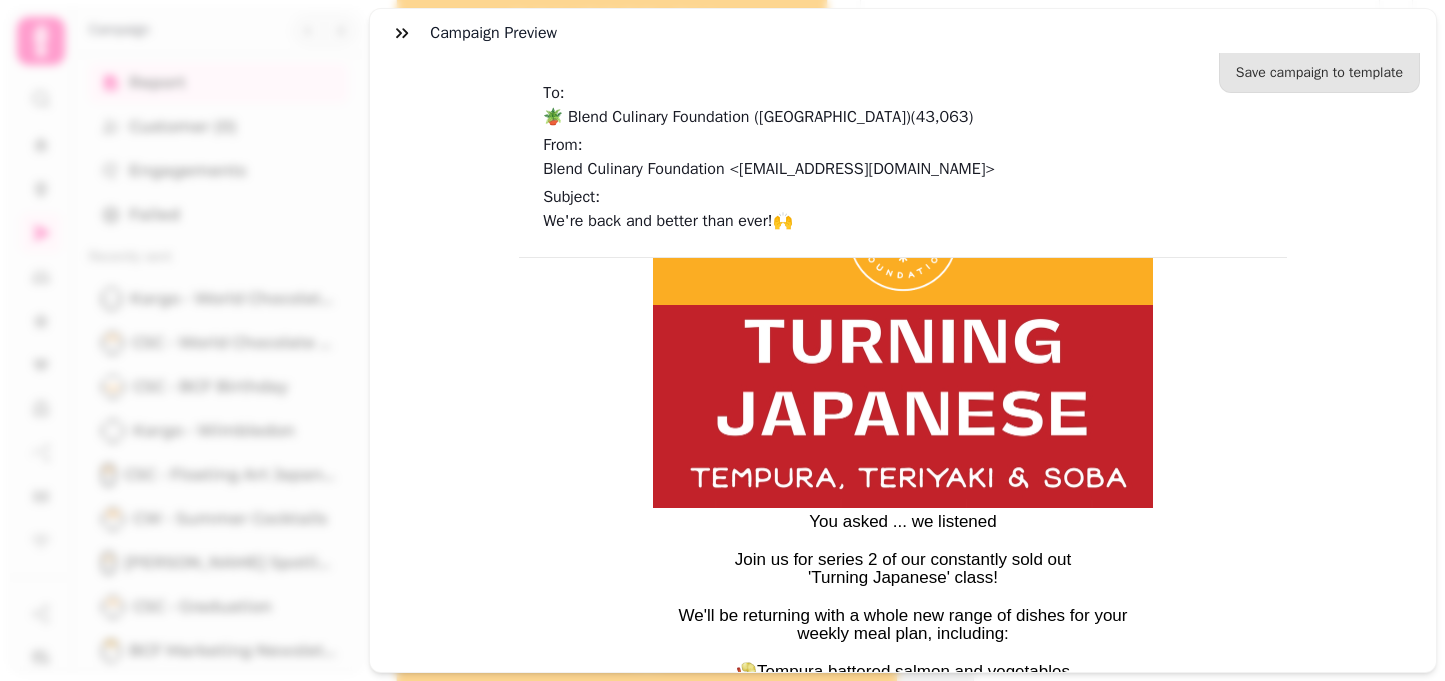 scroll, scrollTop: 126, scrollLeft: 0, axis: vertical 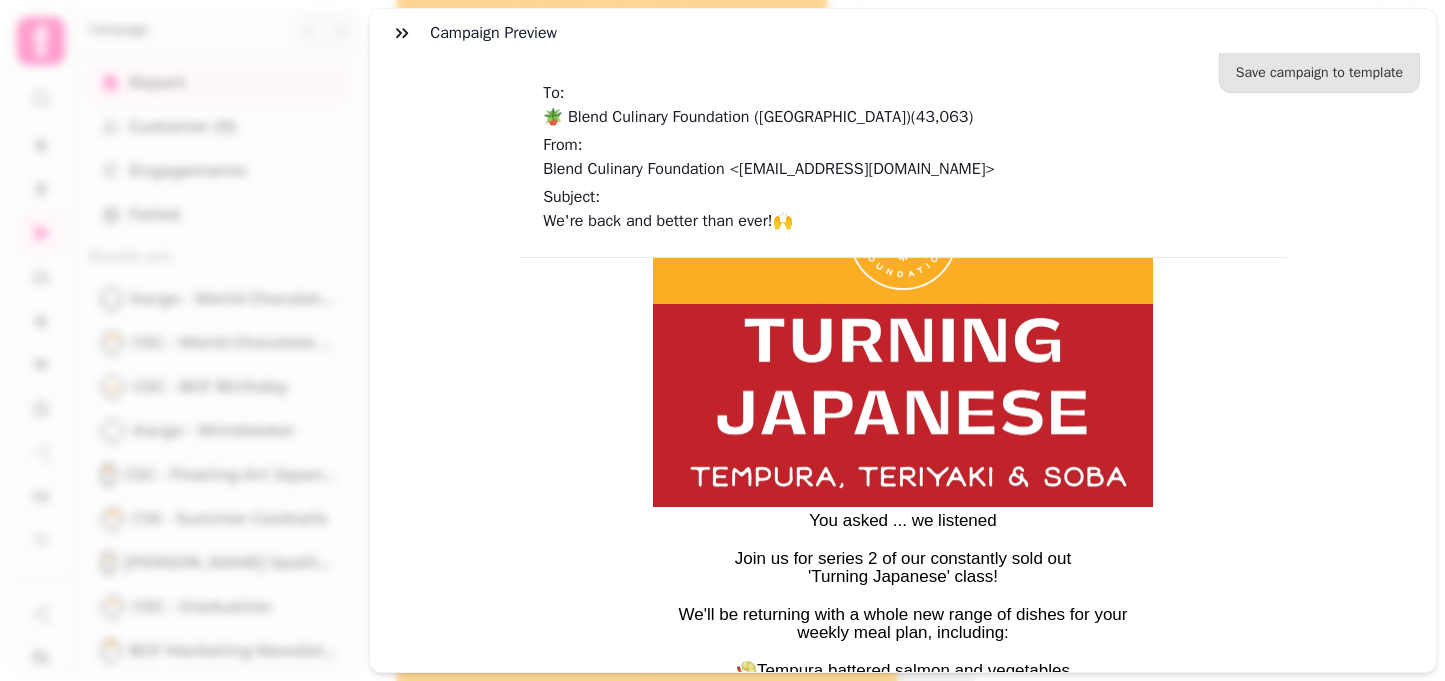 click at bounding box center [903, 406] 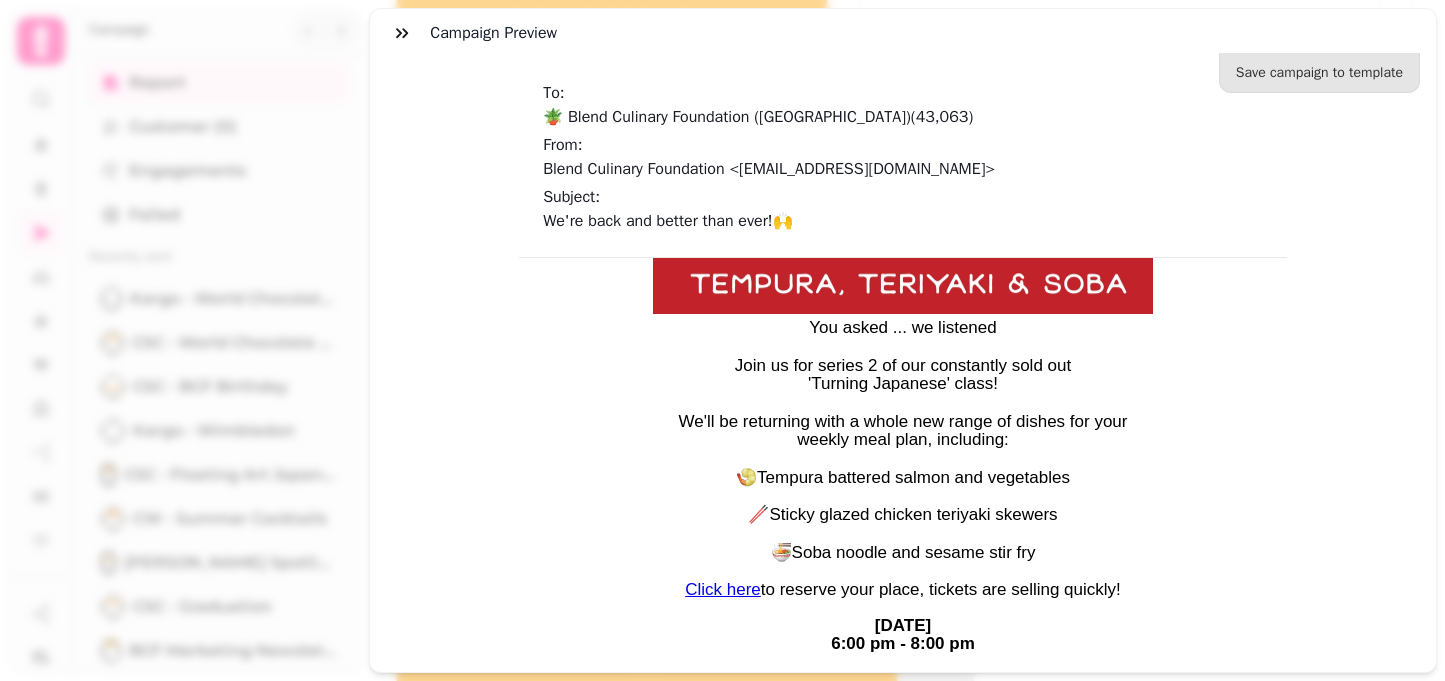 scroll, scrollTop: 716, scrollLeft: 0, axis: vertical 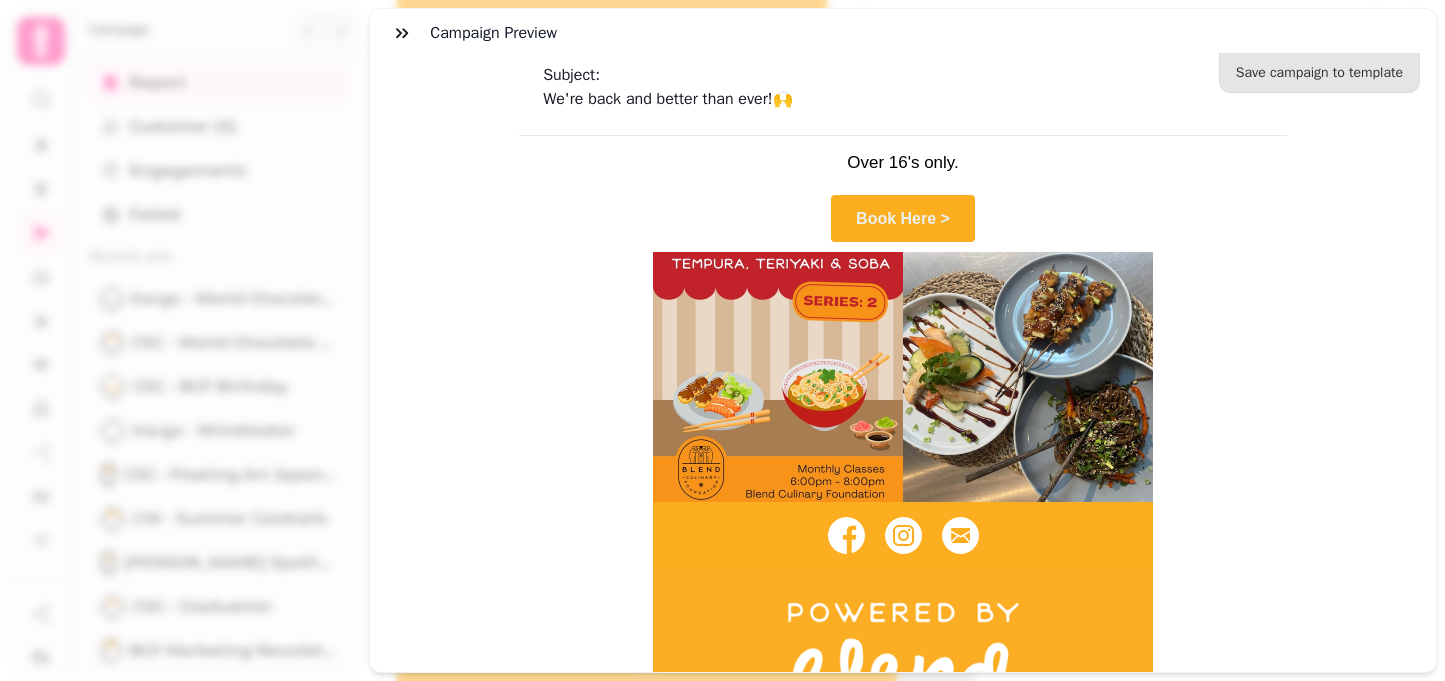 click at bounding box center (903, 652) 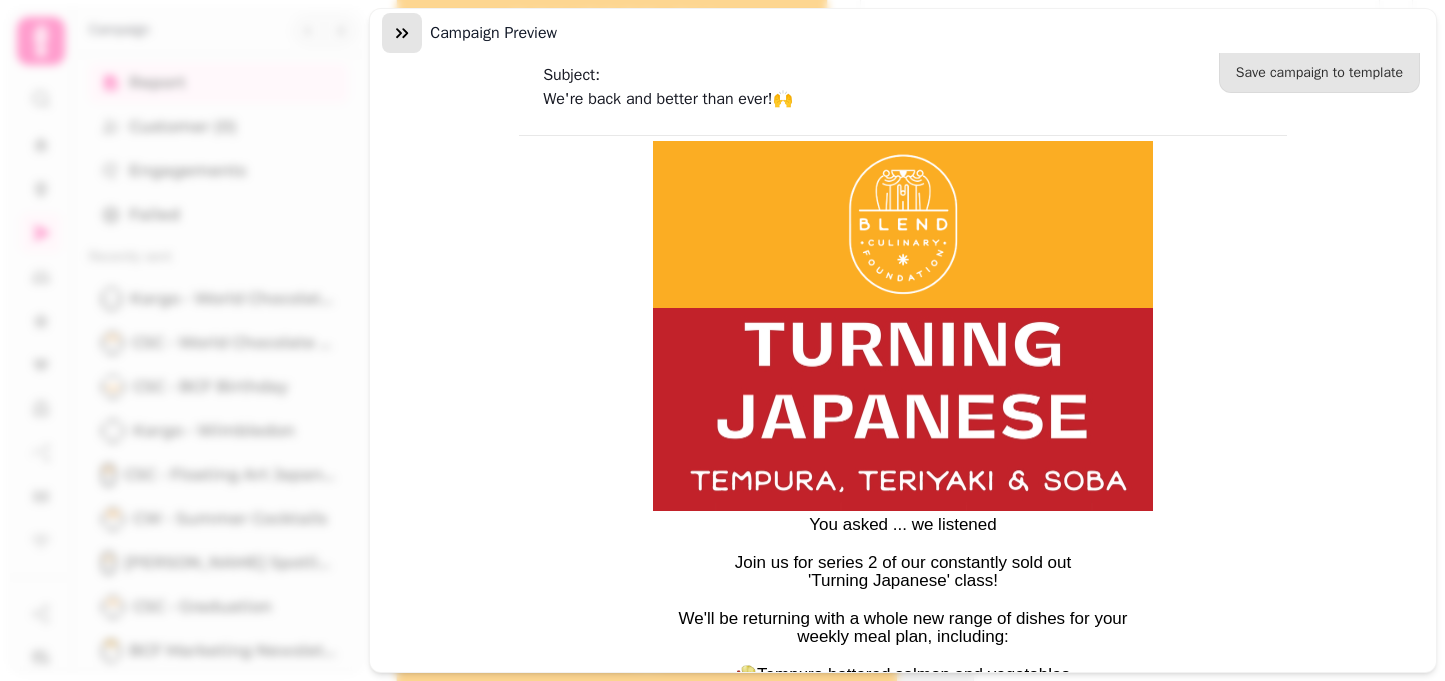 click 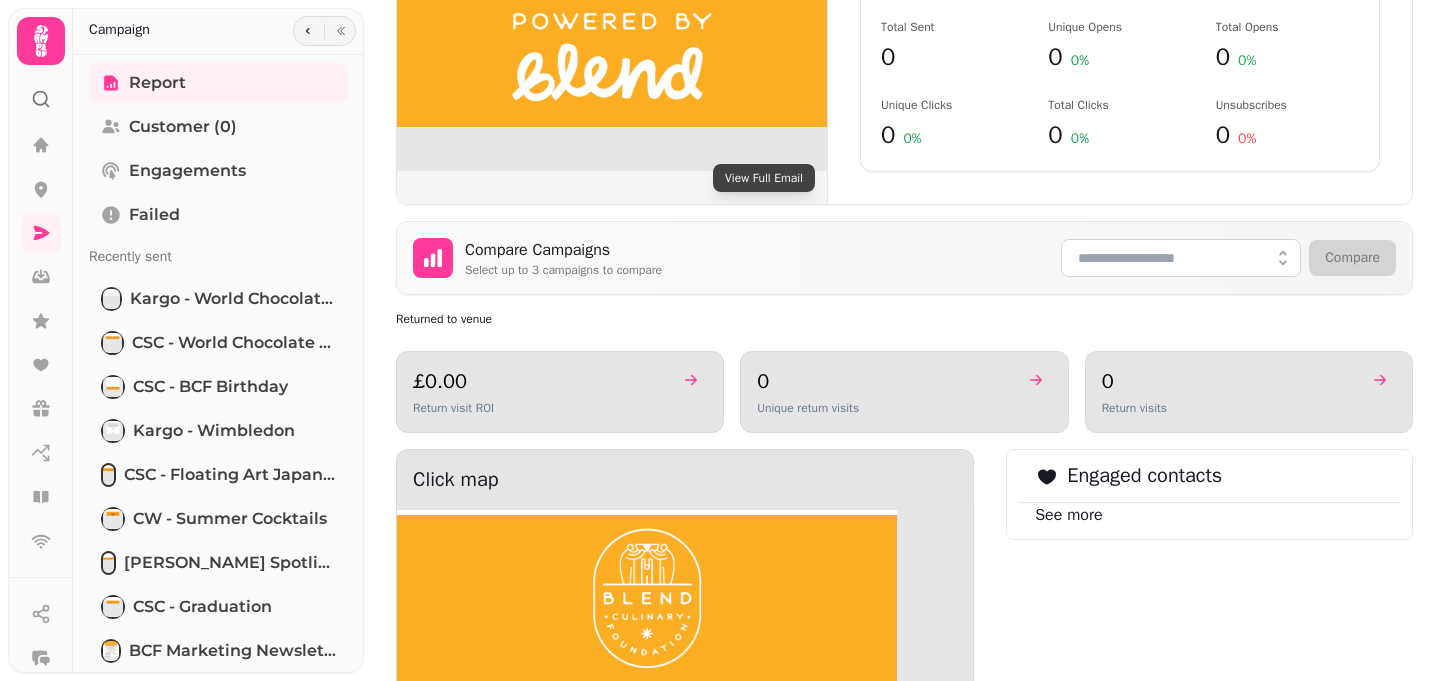 scroll, scrollTop: 0, scrollLeft: 0, axis: both 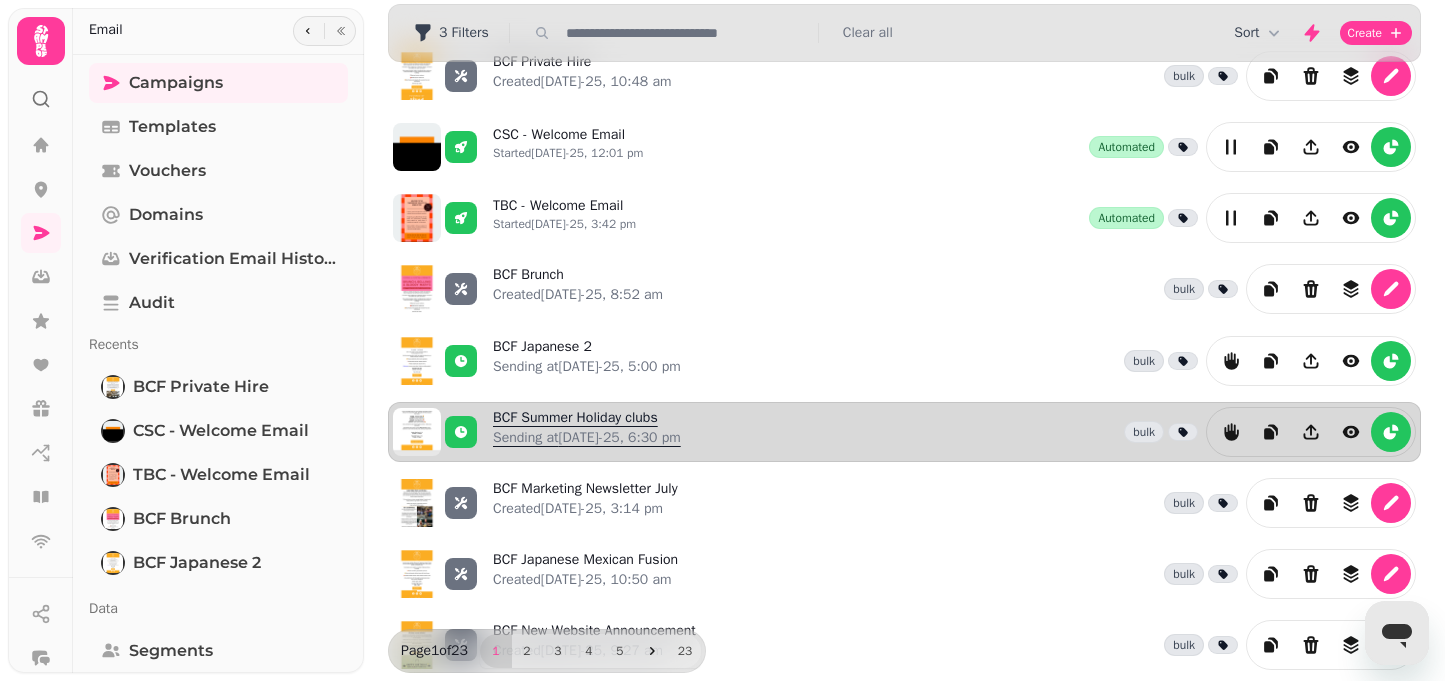 click on "BCF Summer Holiday clubs Sending at  [DATE]-25, 6:30 pm" at bounding box center (587, 432) 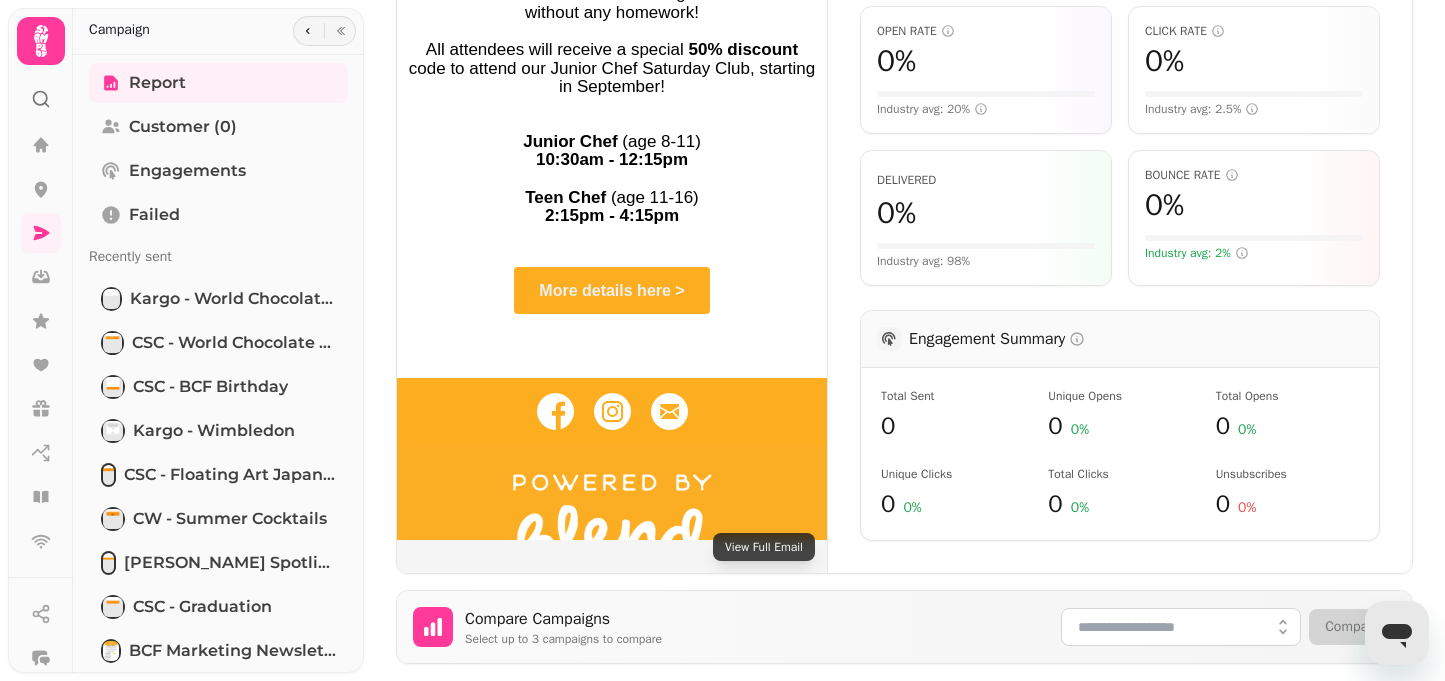 scroll, scrollTop: 591, scrollLeft: 0, axis: vertical 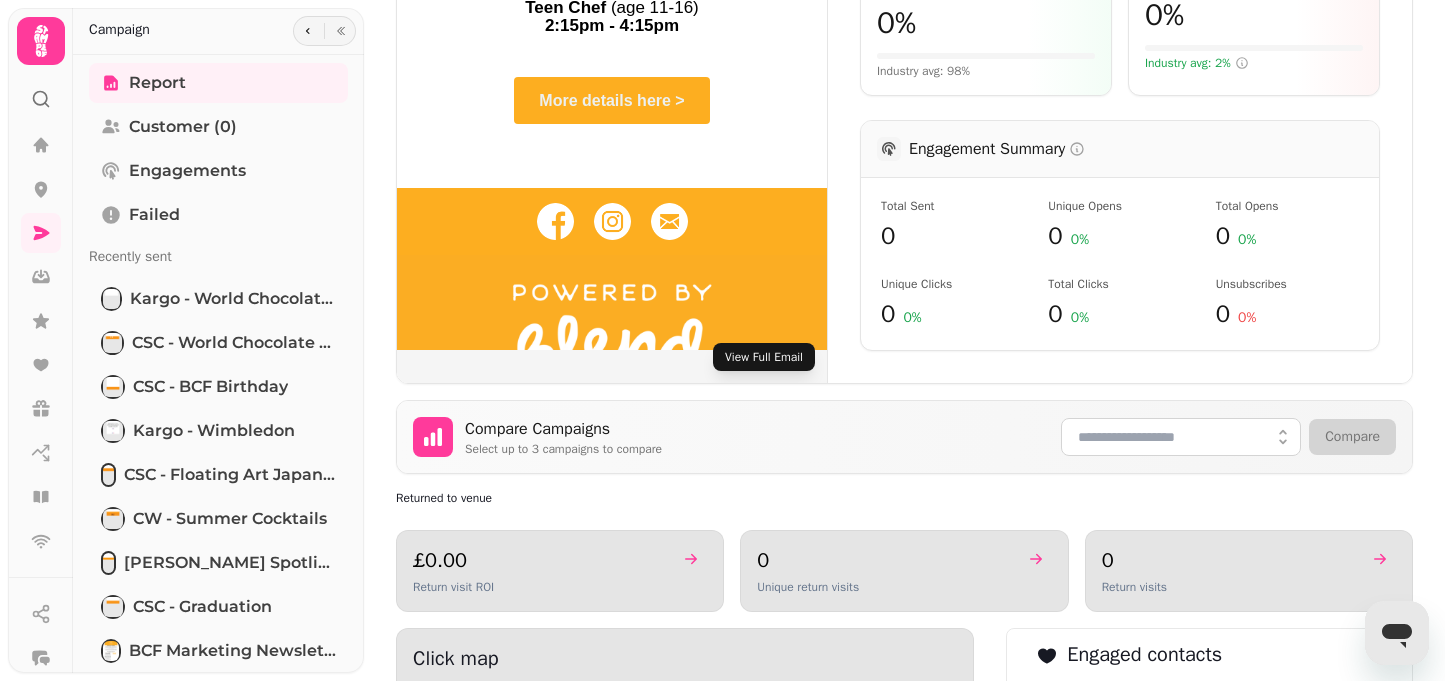 click on "View Full Email" at bounding box center (764, 357) 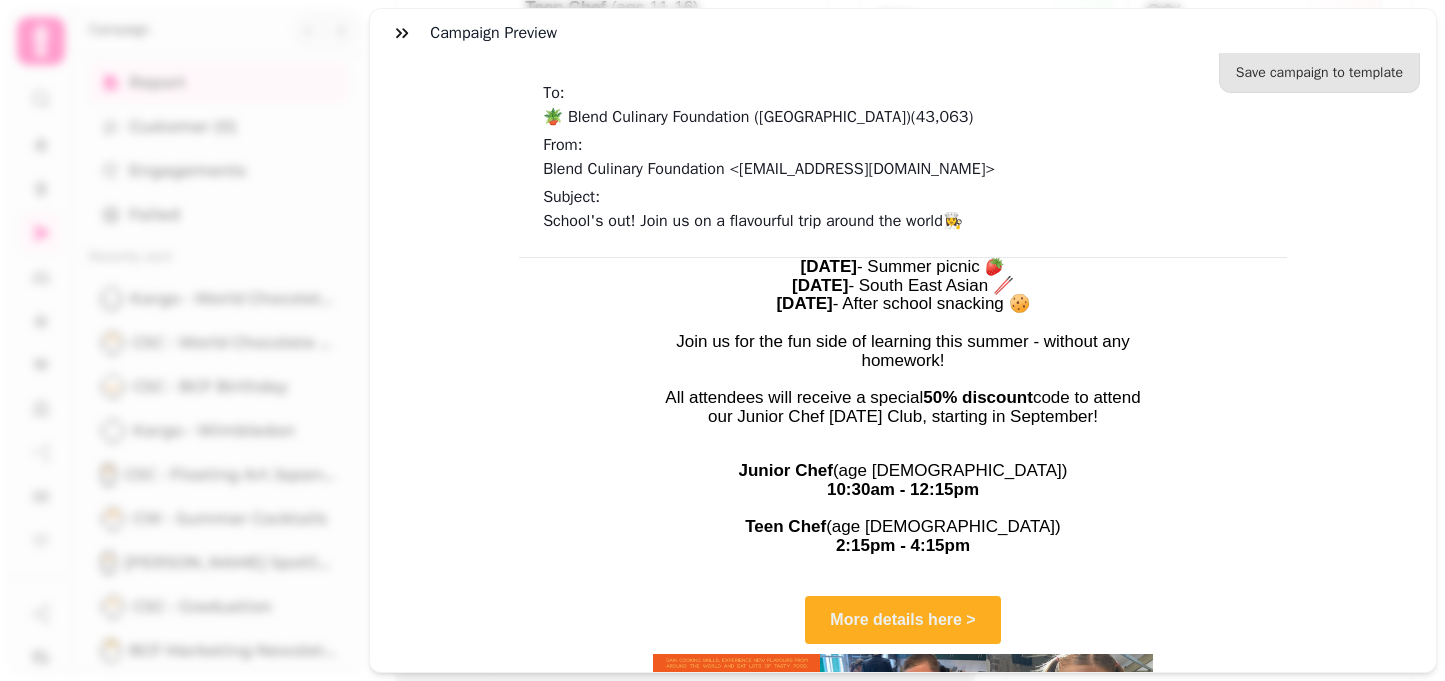 scroll, scrollTop: 615, scrollLeft: 0, axis: vertical 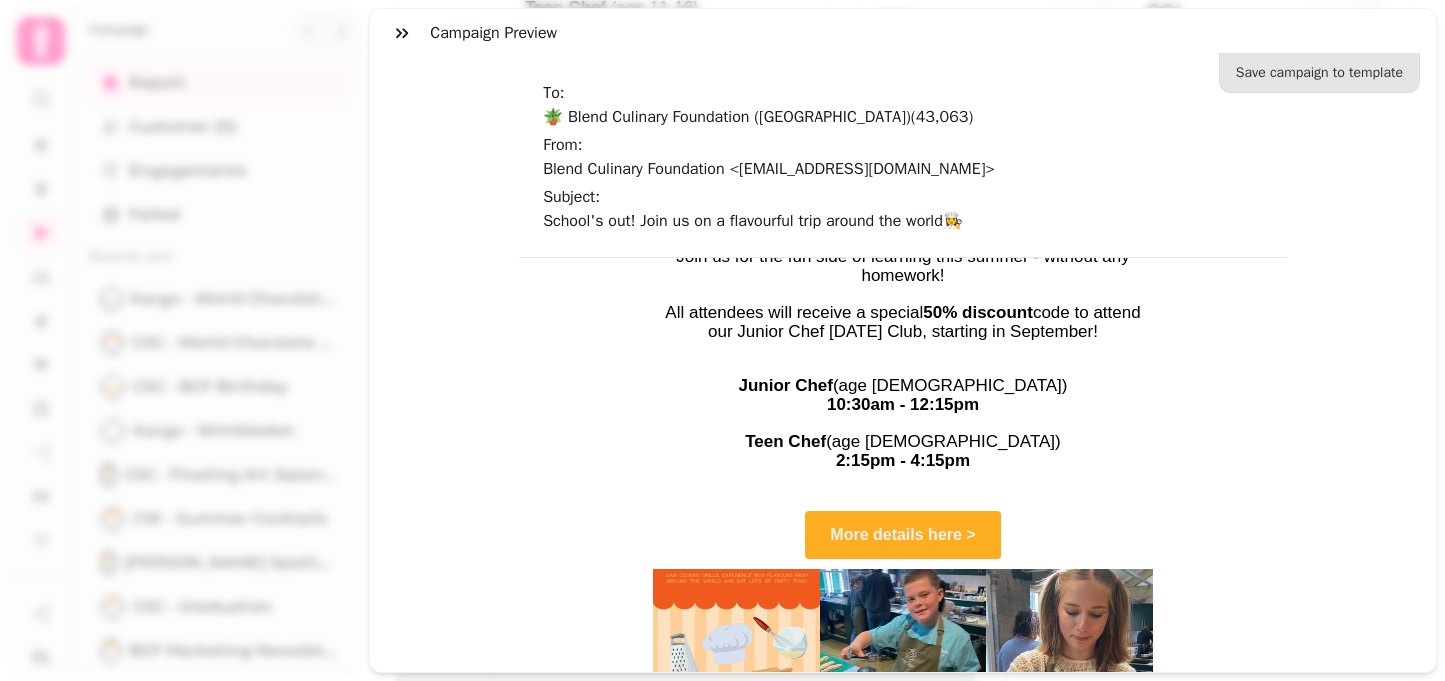 click on "More details here >" at bounding box center [902, 534] 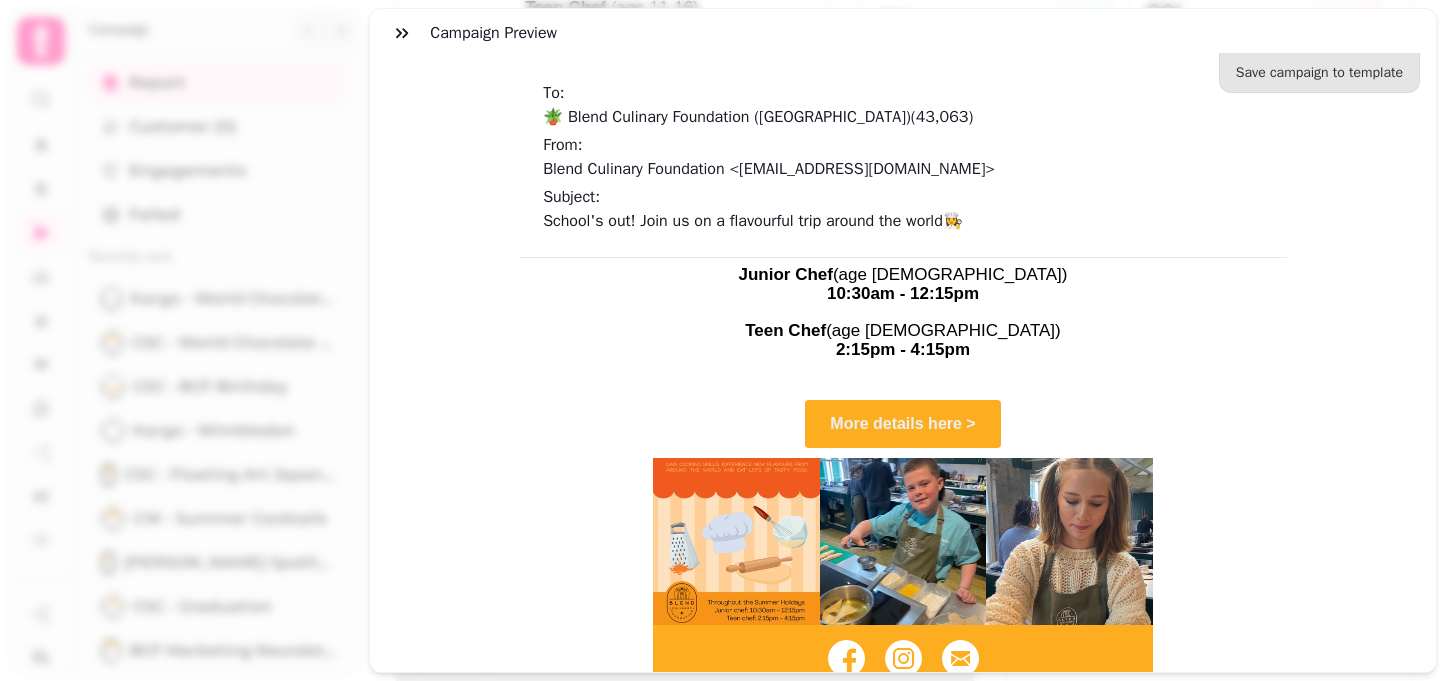 click at bounding box center [903, 775] 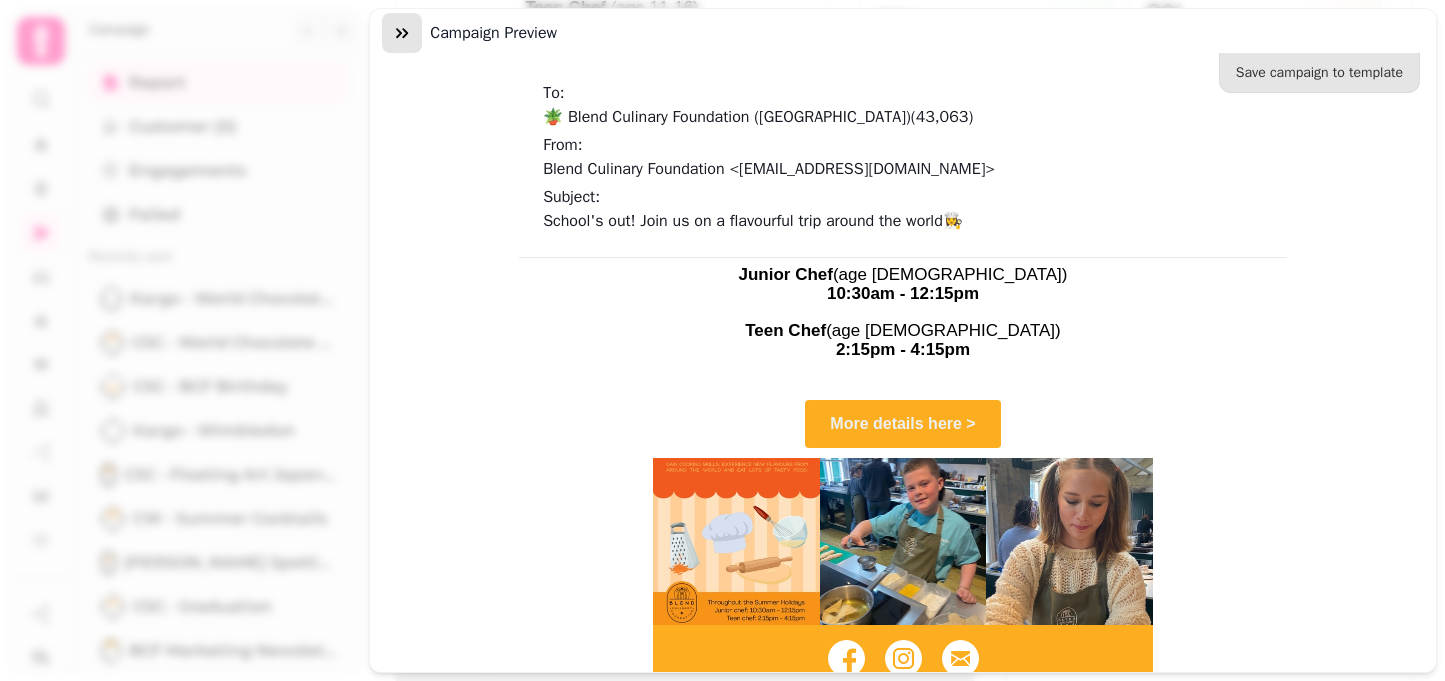 click 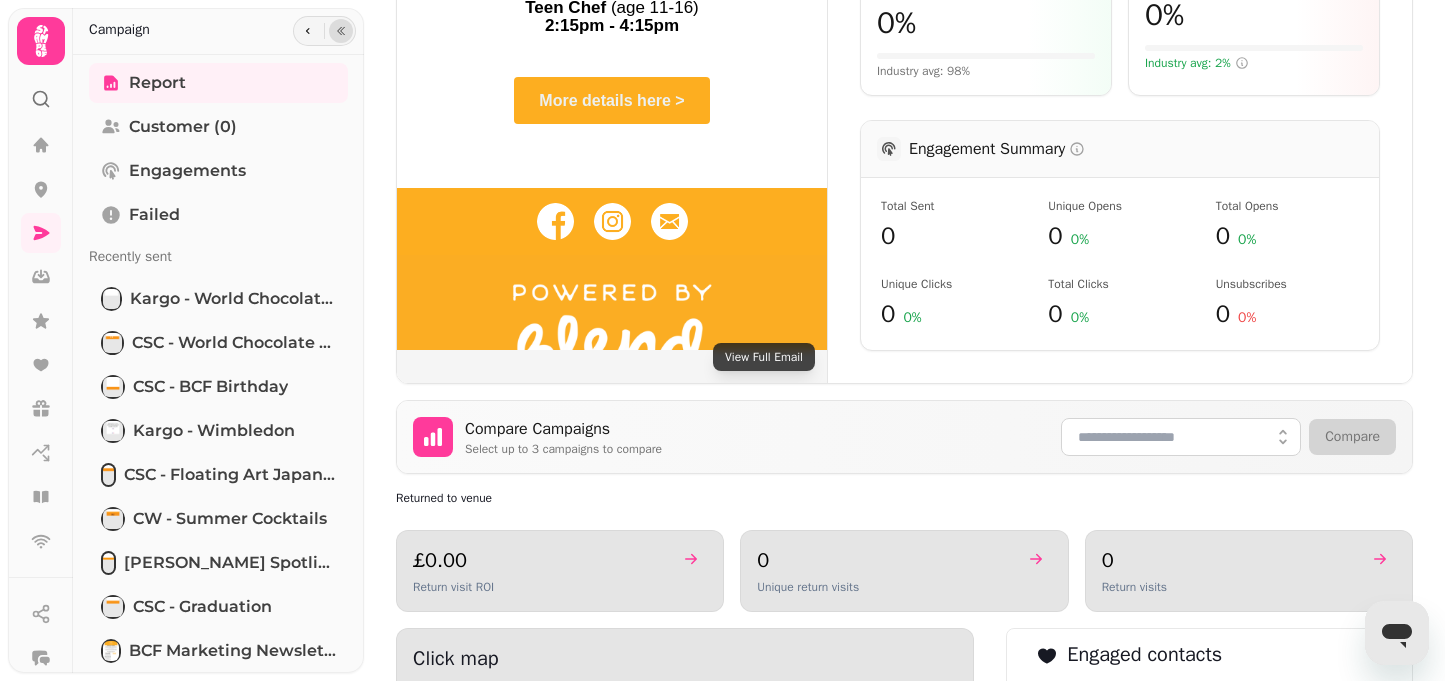 click 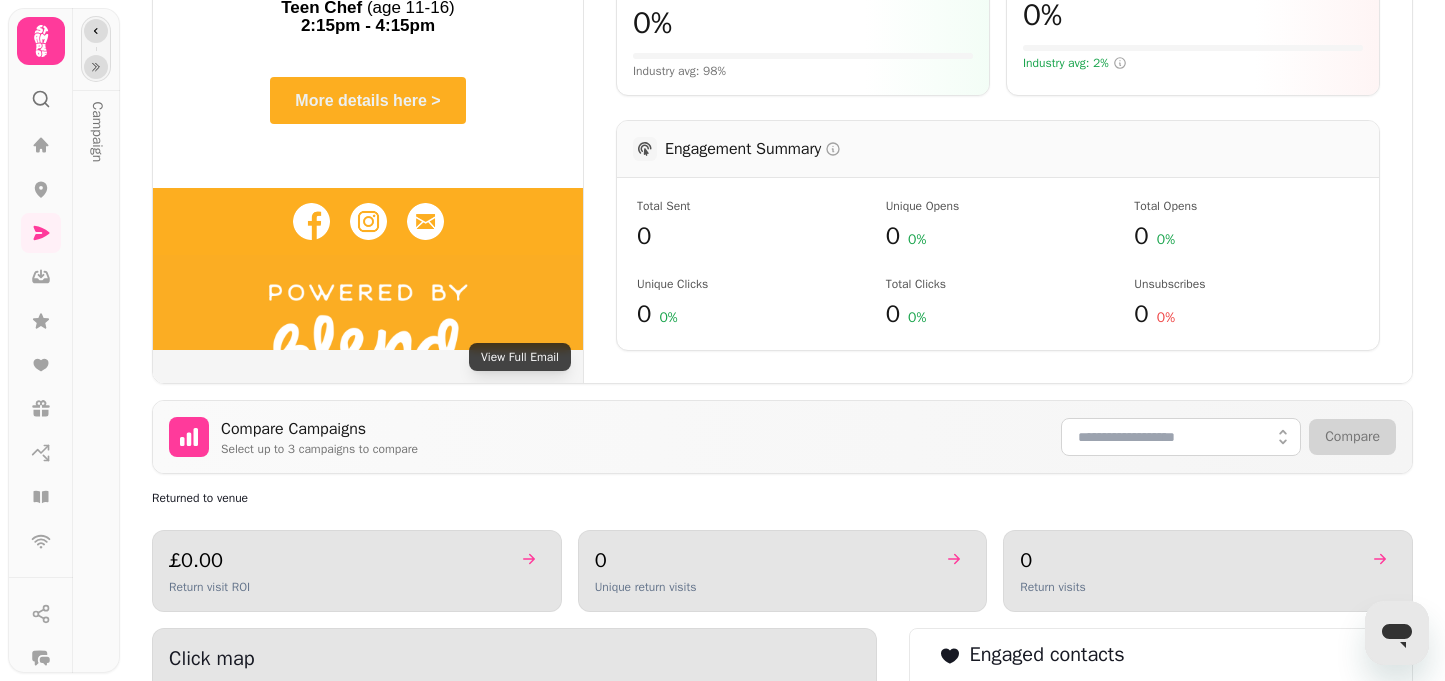 click 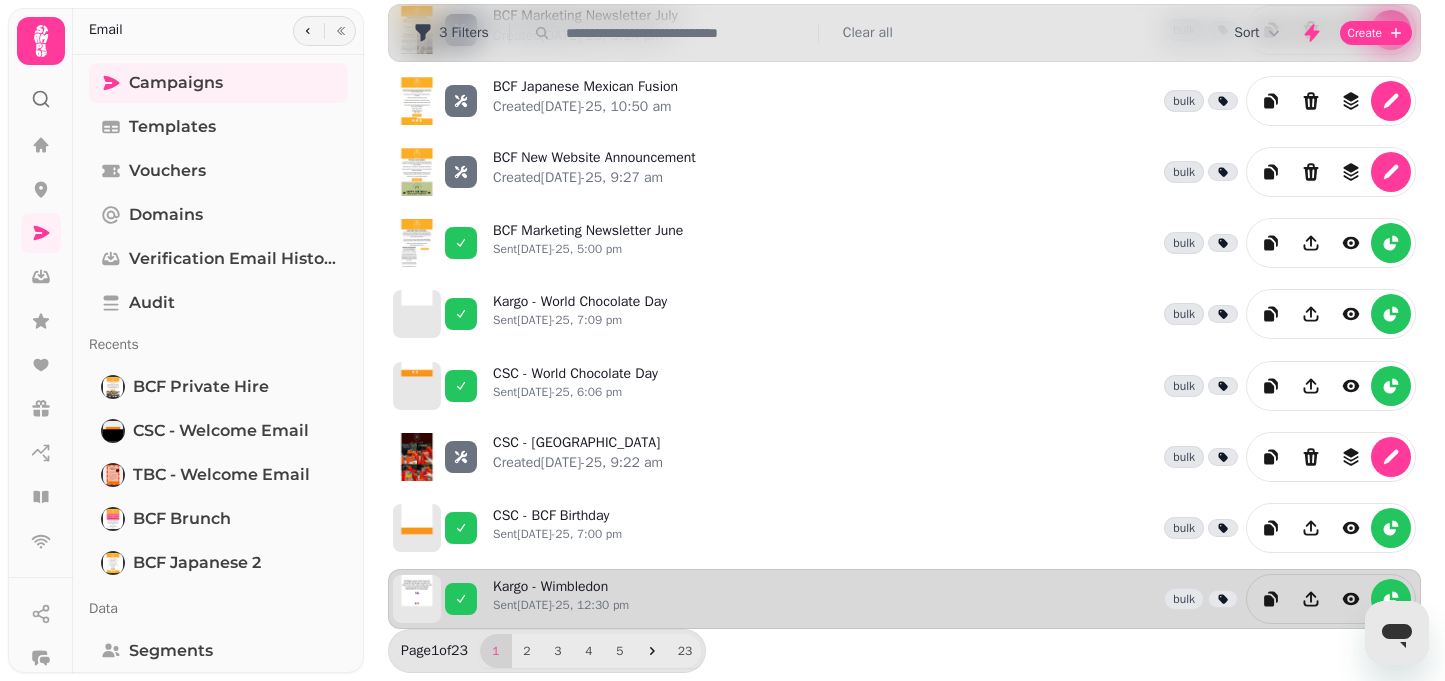 scroll, scrollTop: 0, scrollLeft: 0, axis: both 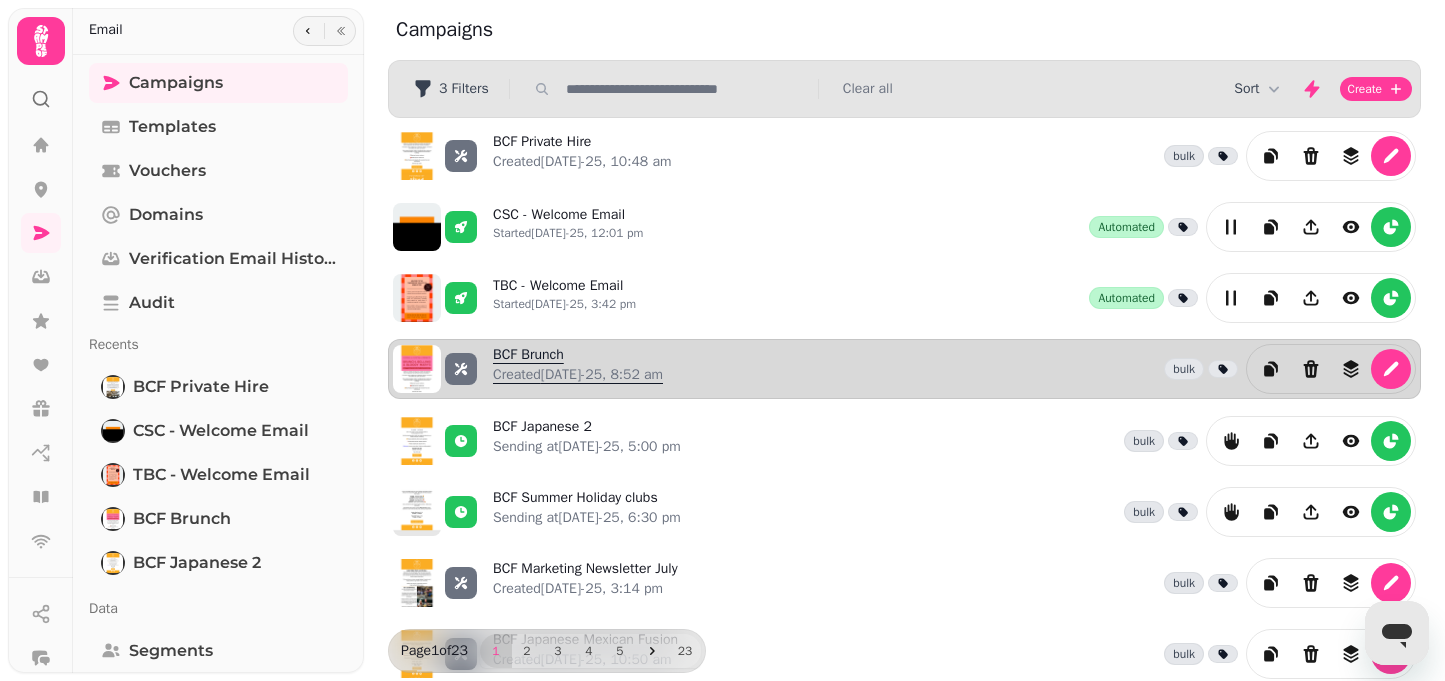 click on "BCF Brunch Created  [DATE]-25, 8:52 am" at bounding box center (578, 369) 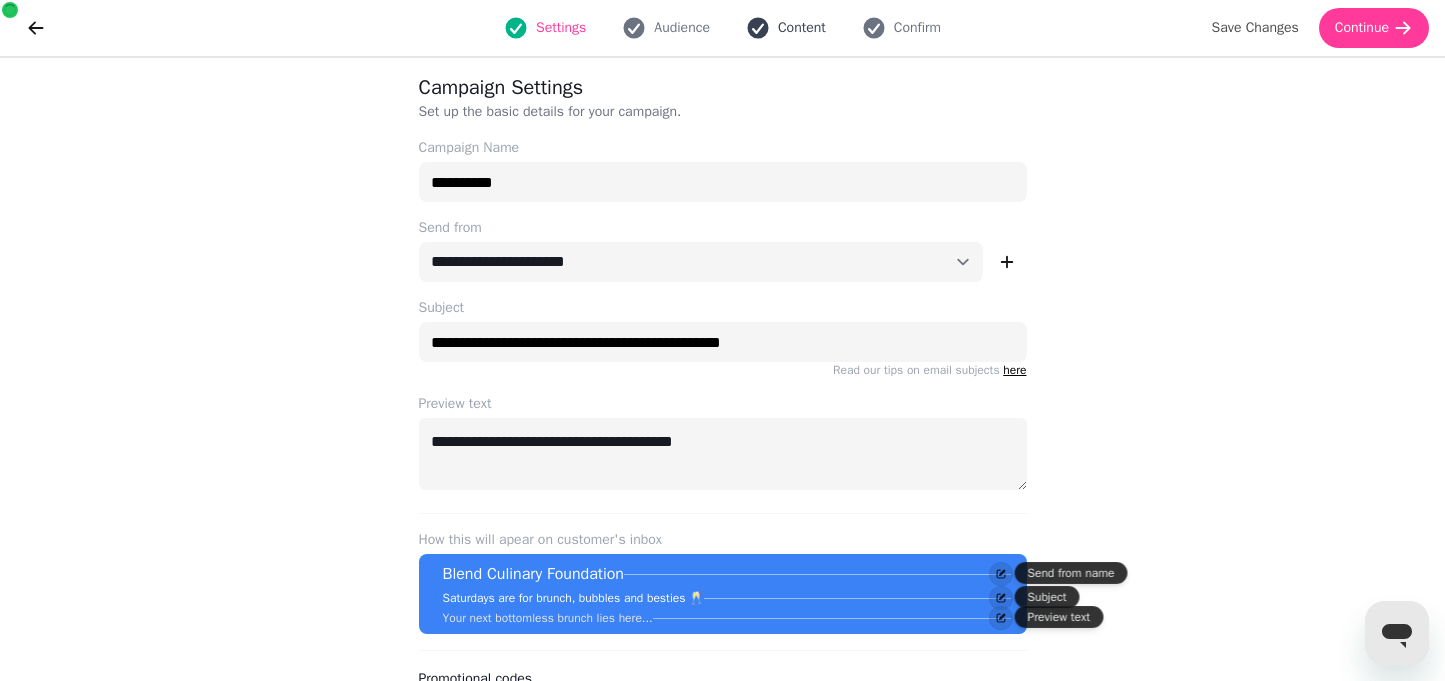 click on "Content" at bounding box center [786, 28] 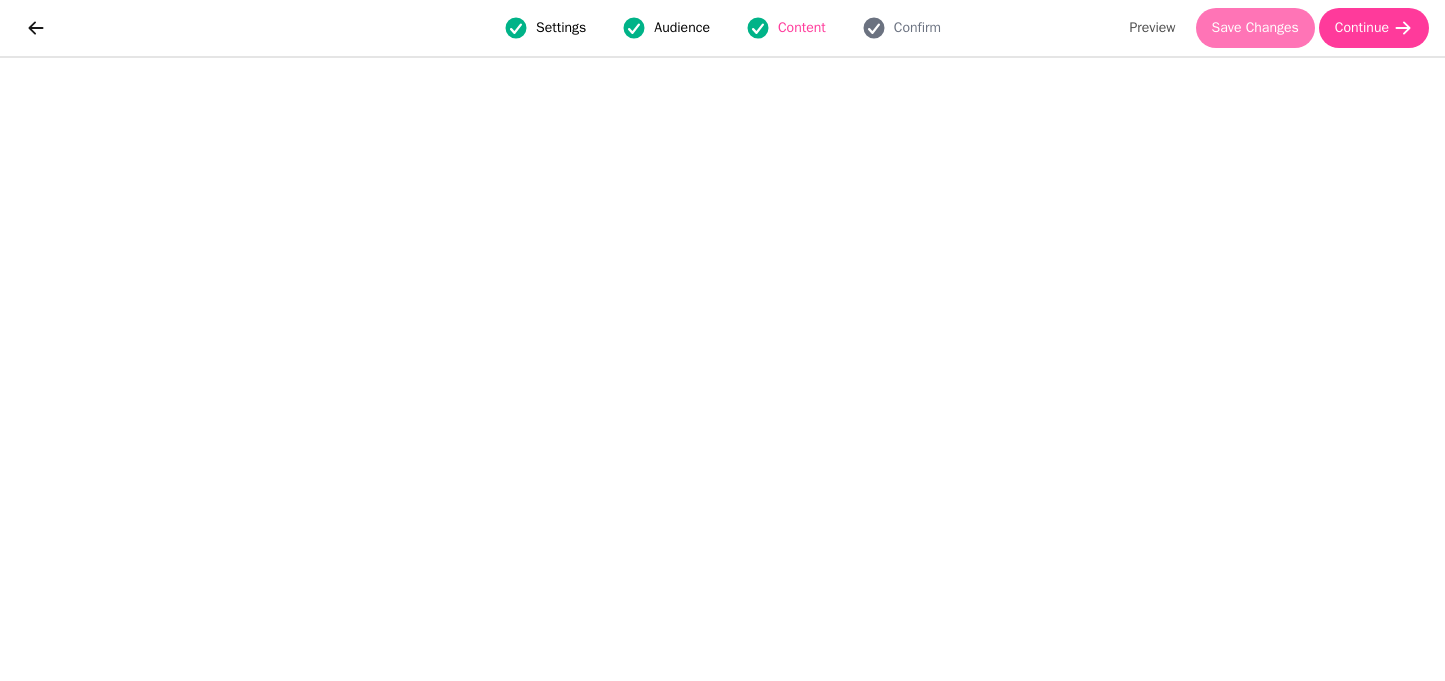 click on "Save Changes" at bounding box center [1255, 28] 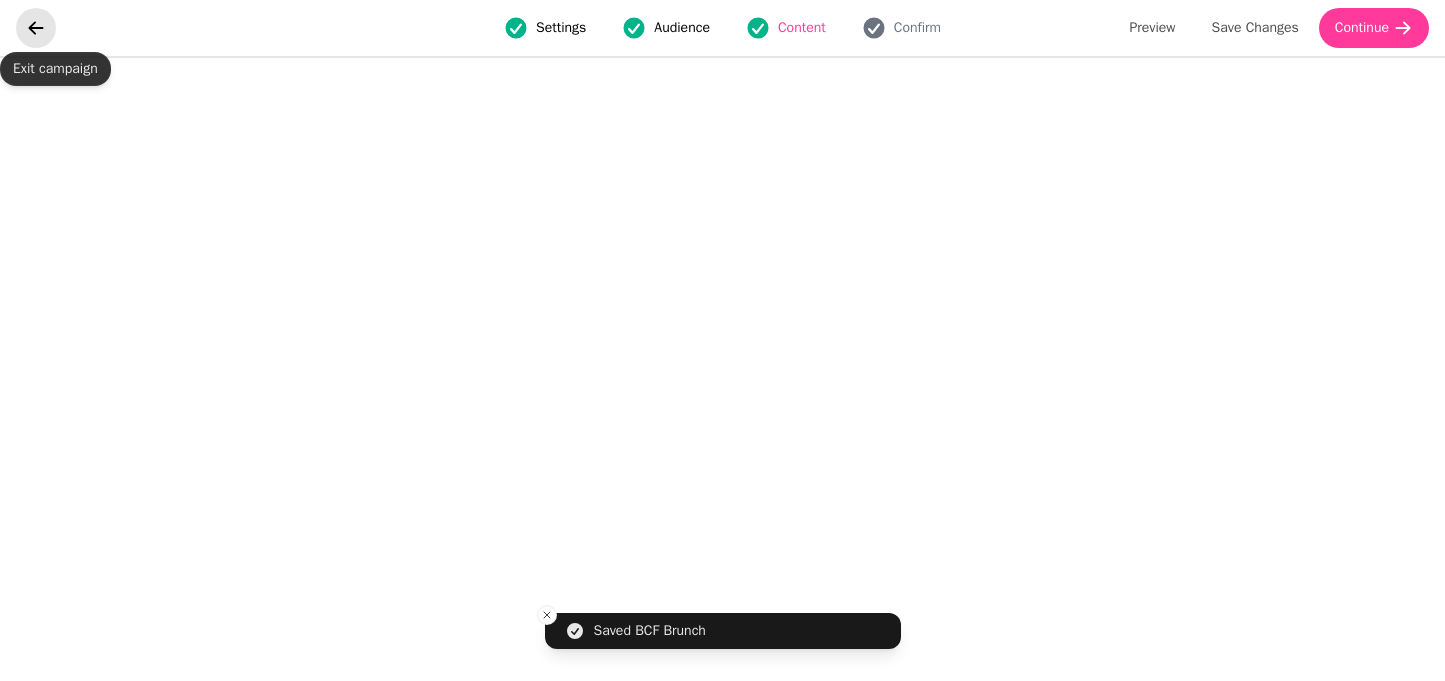 click 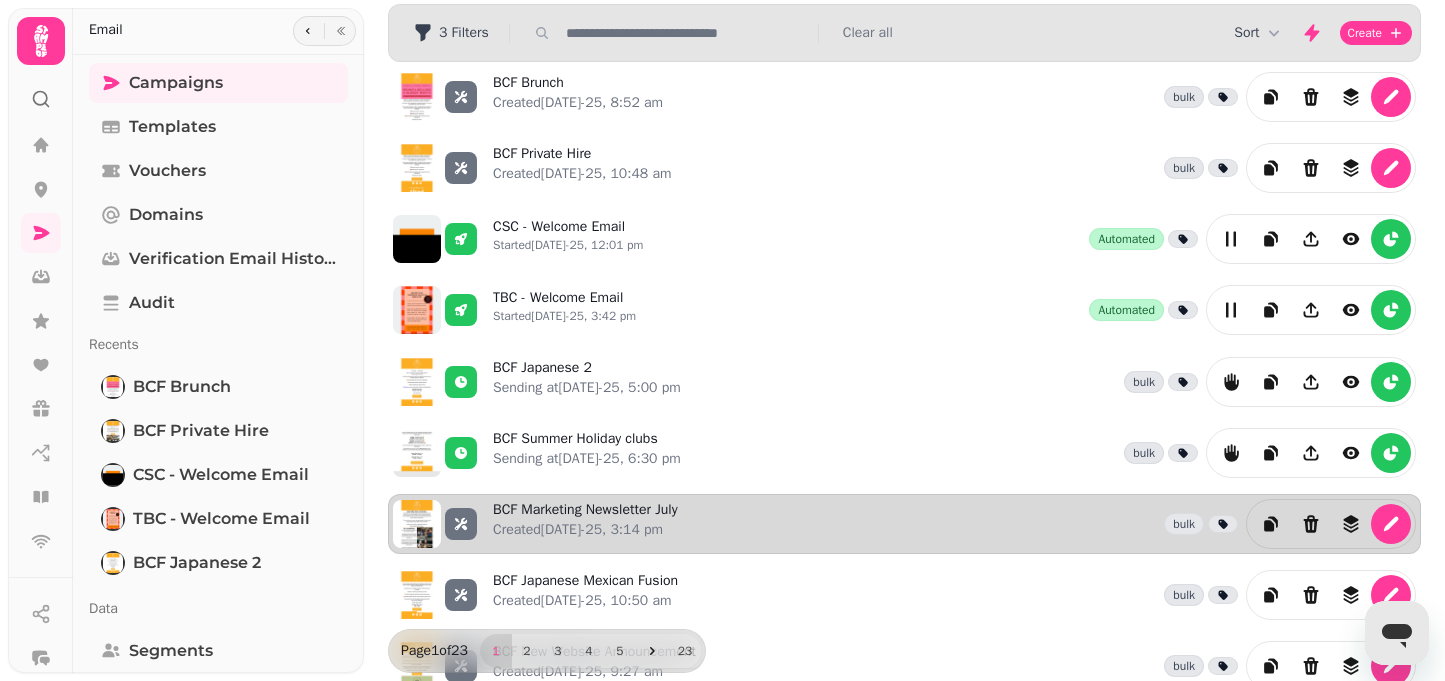 scroll, scrollTop: 0, scrollLeft: 0, axis: both 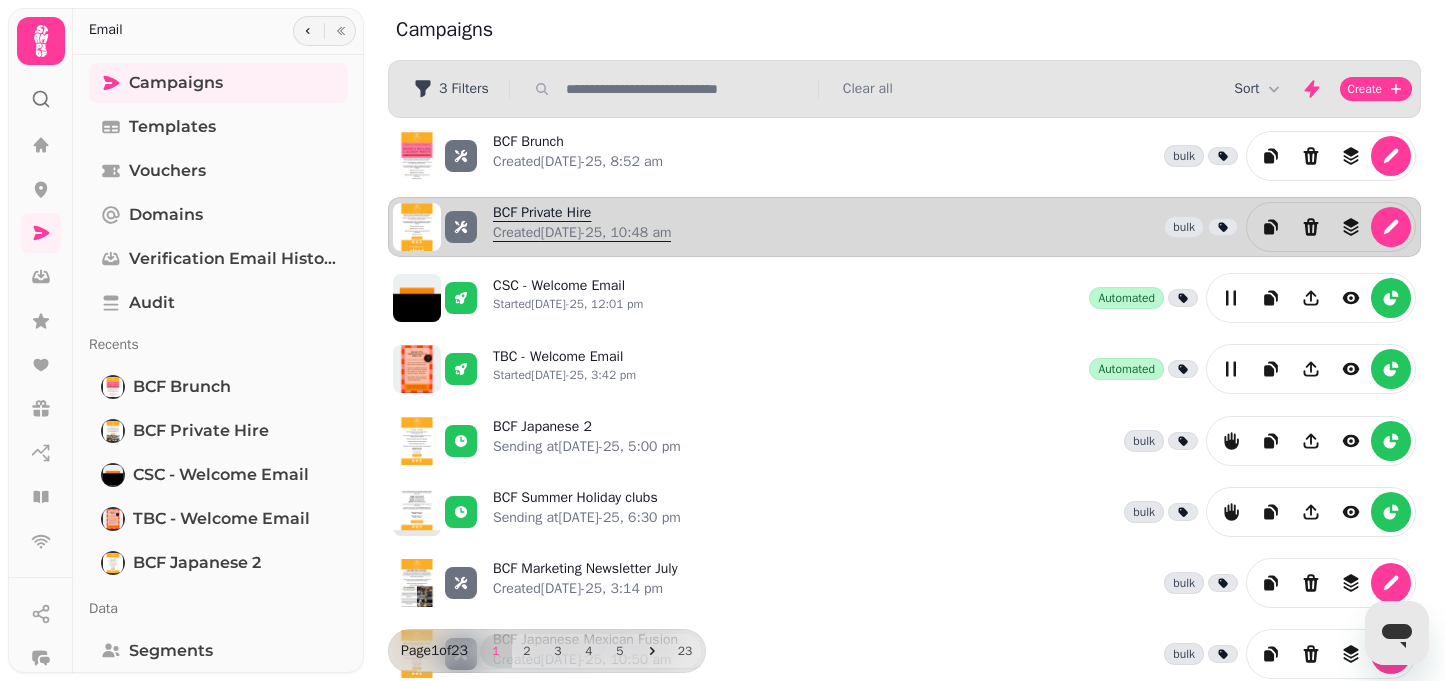 click on "BCF Private Hire Created  [DATE]-25, 10:48 am" at bounding box center (582, 227) 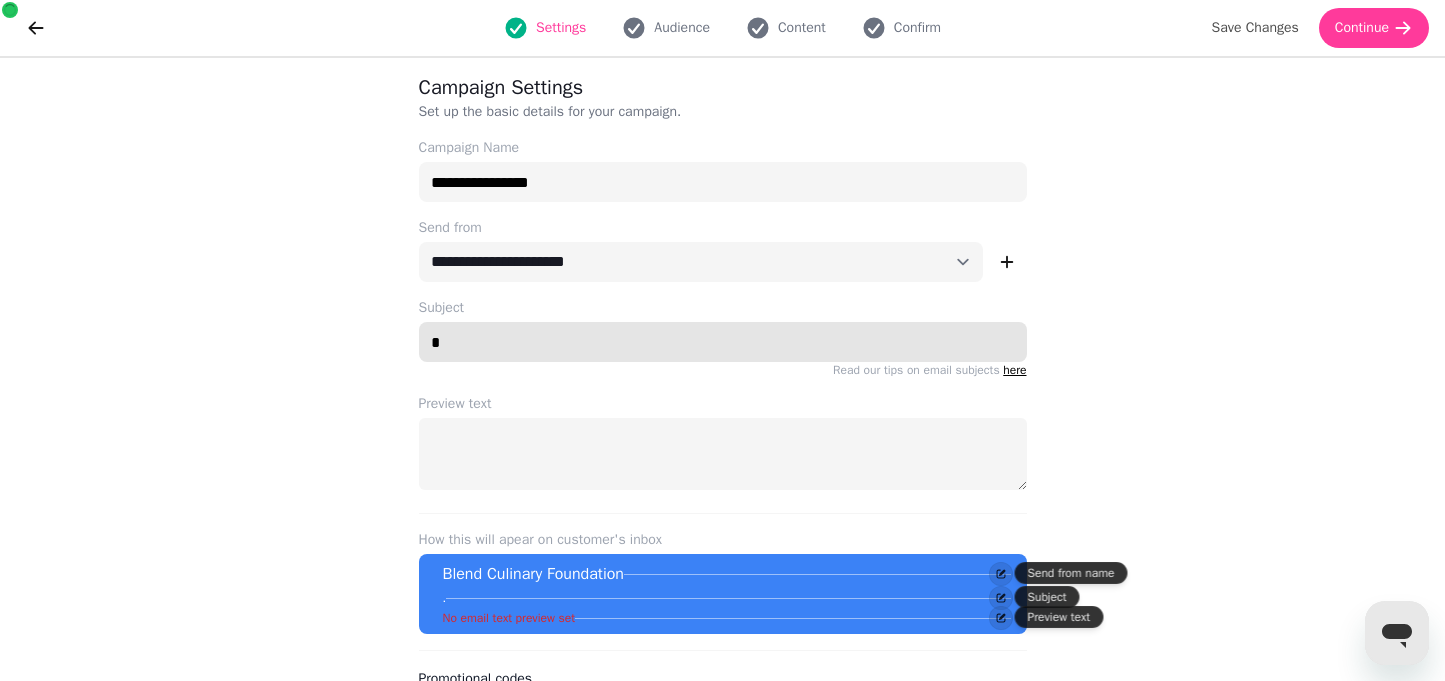 click on "*" at bounding box center [723, 342] 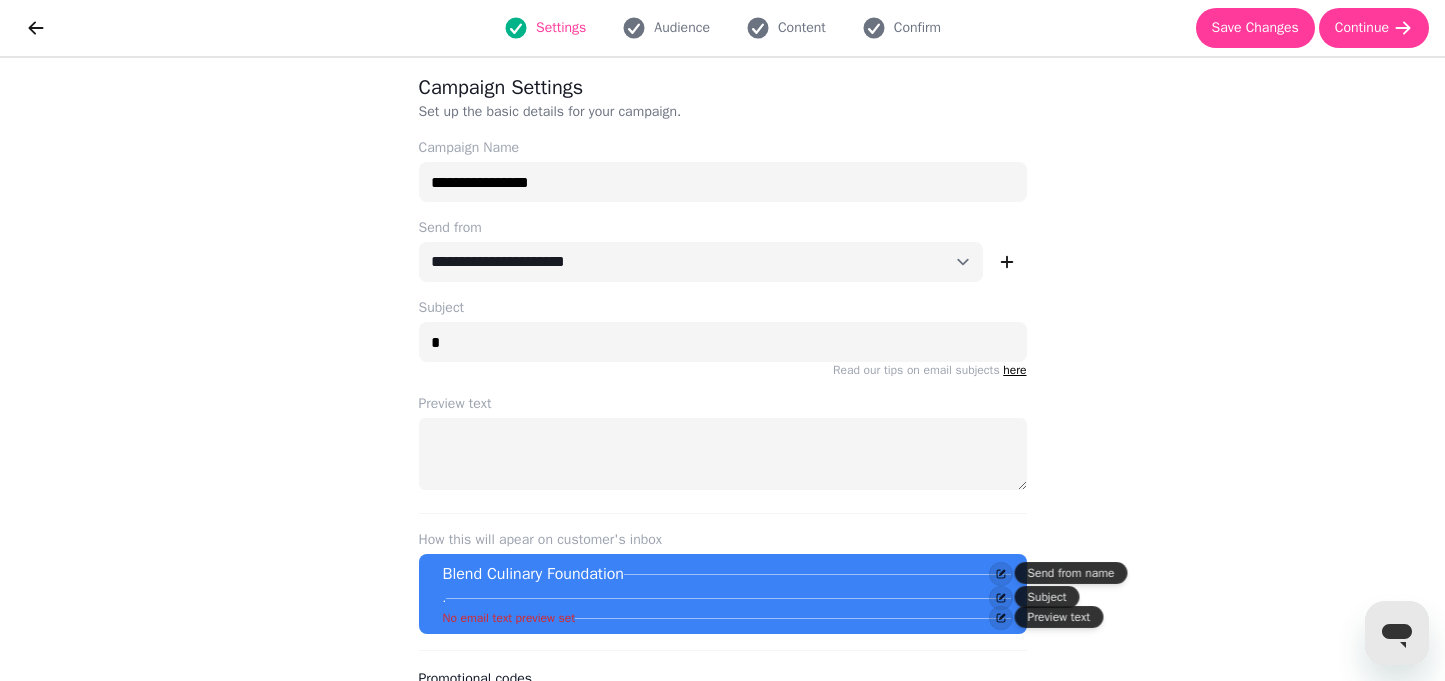 click on "Settings Audience Content Confirm" at bounding box center [722, 28] 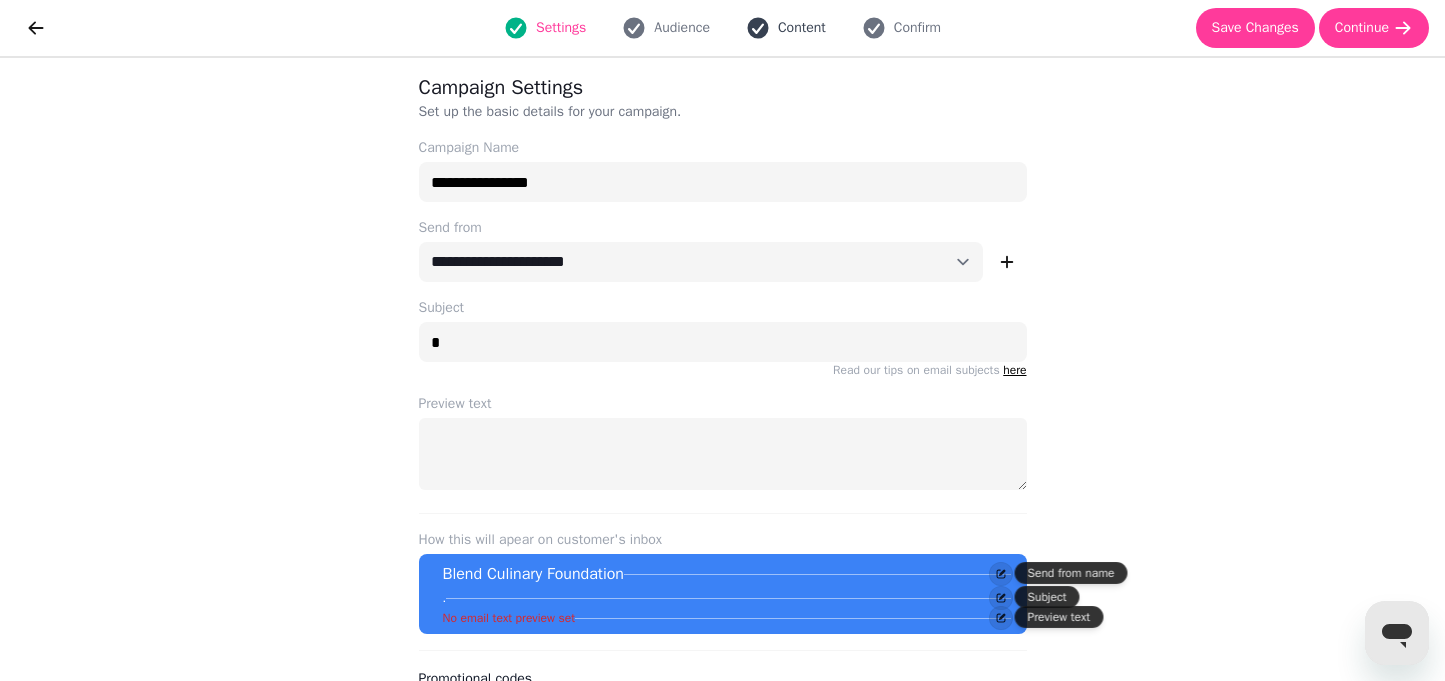 click on "Content" at bounding box center [802, 28] 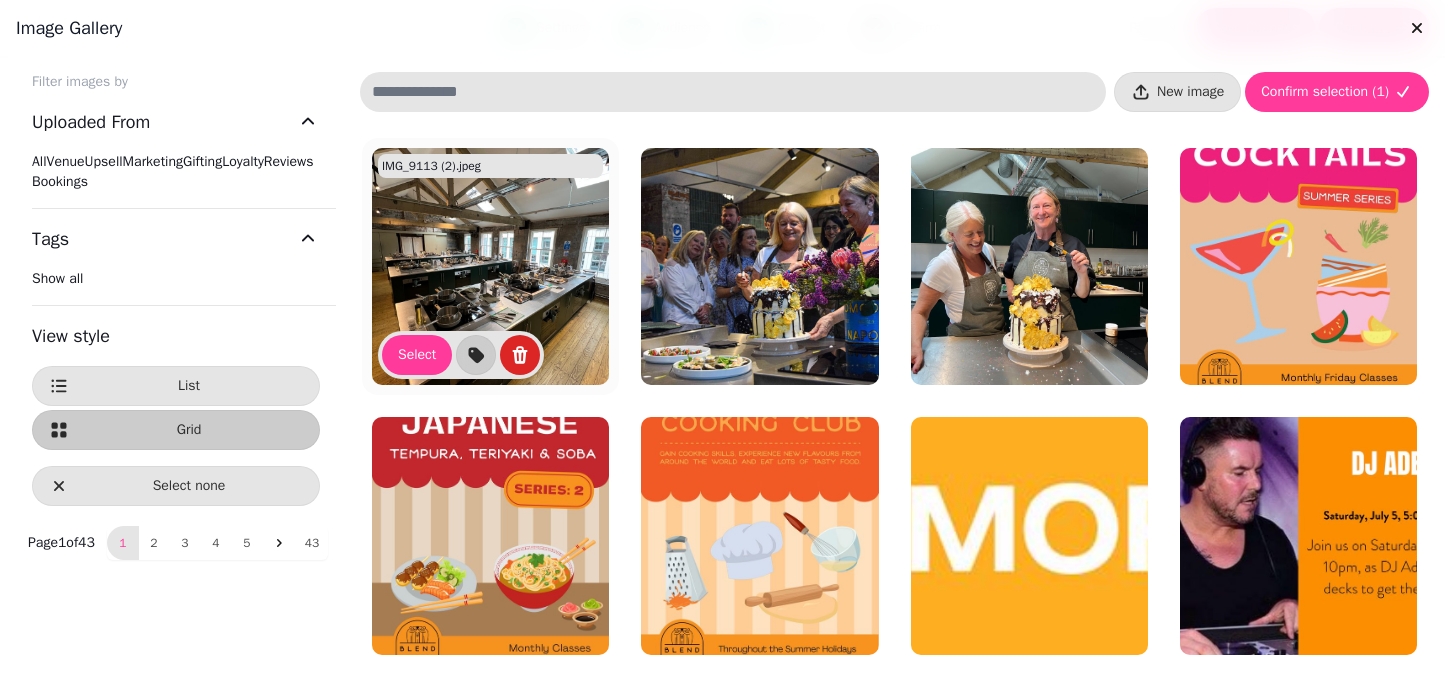 click at bounding box center [490, 266] 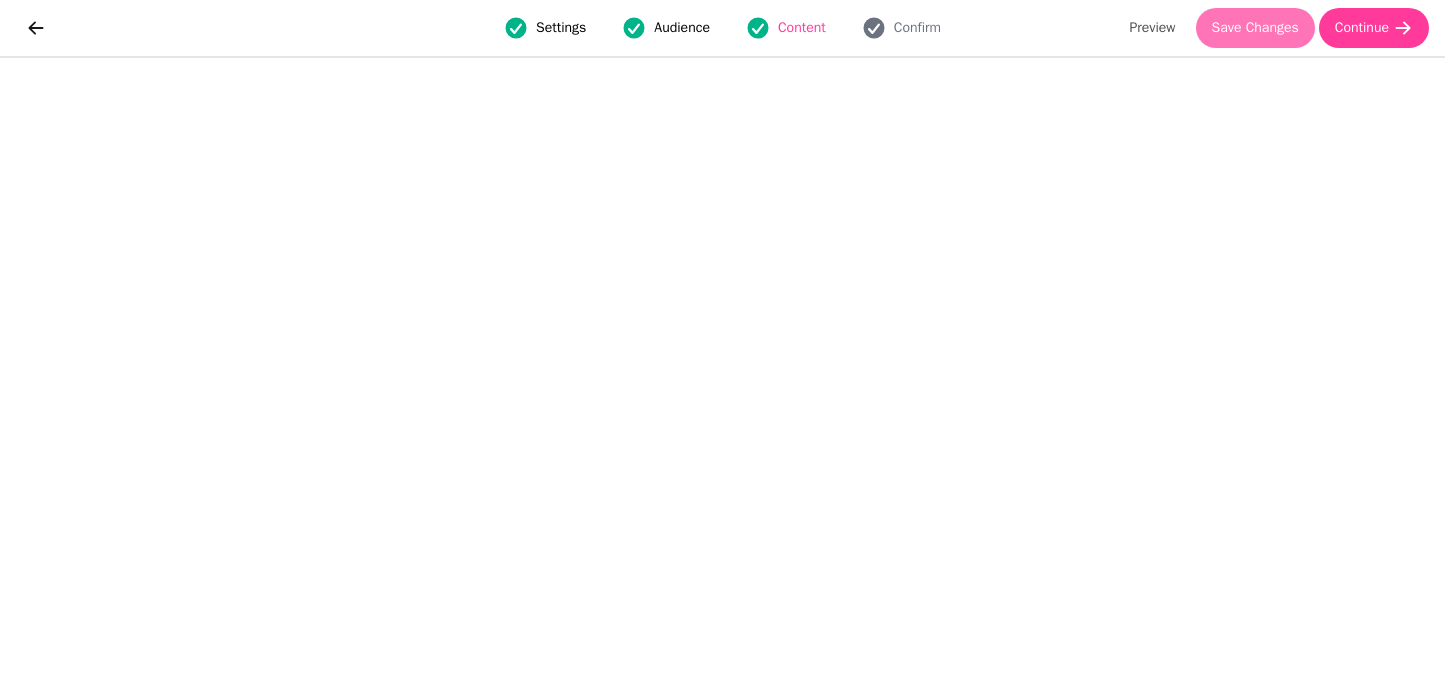 click on "Save Changes" at bounding box center [1255, 28] 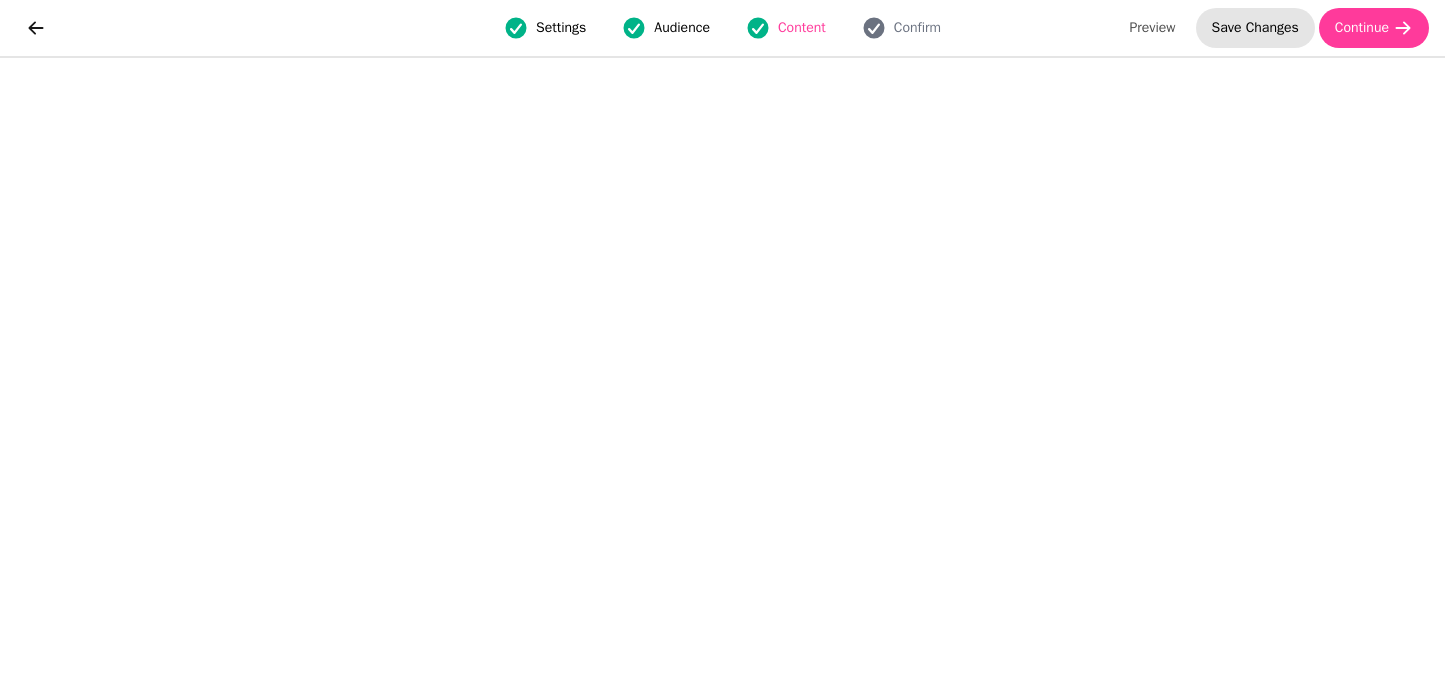click on "Save Changes" at bounding box center (1255, 28) 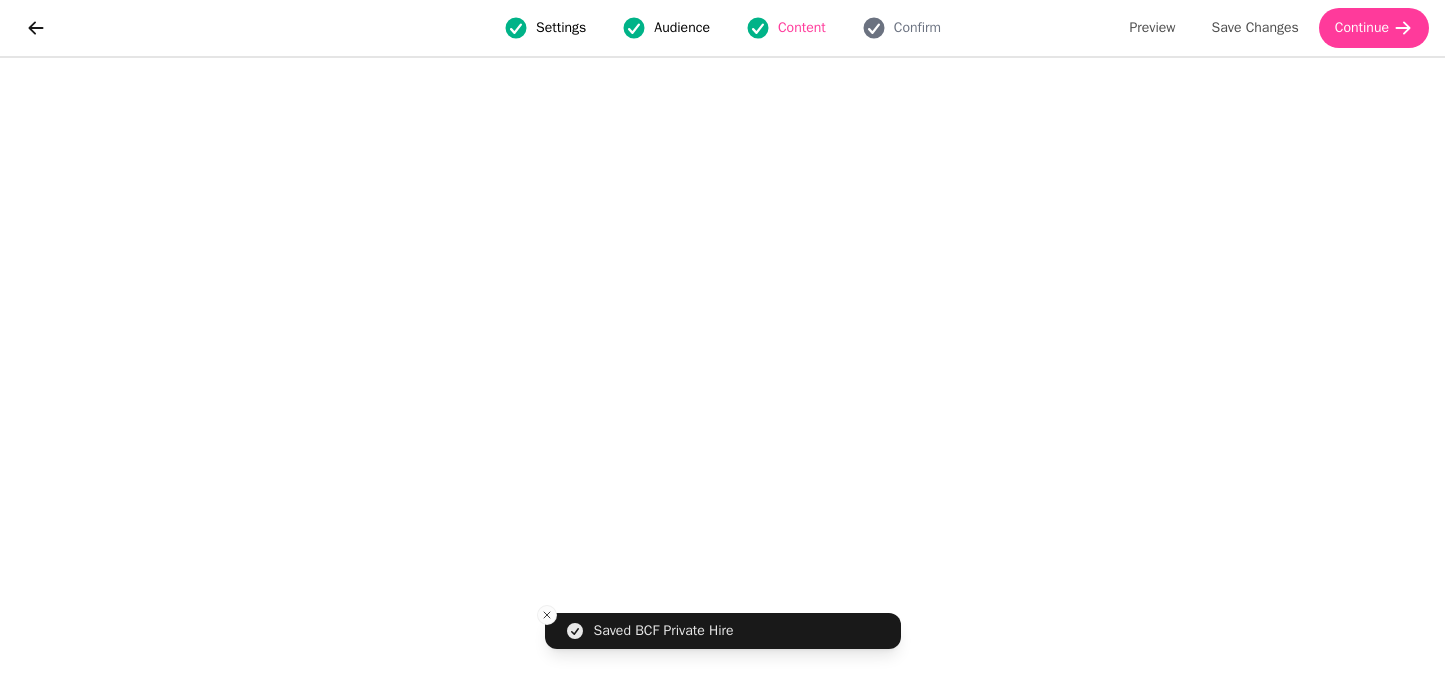 click on "Settings" at bounding box center (561, 28) 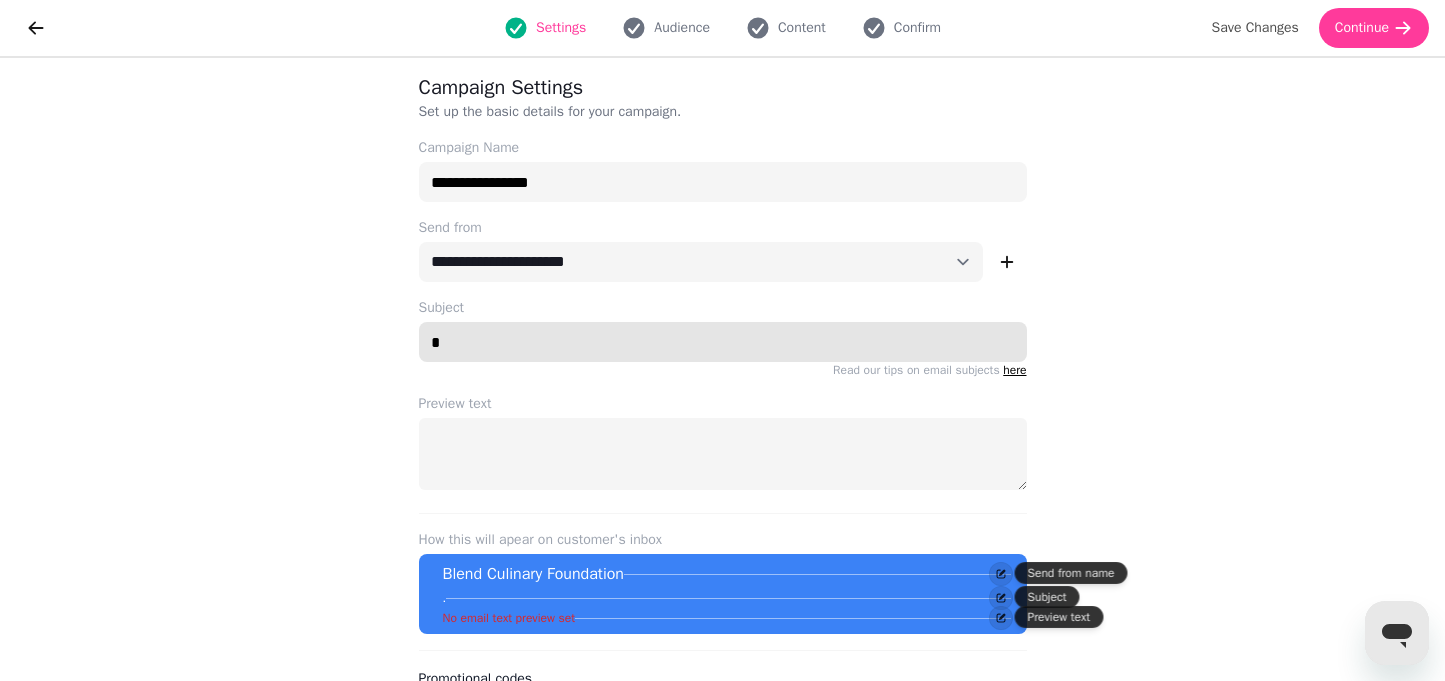 drag, startPoint x: 730, startPoint y: 345, endPoint x: 445, endPoint y: 323, distance: 285.84787 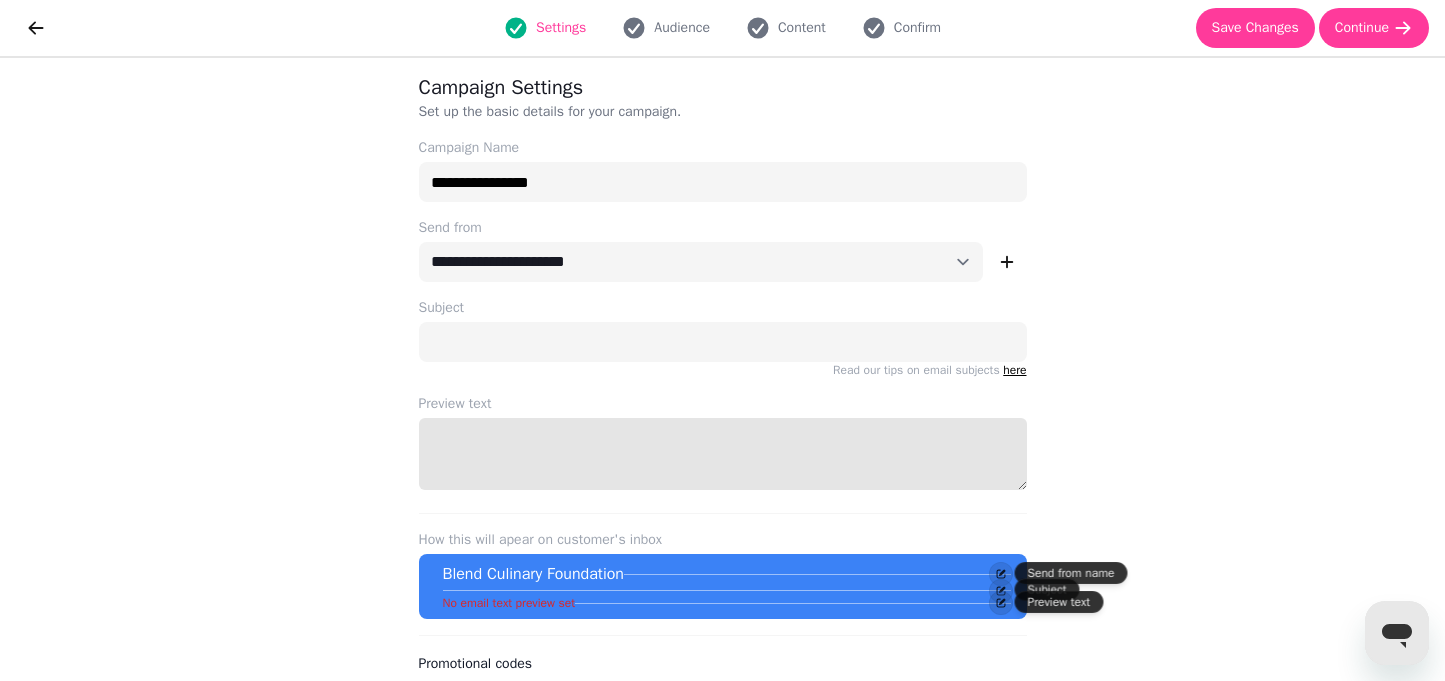 click on "Preview text" at bounding box center (723, 454) 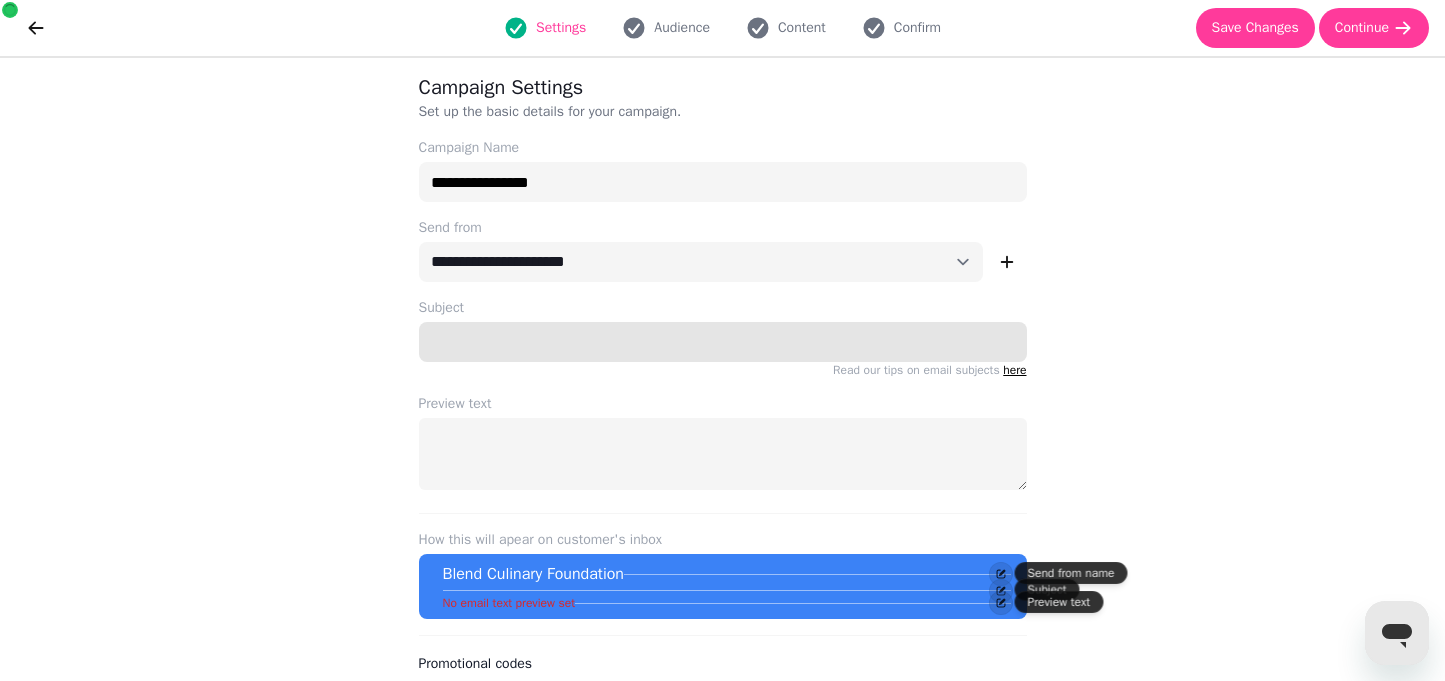 click on "Subject" at bounding box center (723, 342) 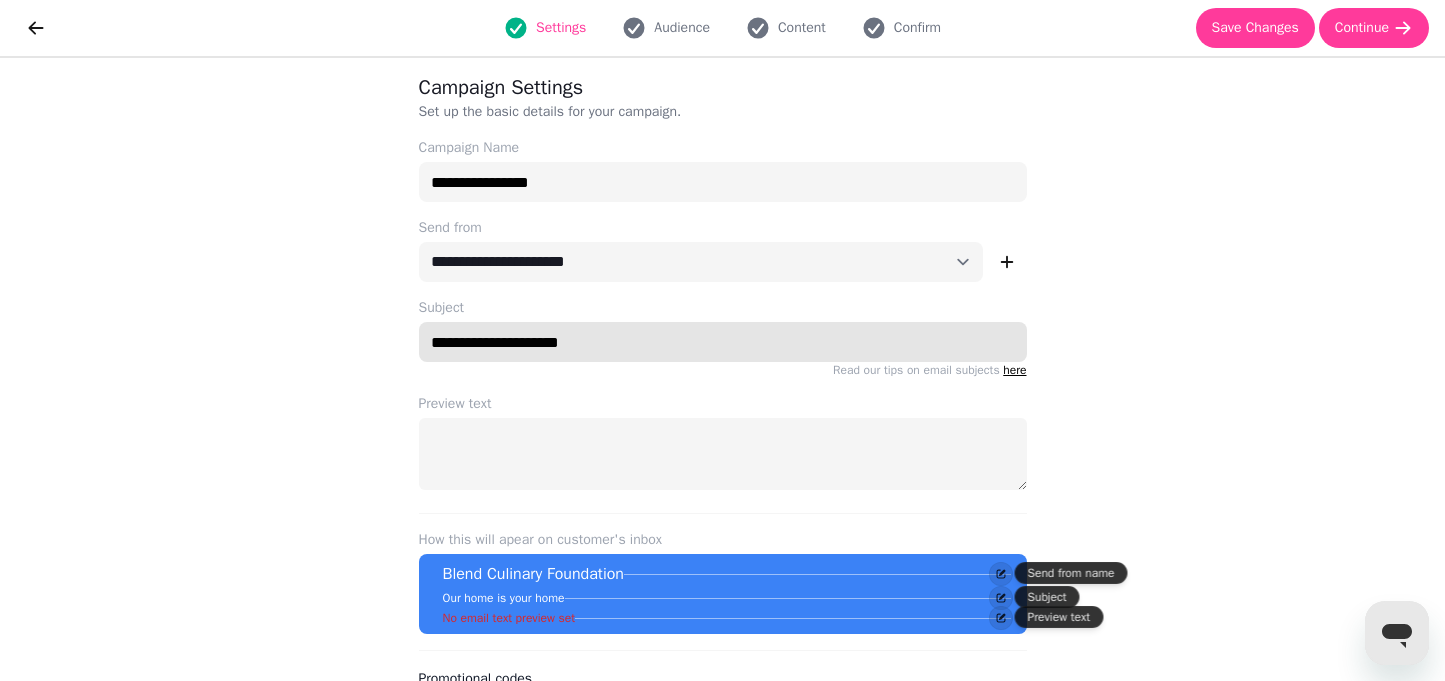 type on "**********" 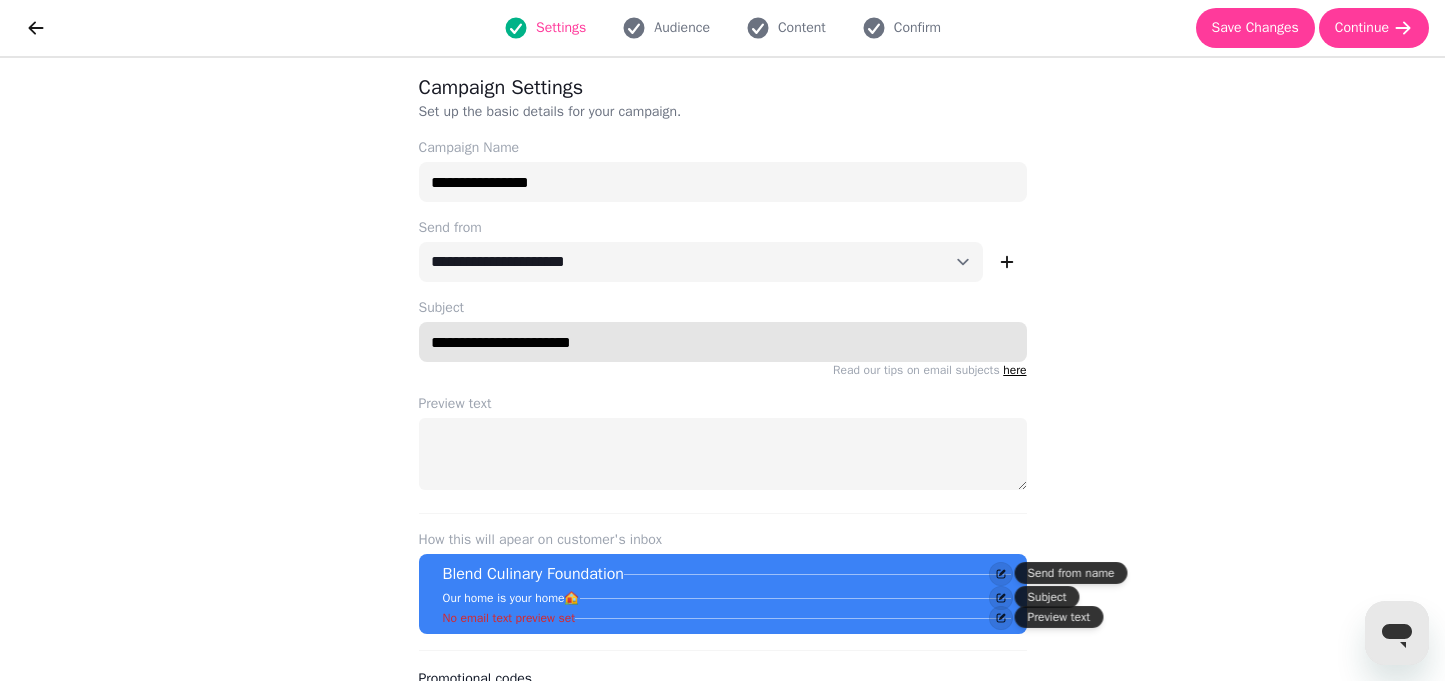 drag, startPoint x: 641, startPoint y: 335, endPoint x: 402, endPoint y: 333, distance: 239.00836 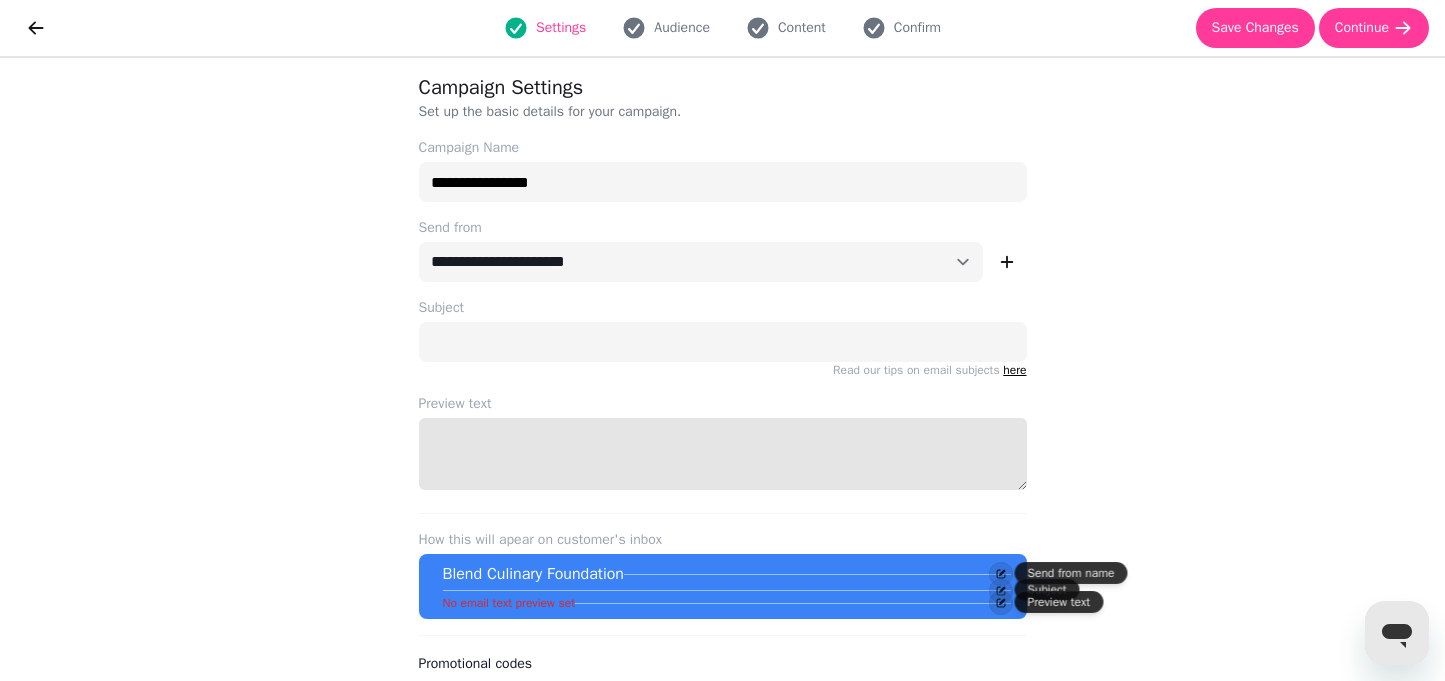 click on "Preview text" at bounding box center [723, 454] 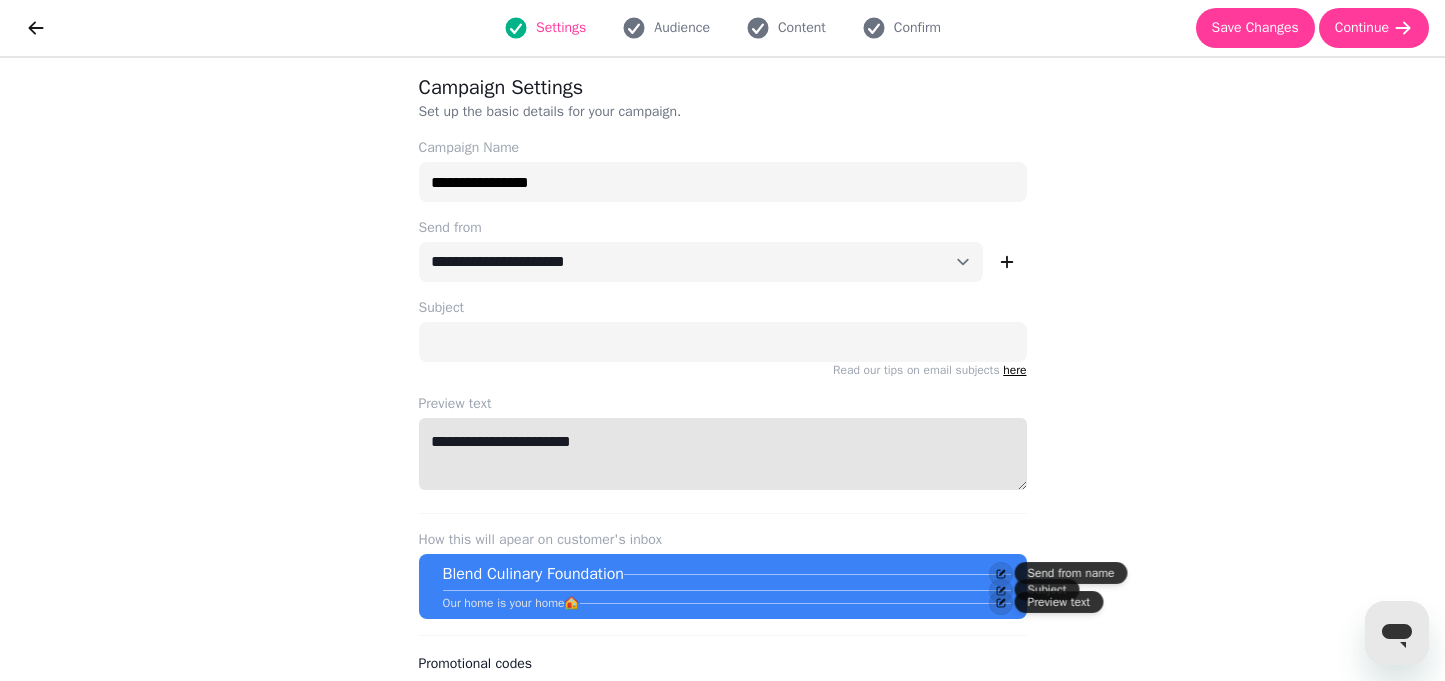 type on "**********" 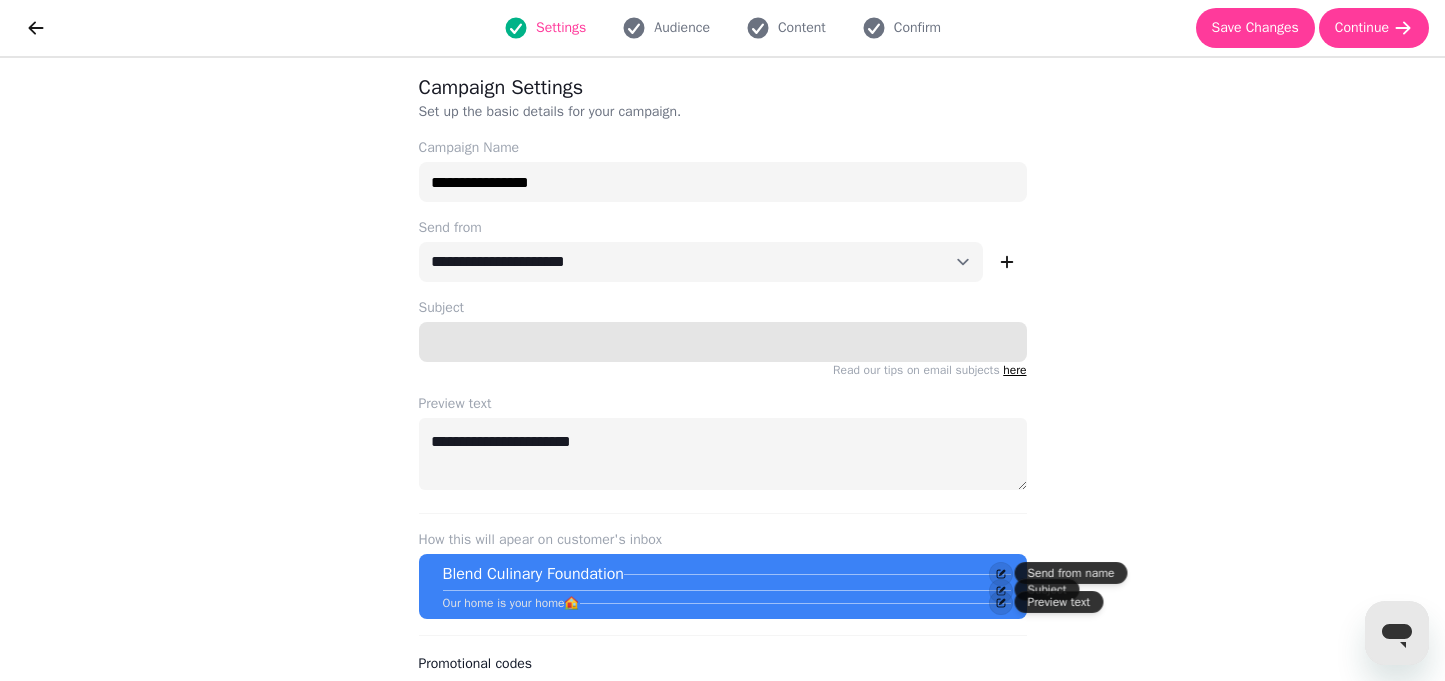 click on "Subject" at bounding box center (723, 342) 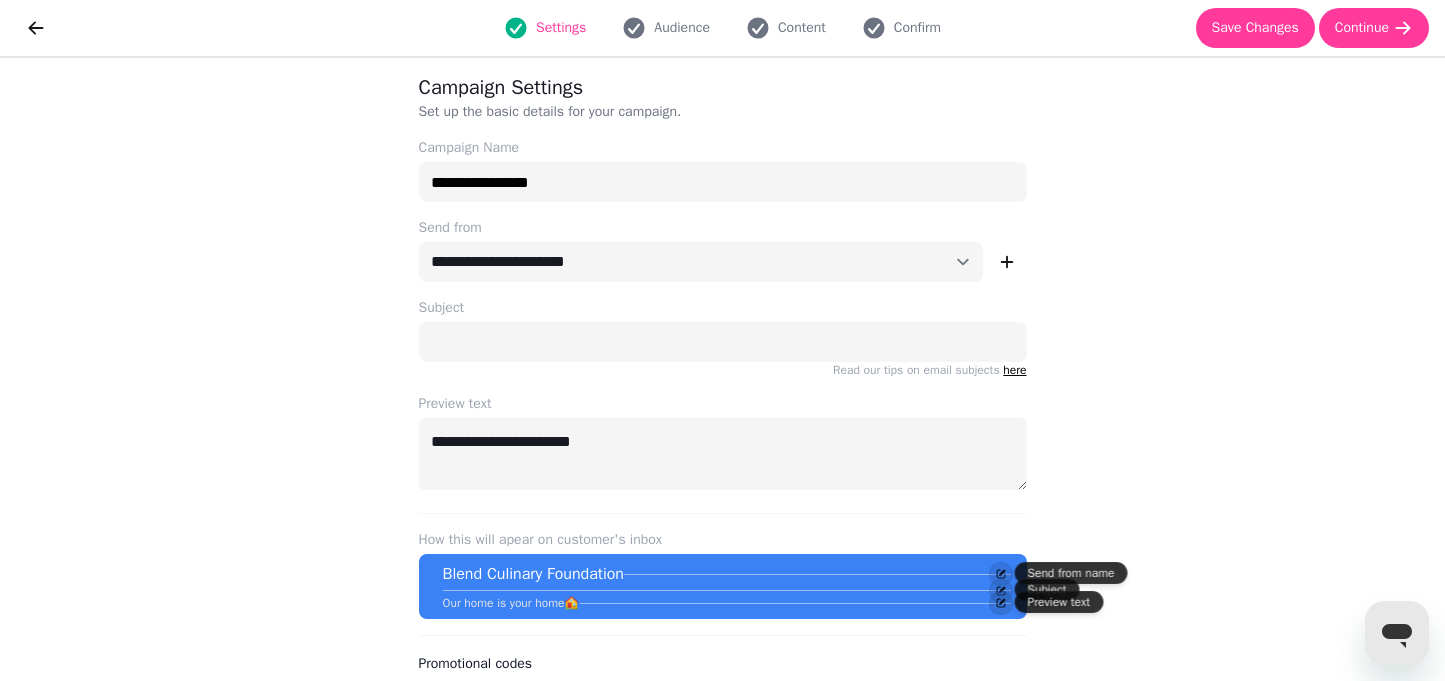click on "Read our tips on email subjects   here" at bounding box center (723, 370) 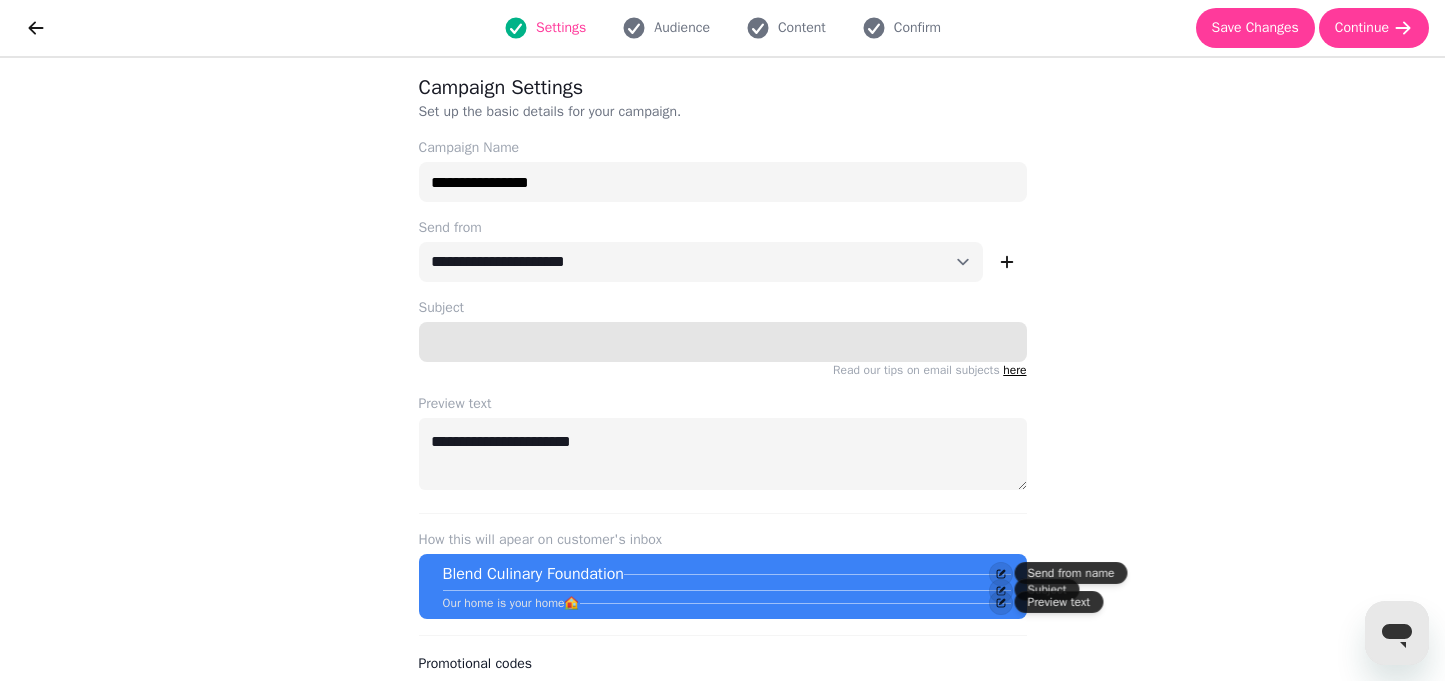 click on "Subject" at bounding box center (723, 342) 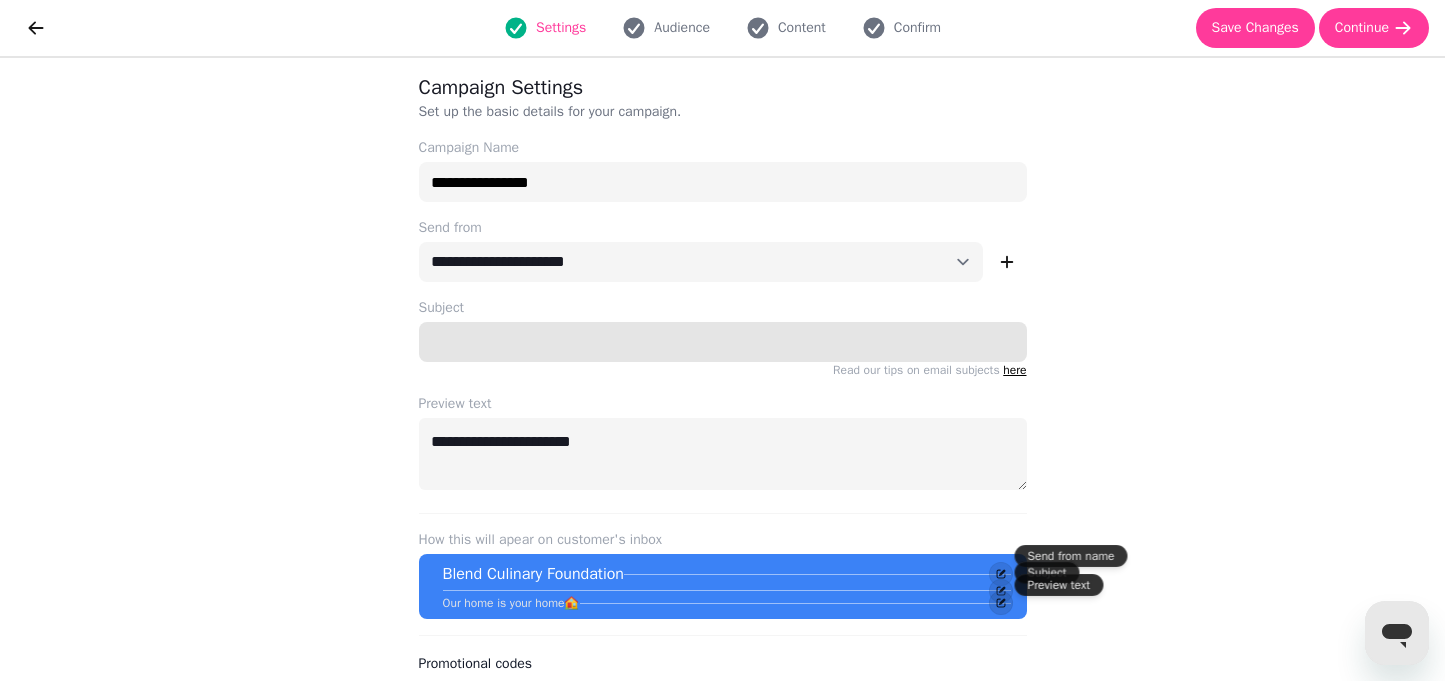 scroll, scrollTop: 56, scrollLeft: 0, axis: vertical 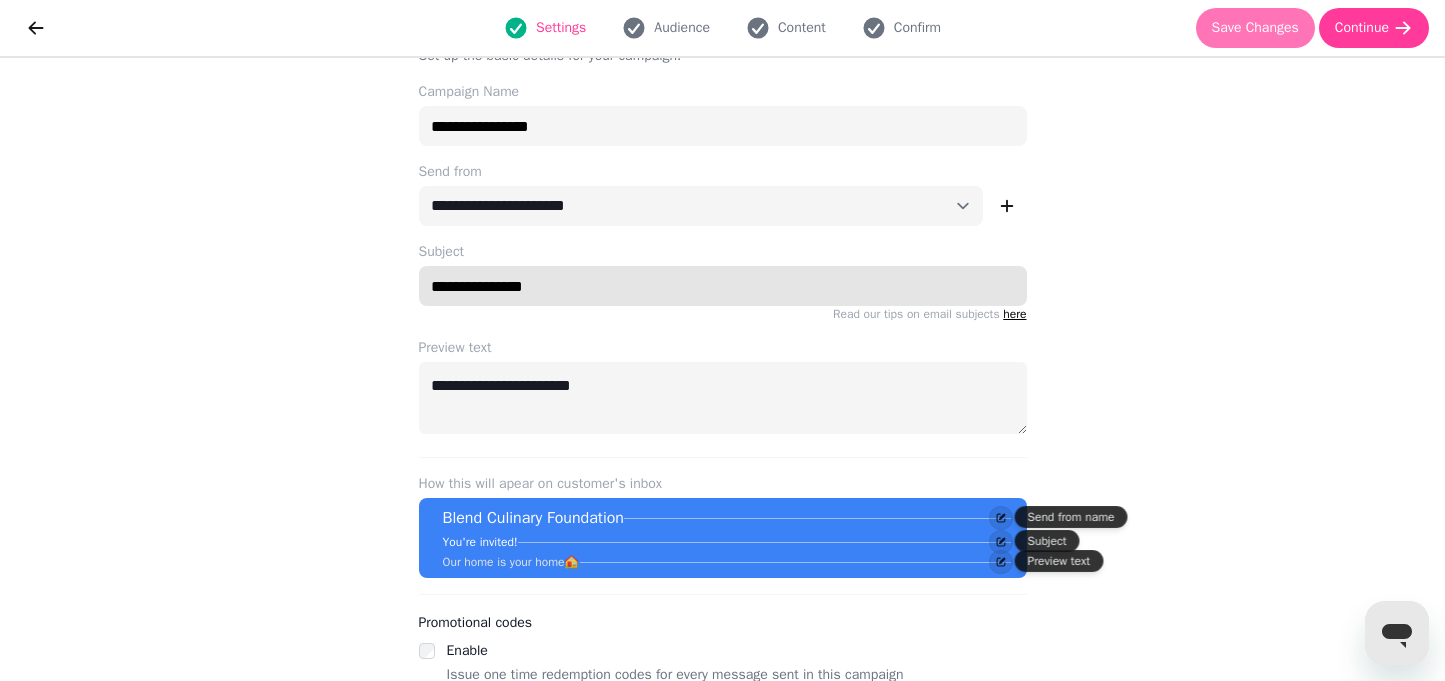 type on "**********" 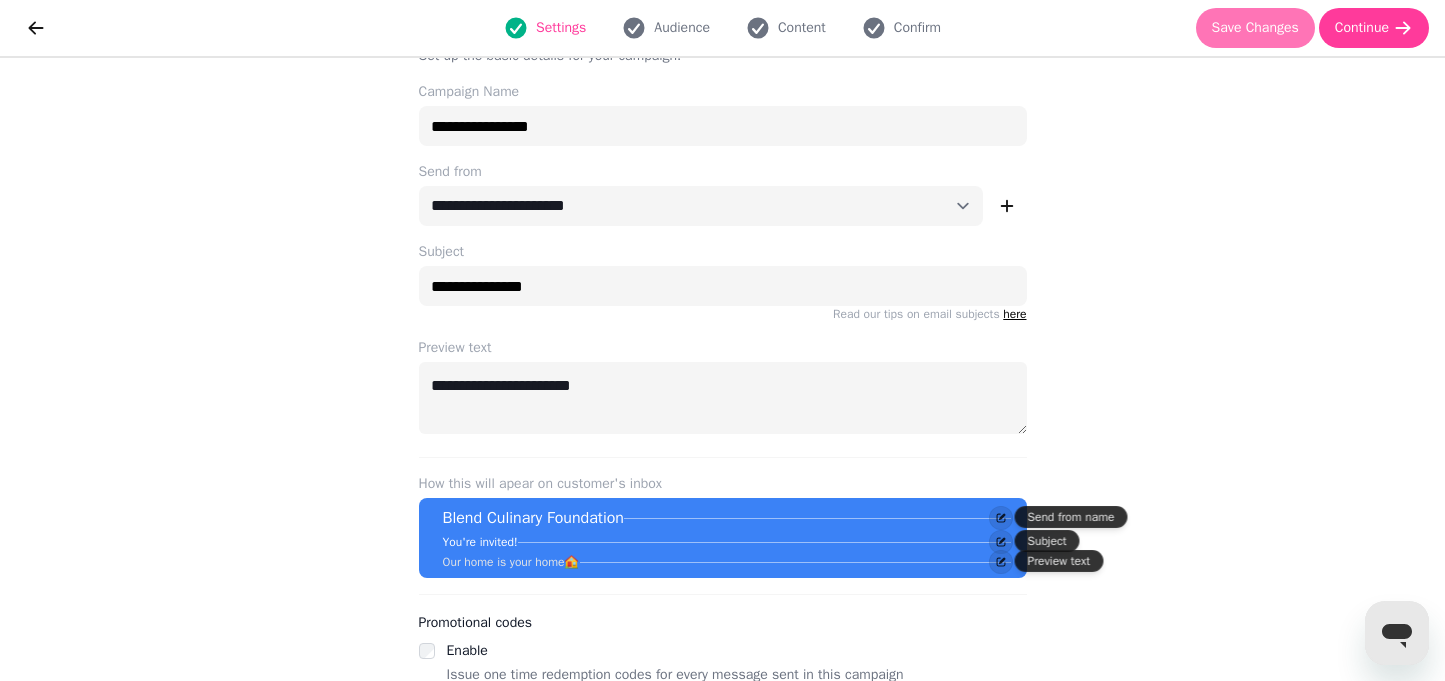 click on "Save Changes" at bounding box center (1255, 28) 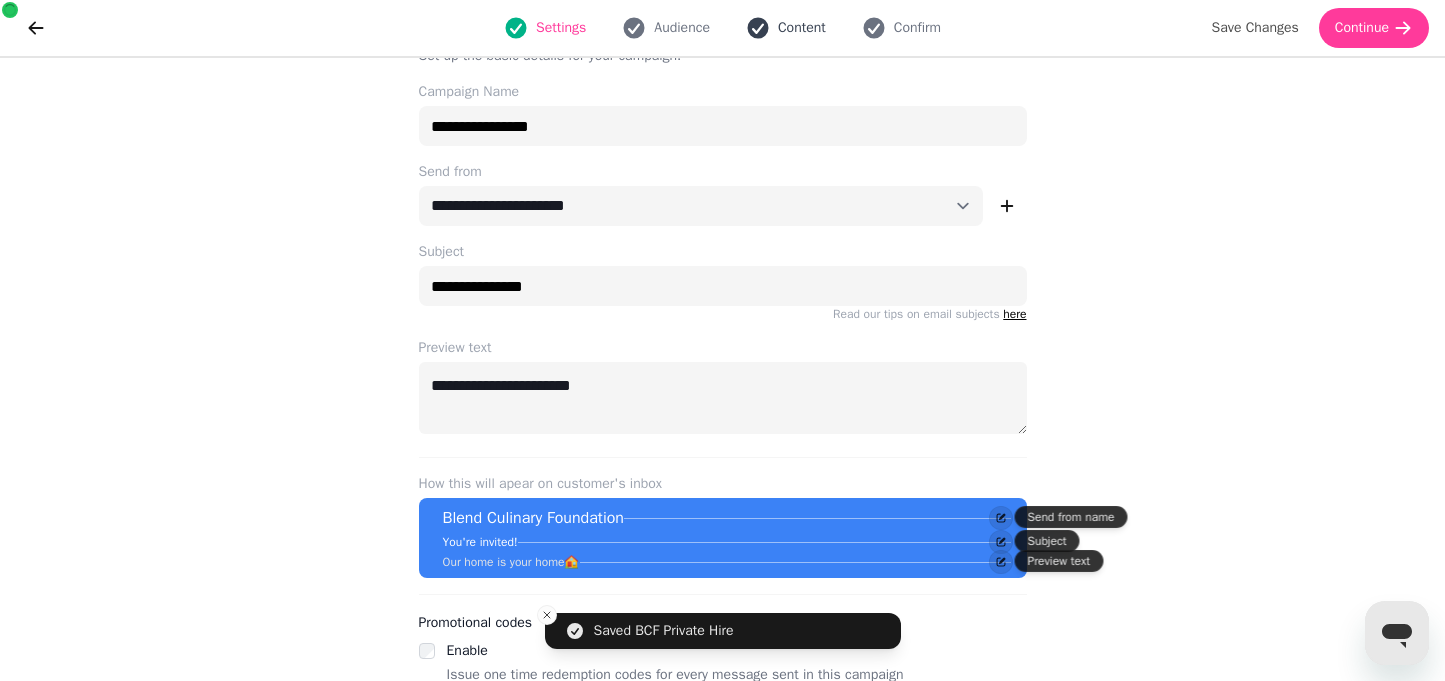 click on "Content" at bounding box center [786, 28] 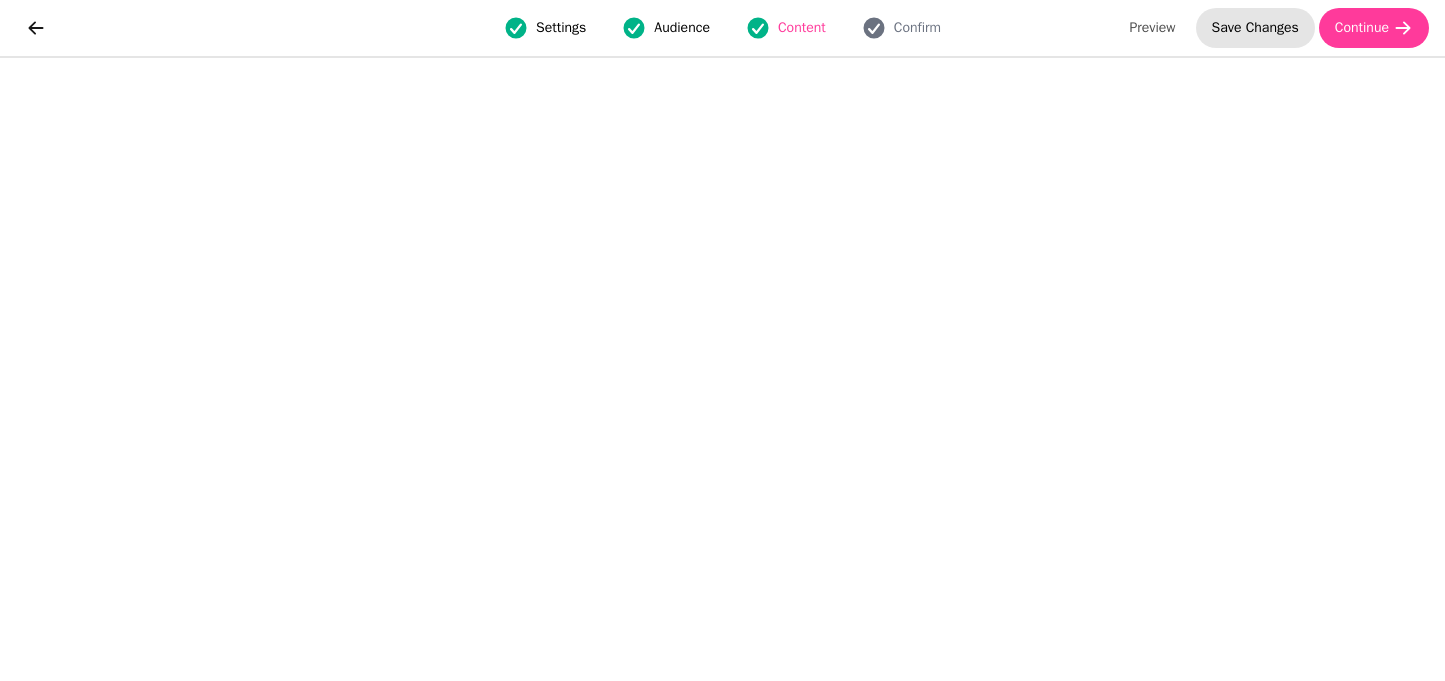 click on "Save Changes" at bounding box center [1255, 28] 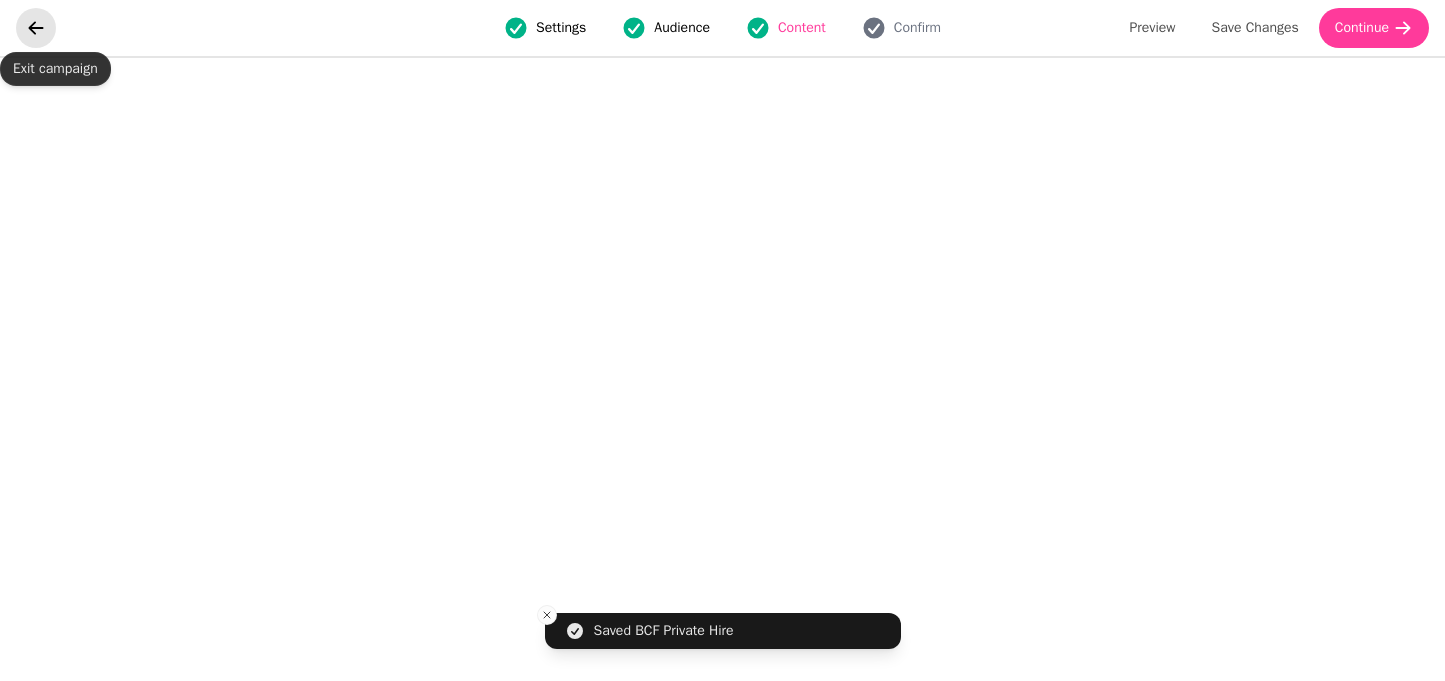click at bounding box center (36, 28) 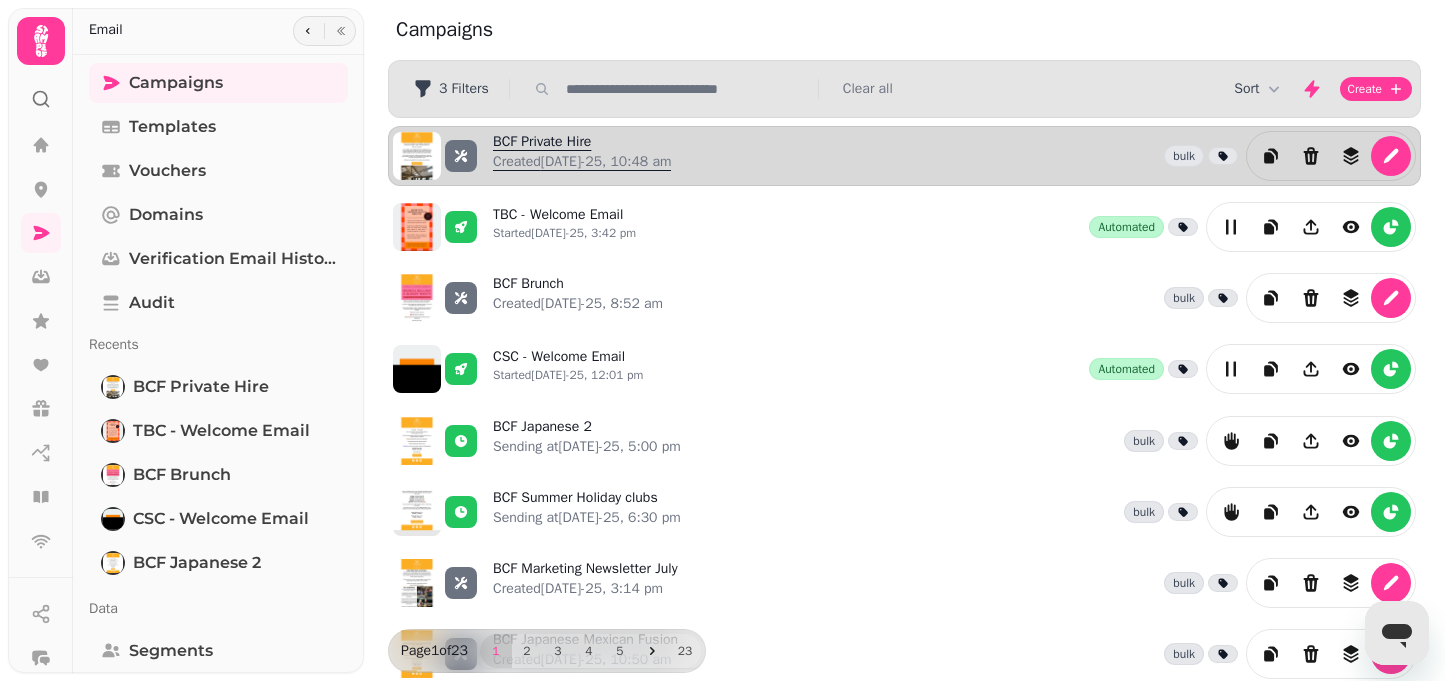 click on "Created  [DATE]-25, 10:48 am" at bounding box center (582, 162) 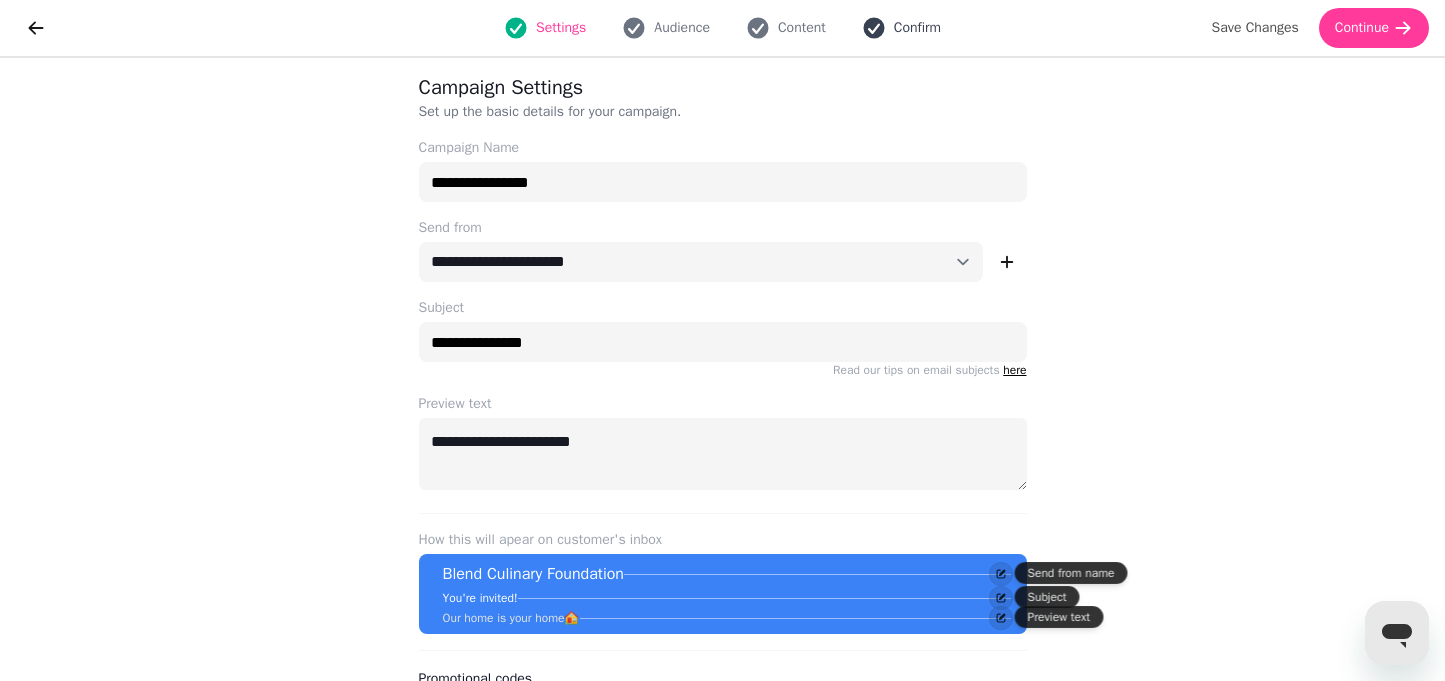 click on "Confirm" at bounding box center (917, 28) 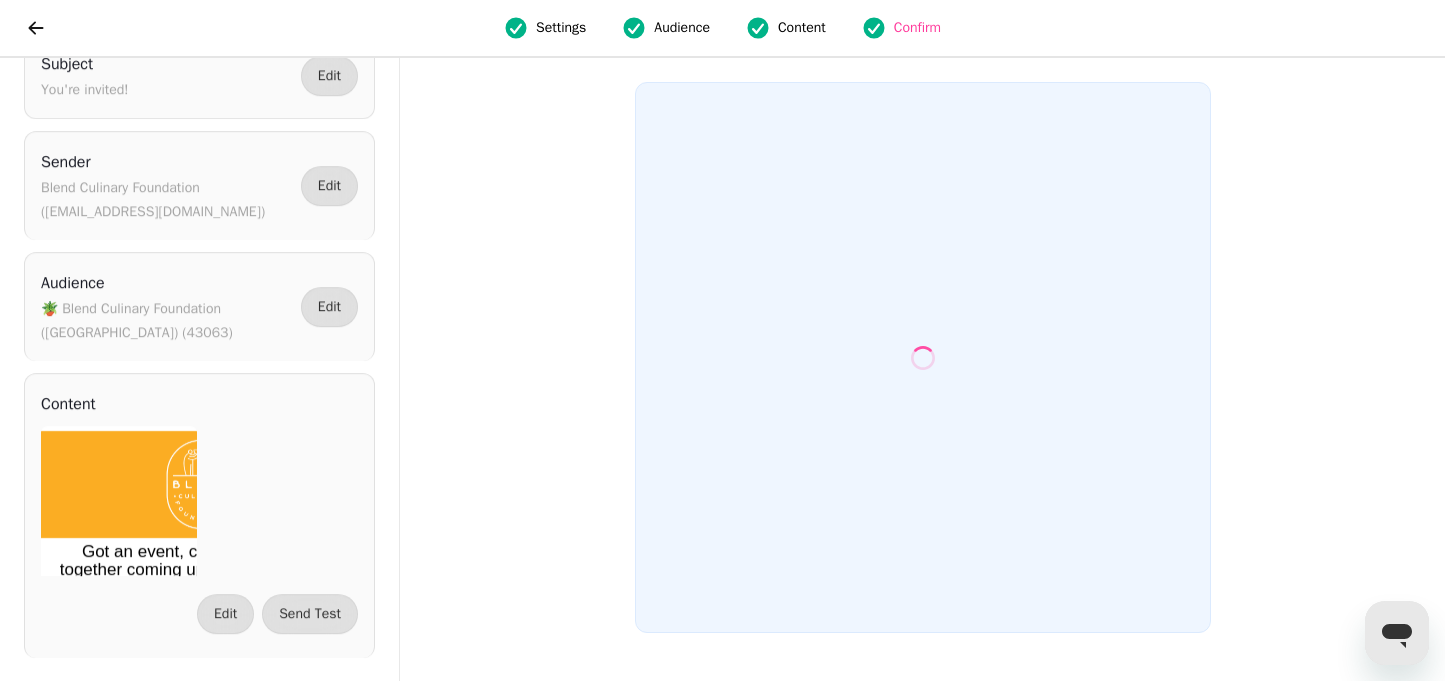 scroll, scrollTop: 0, scrollLeft: 0, axis: both 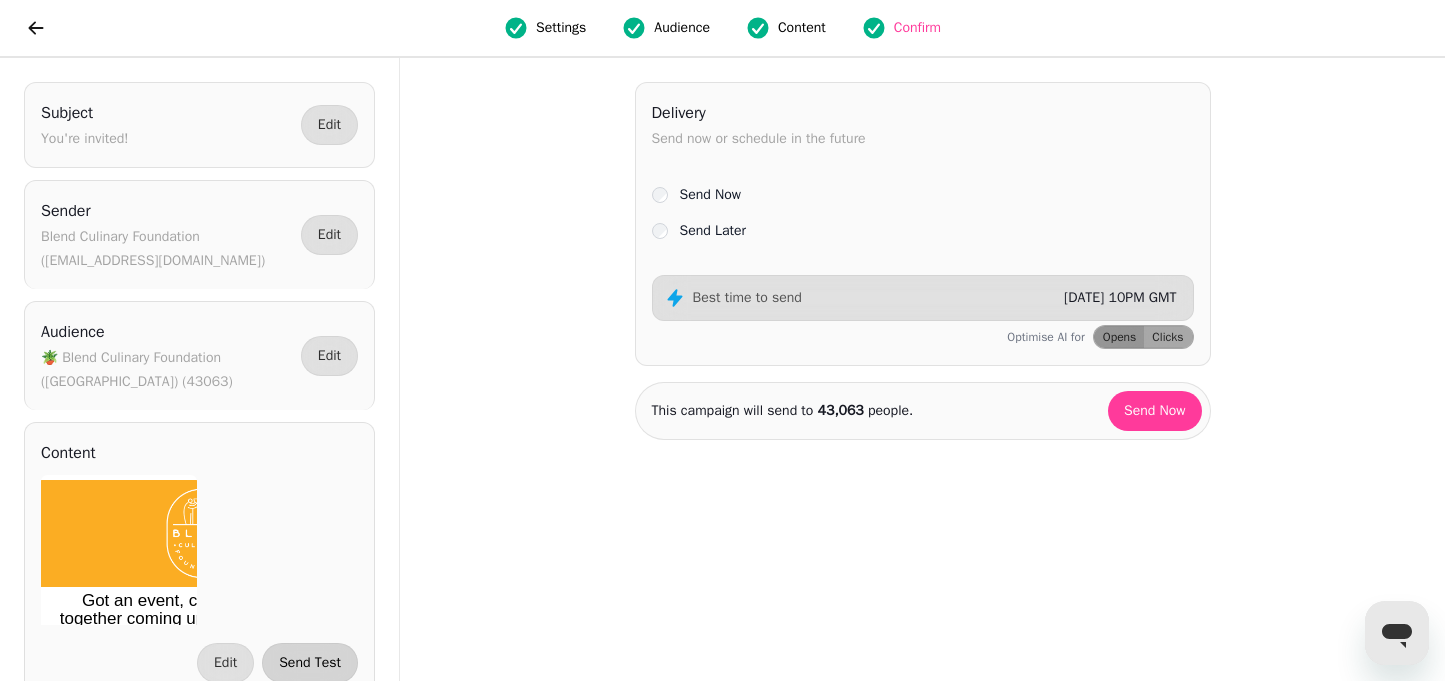click on "Send Test" at bounding box center (310, 663) 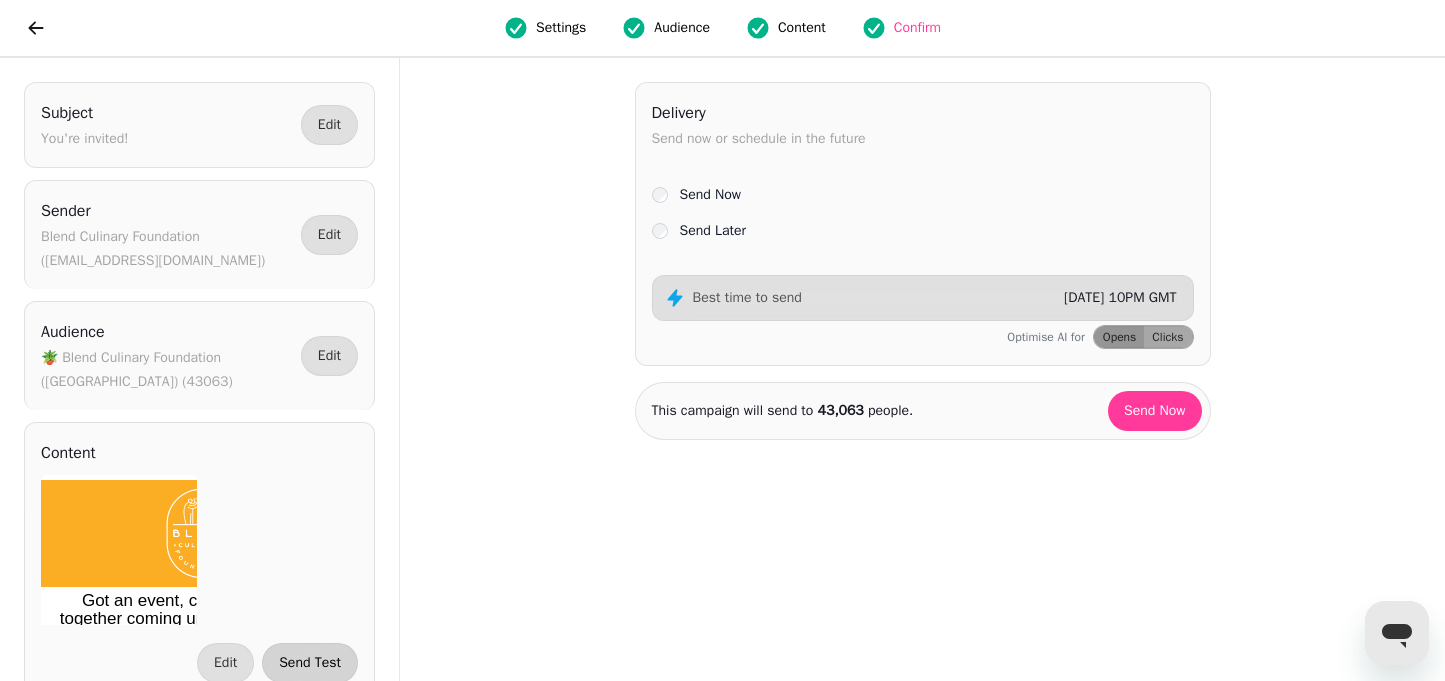 select on "**********" 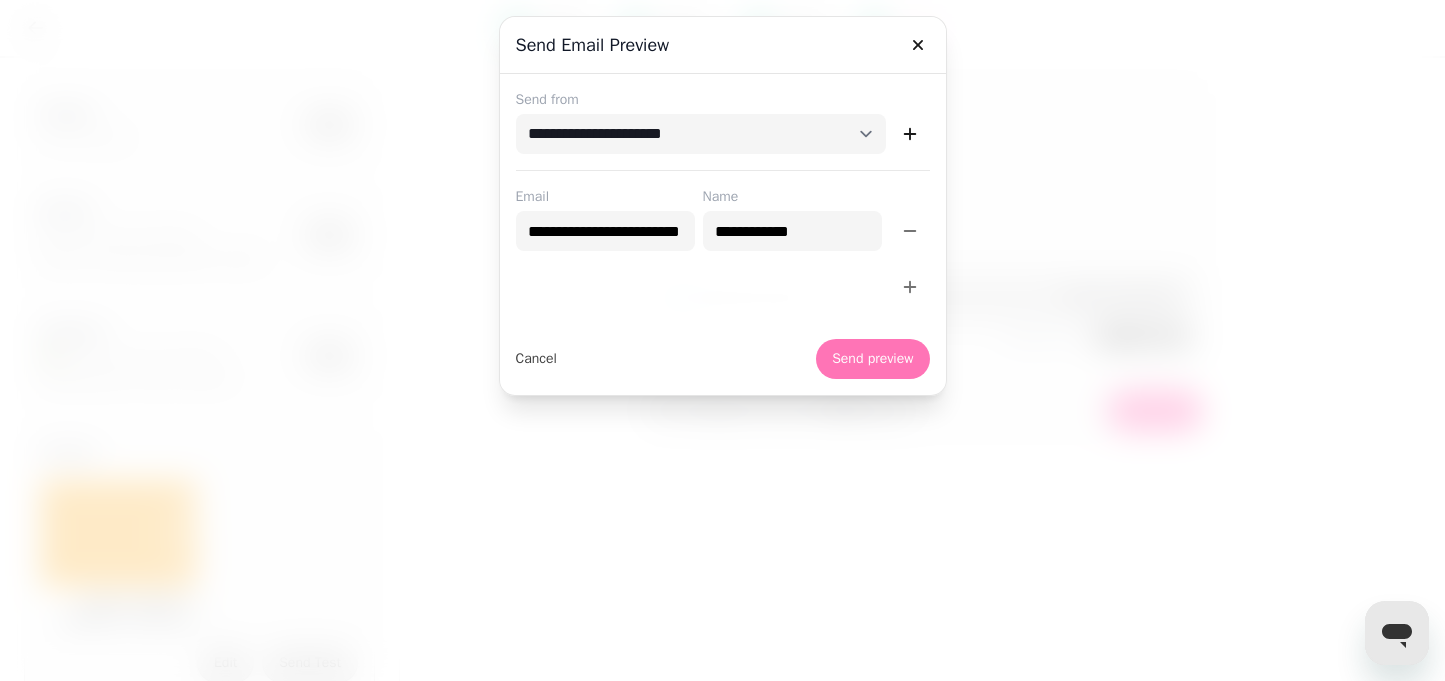 click on "Send preview" at bounding box center [872, 359] 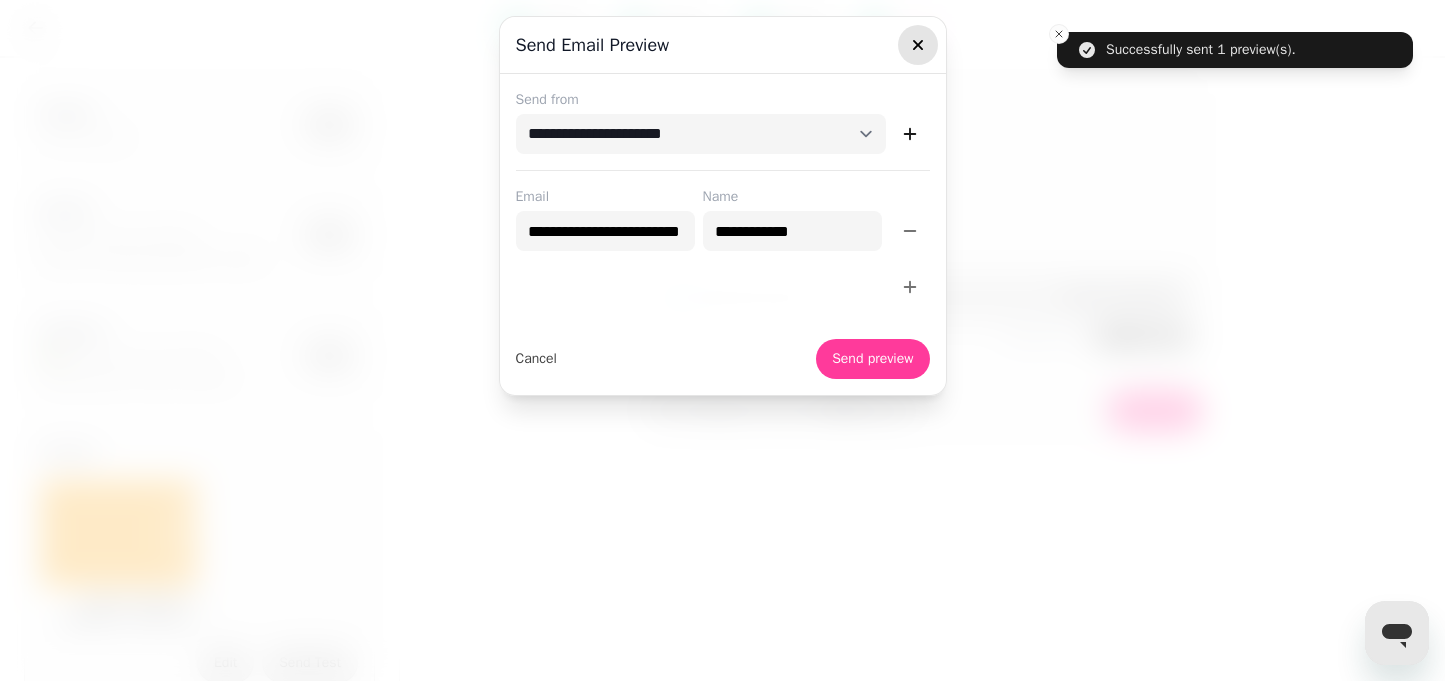 click 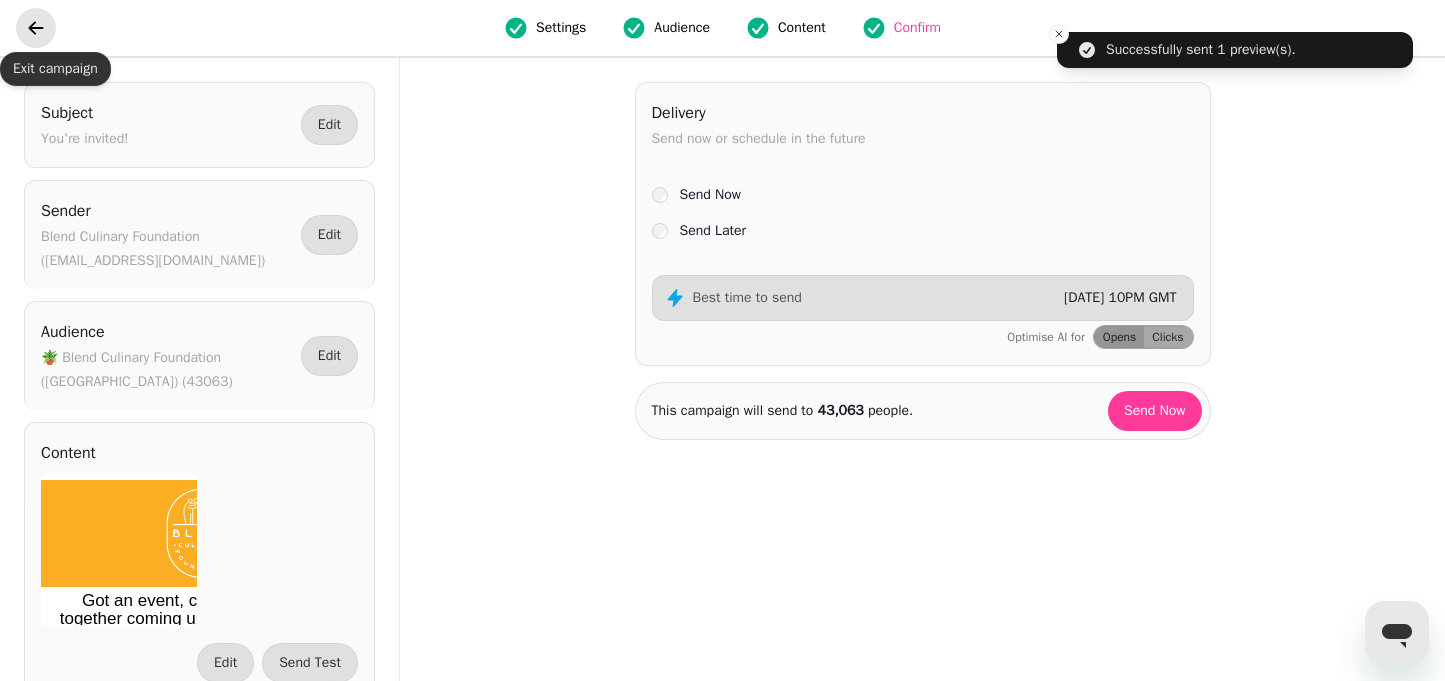 click 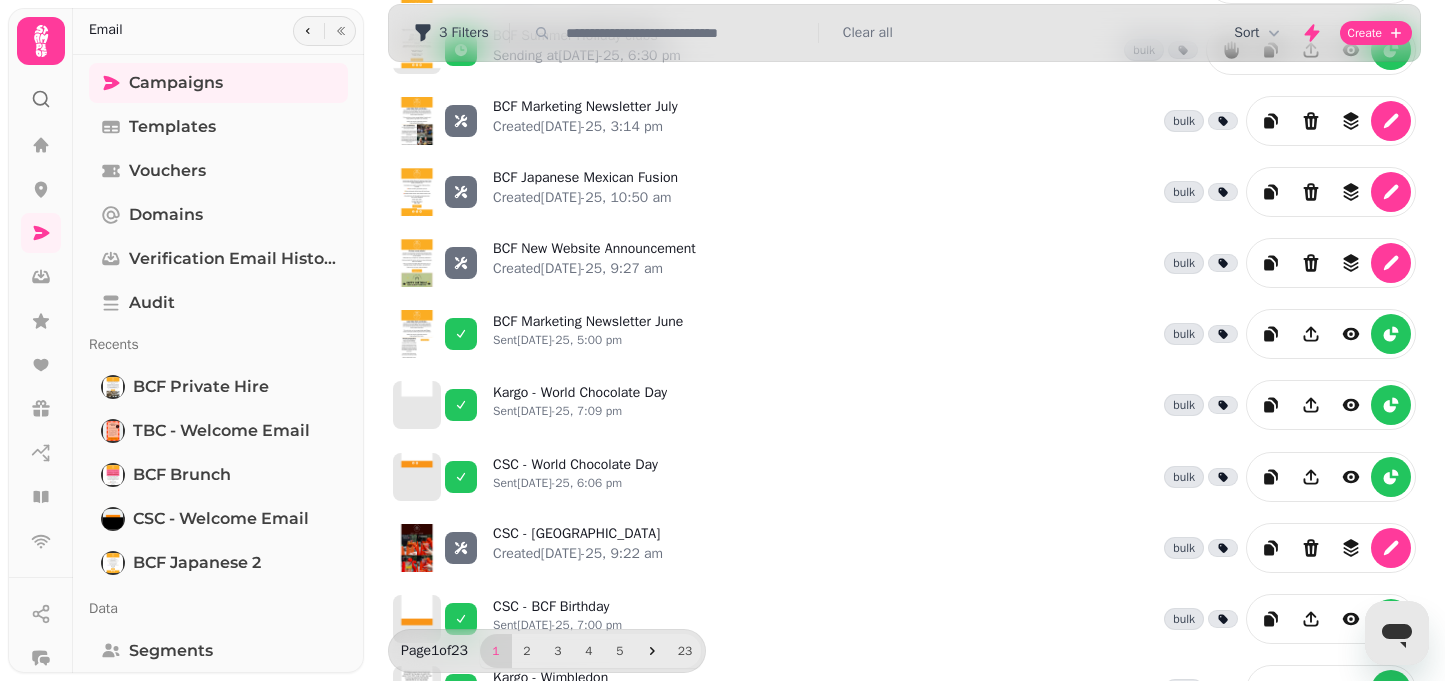 scroll, scrollTop: 0, scrollLeft: 0, axis: both 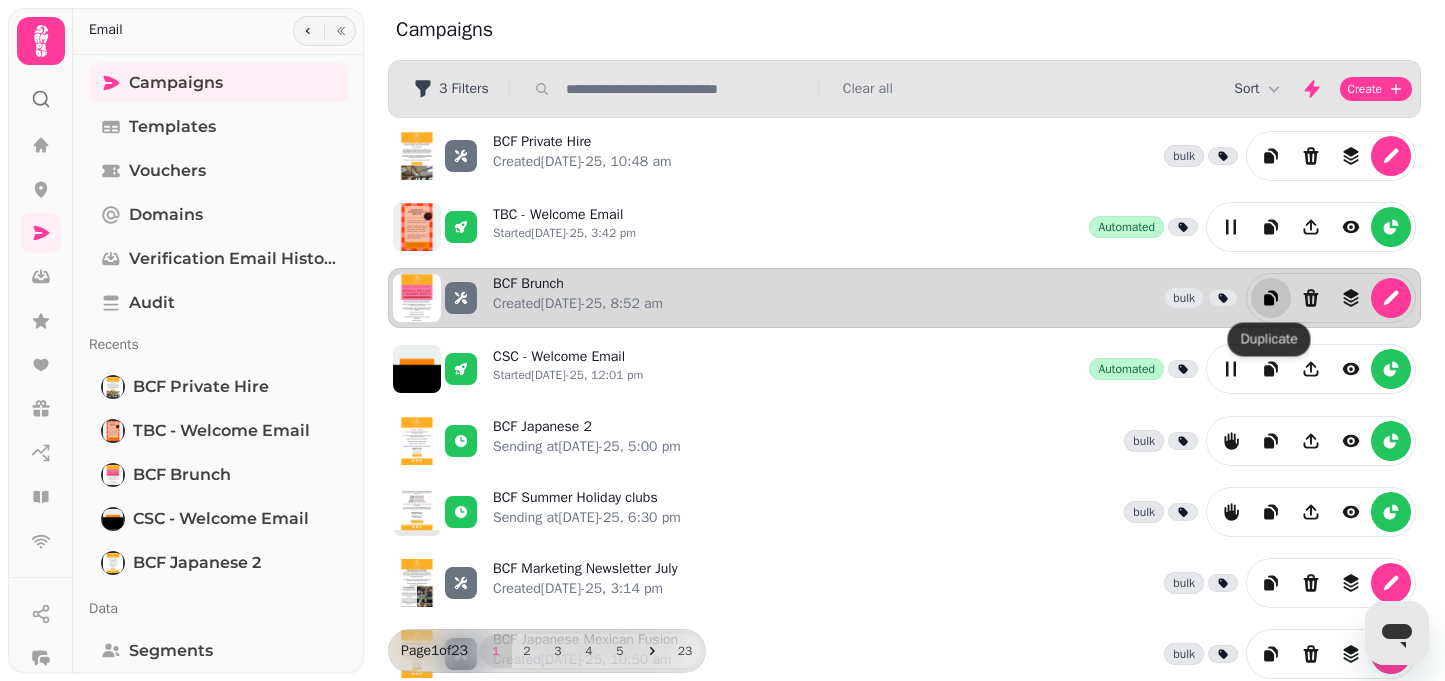 click 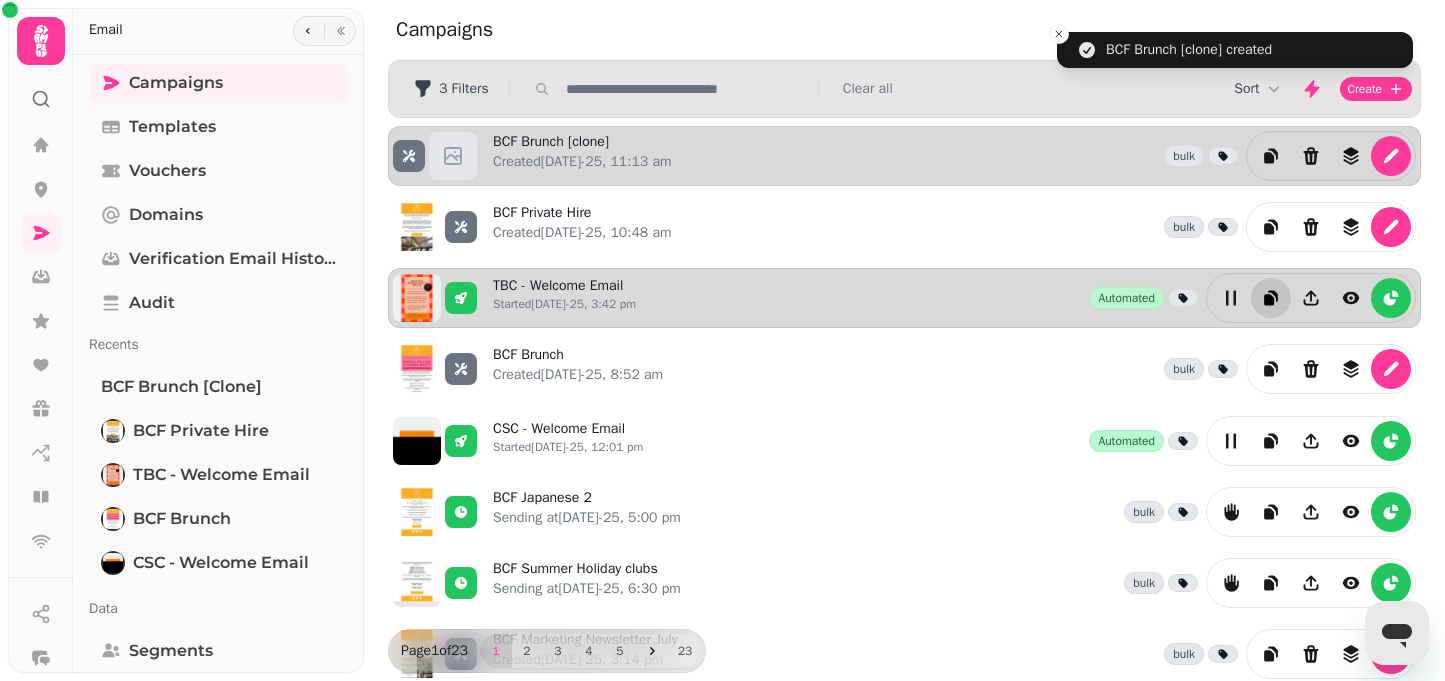 click on "BCF Brunch [clone] Created  [DATE]-25, 11:13 am bulk" at bounding box center (954, 156) 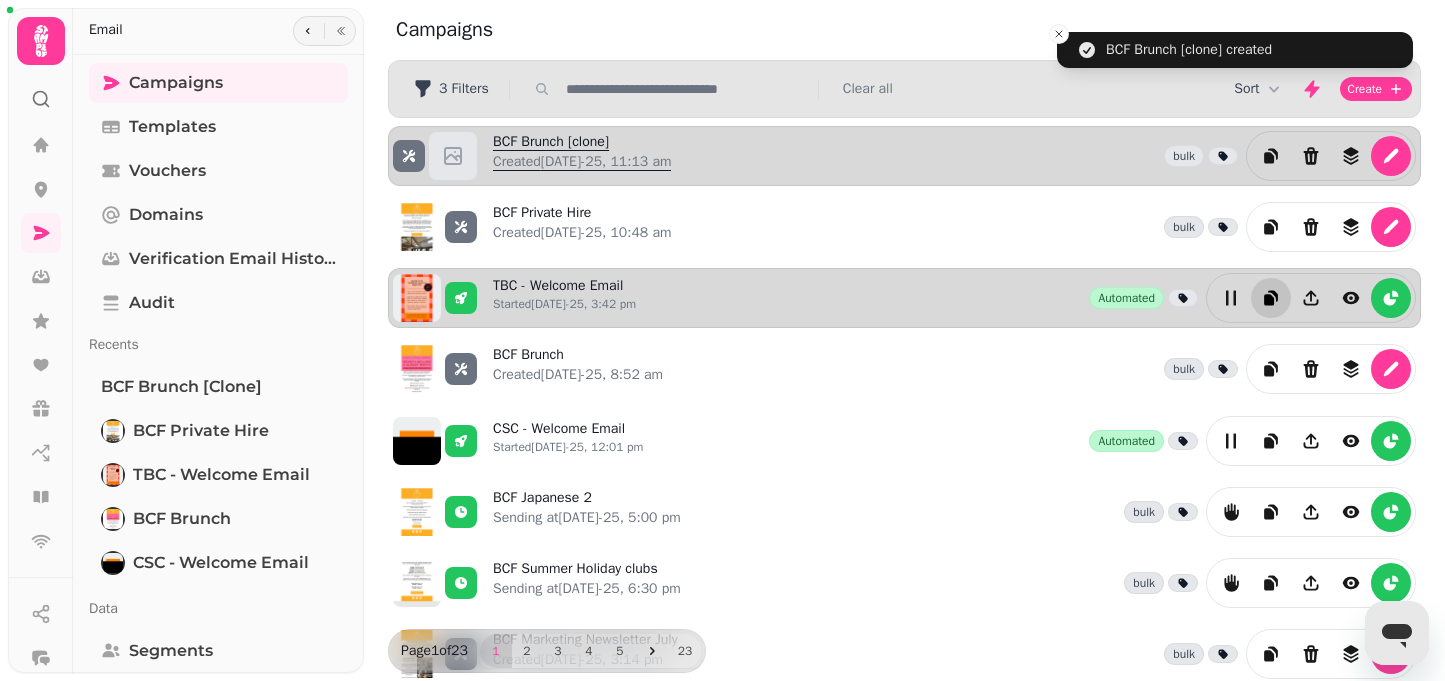 click on "BCF Brunch [clone] Created  [DATE]-25, 11:13 am" at bounding box center (582, 156) 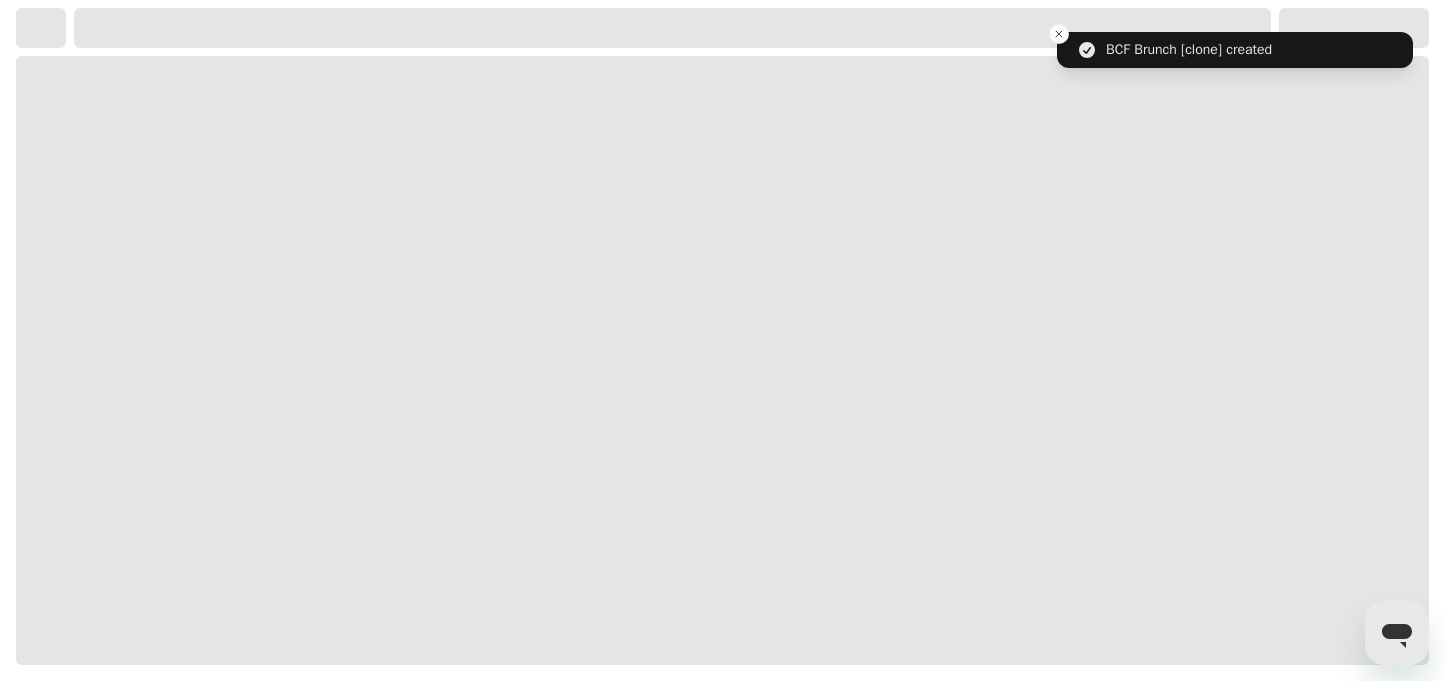 select on "**********" 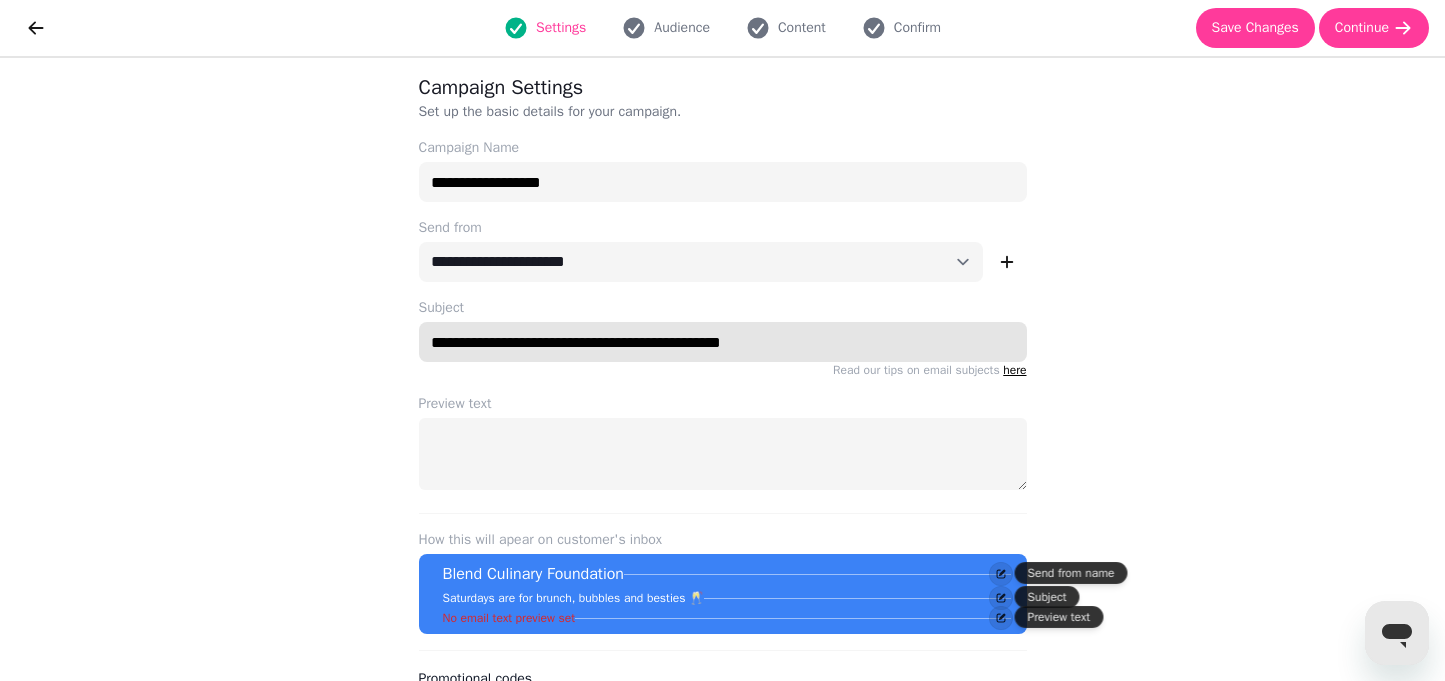 drag, startPoint x: 861, startPoint y: 340, endPoint x: 263, endPoint y: 339, distance: 598.00085 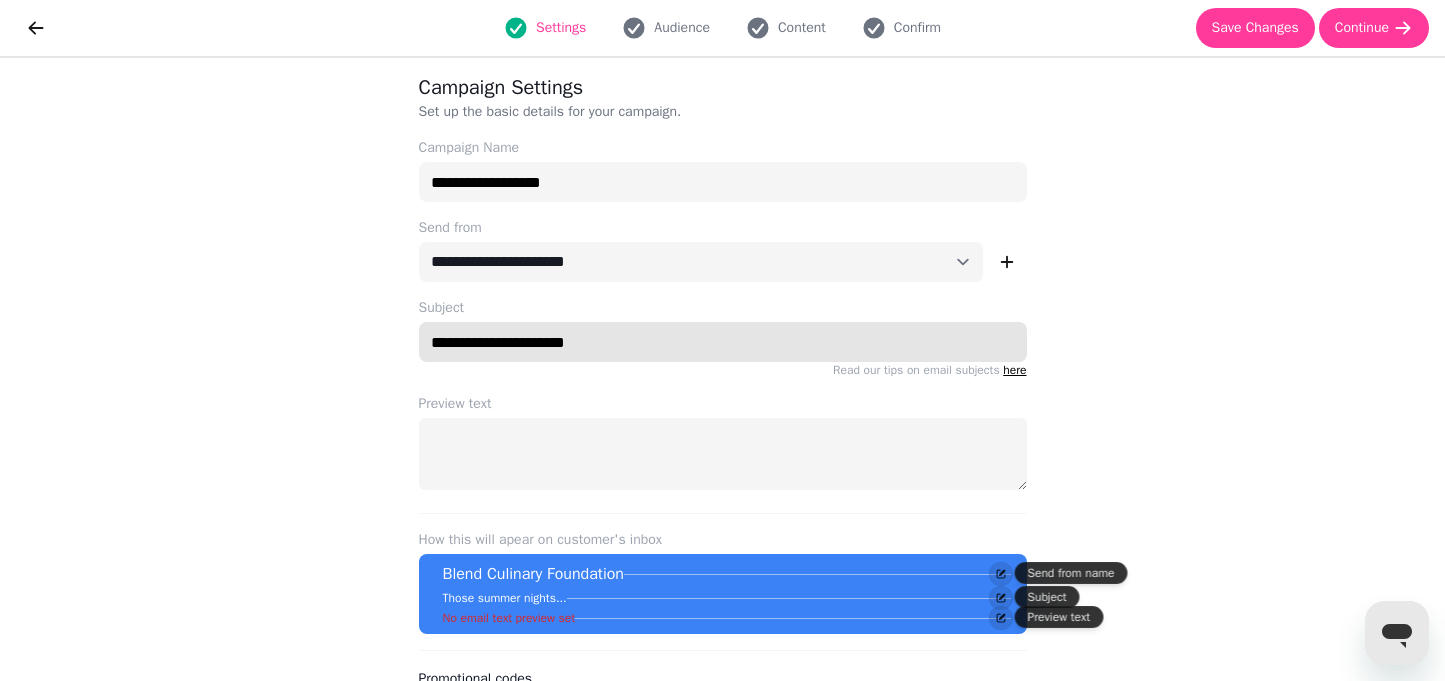 type on "**********" 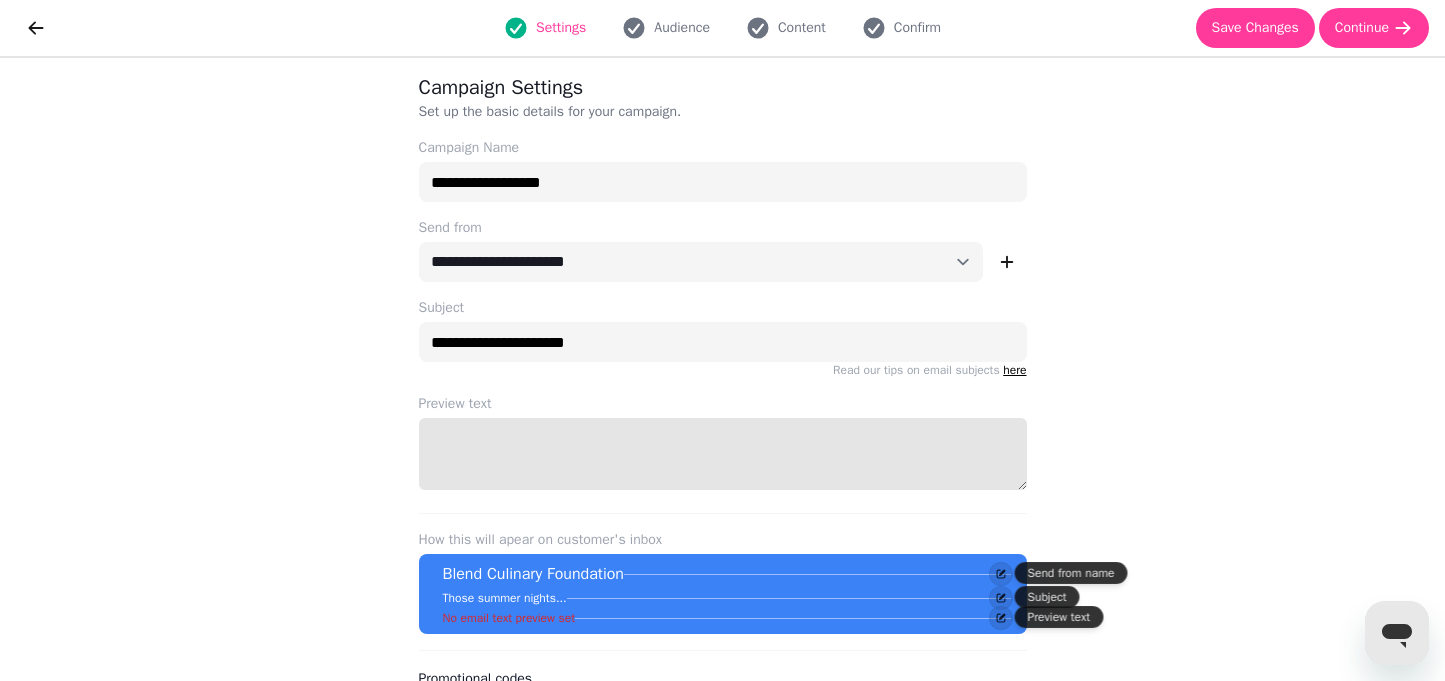 click on "Preview text" at bounding box center [723, 454] 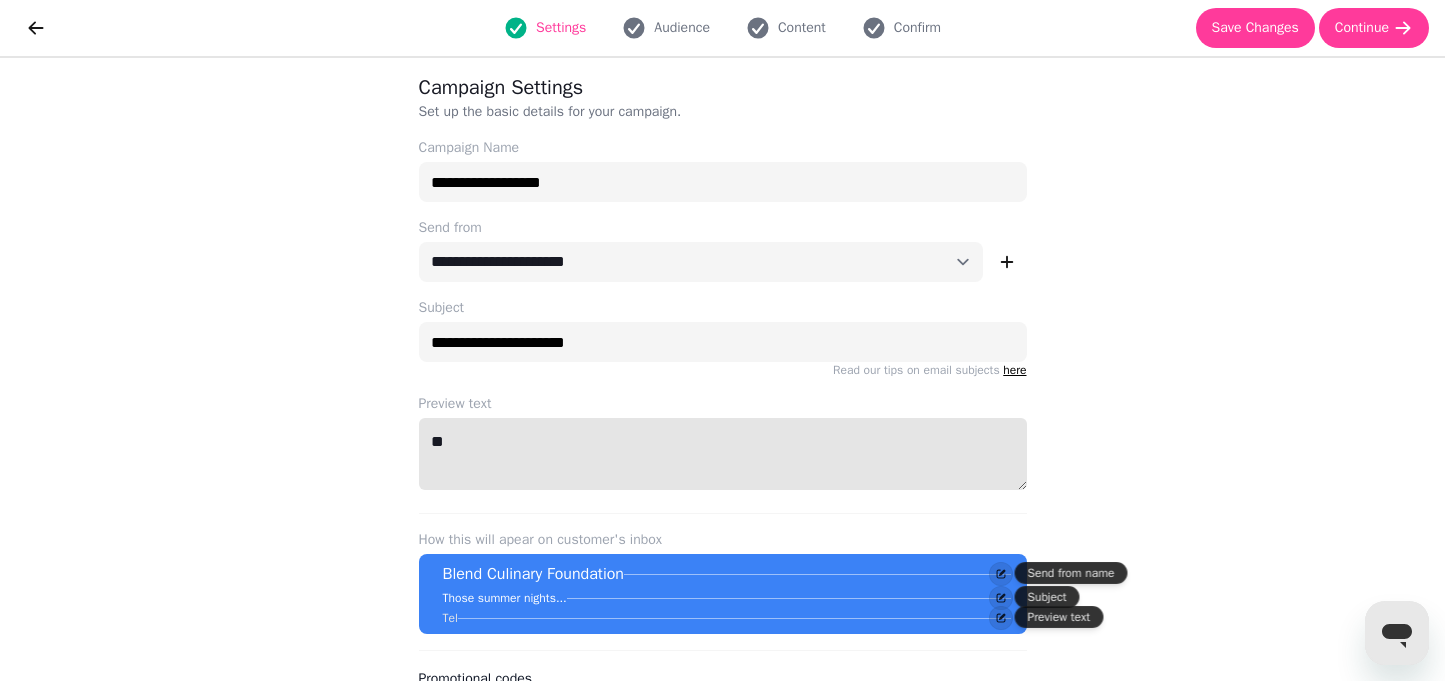 type on "*" 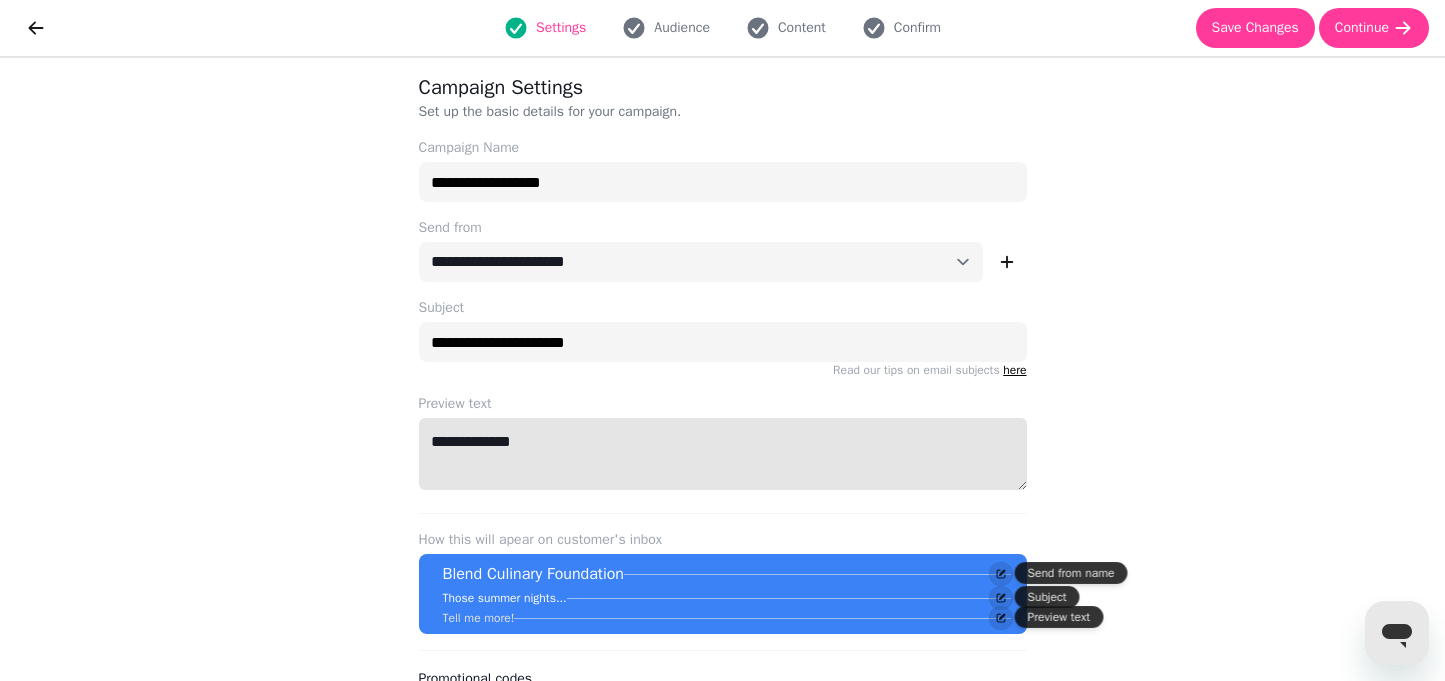 click on "**********" at bounding box center [723, 454] 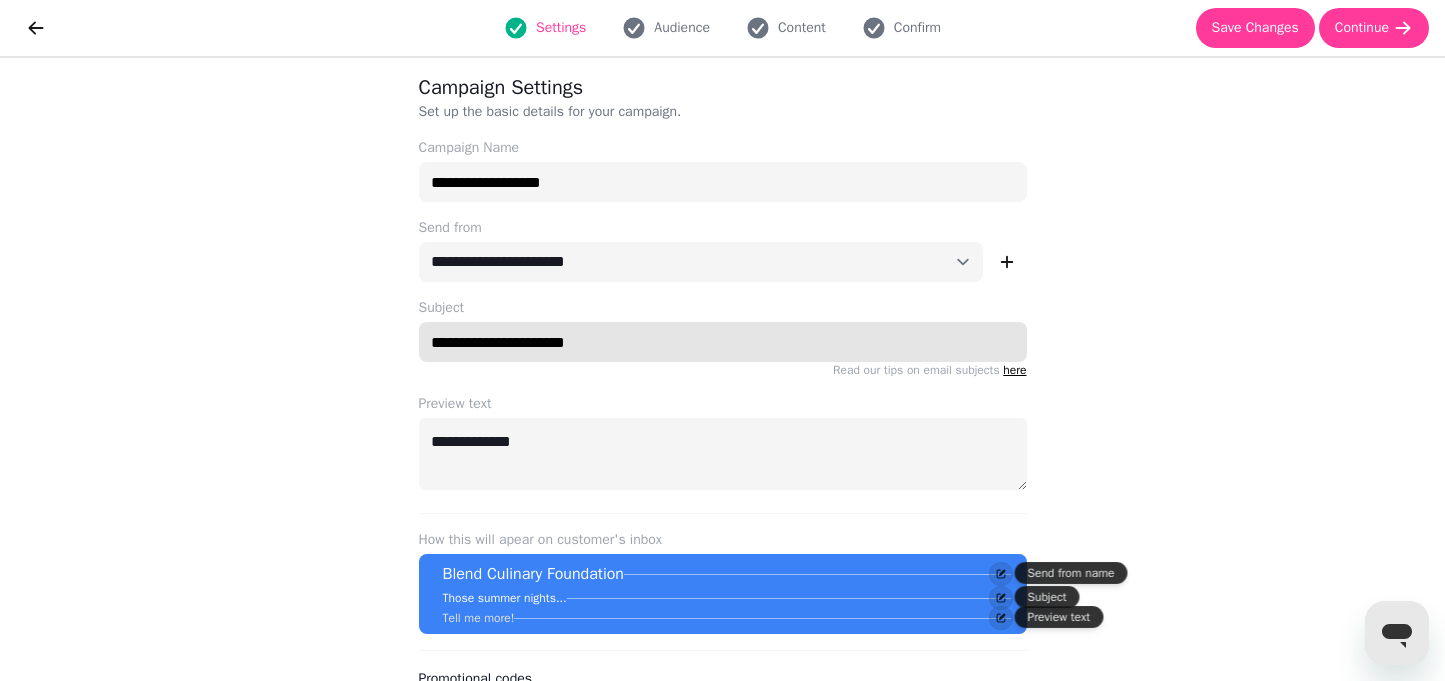 click on "**********" at bounding box center [723, 342] 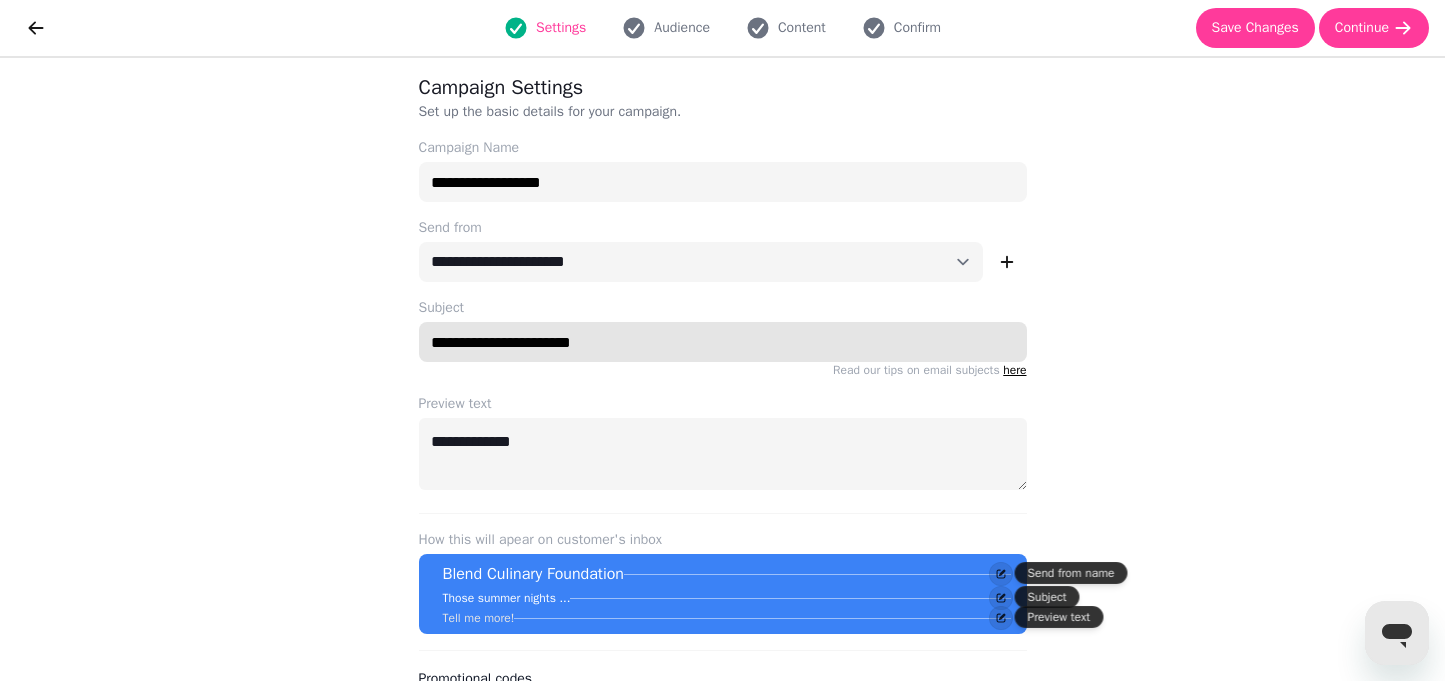 click on "**********" at bounding box center [723, 342] 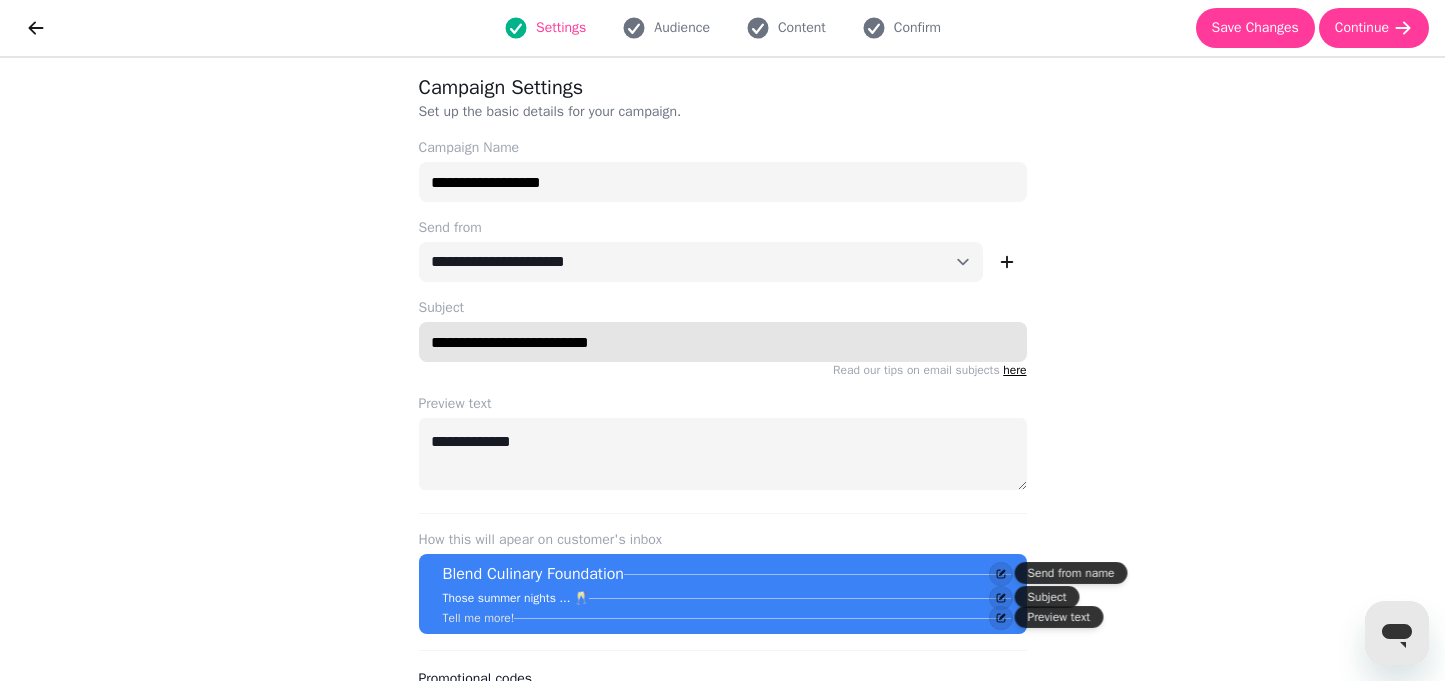 drag, startPoint x: 643, startPoint y: 347, endPoint x: 623, endPoint y: 344, distance: 20.22375 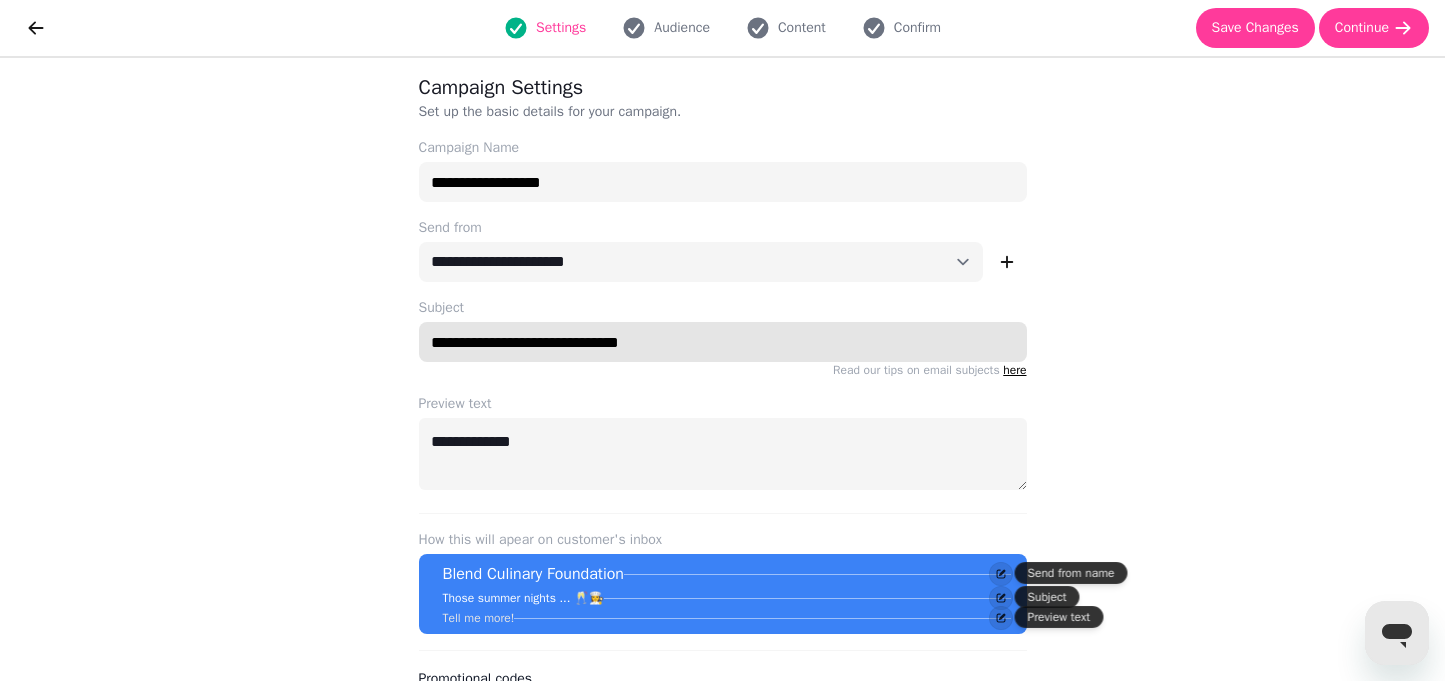 click on "**********" at bounding box center [723, 342] 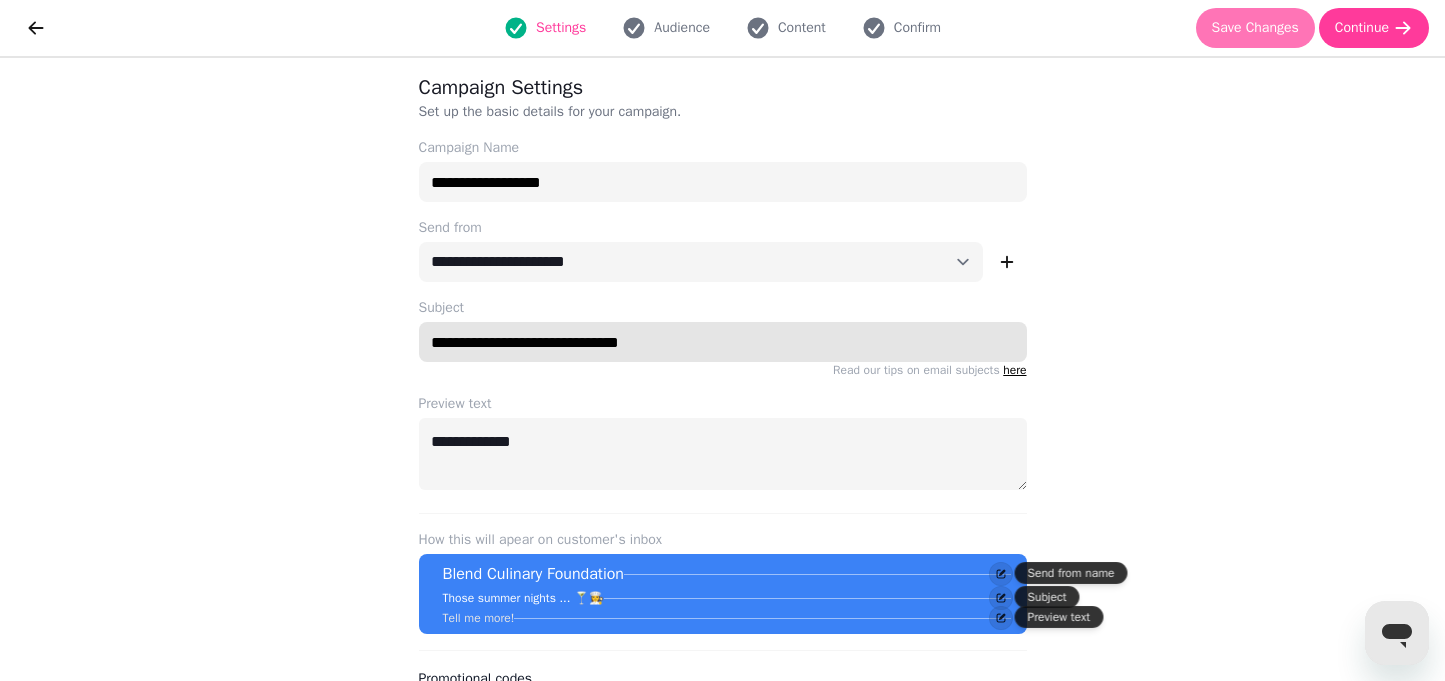 type on "**********" 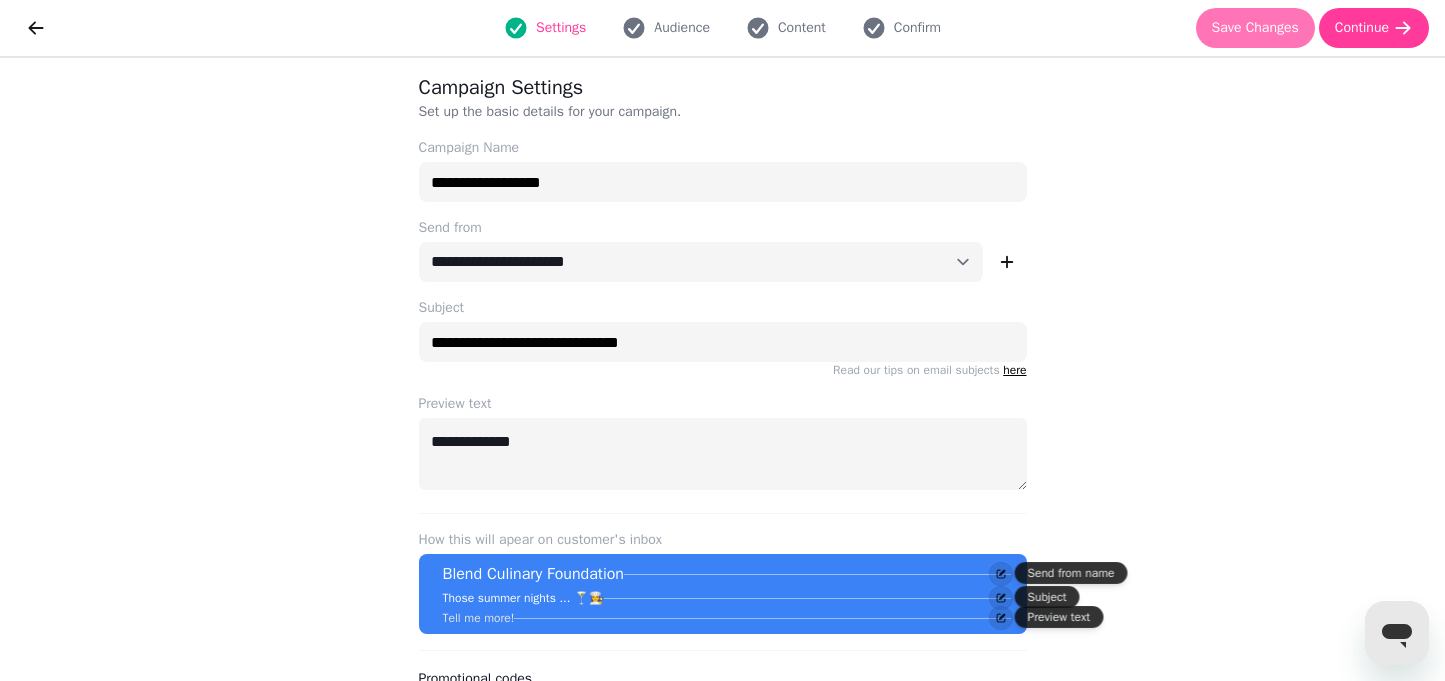 click on "Save Changes" at bounding box center [1255, 28] 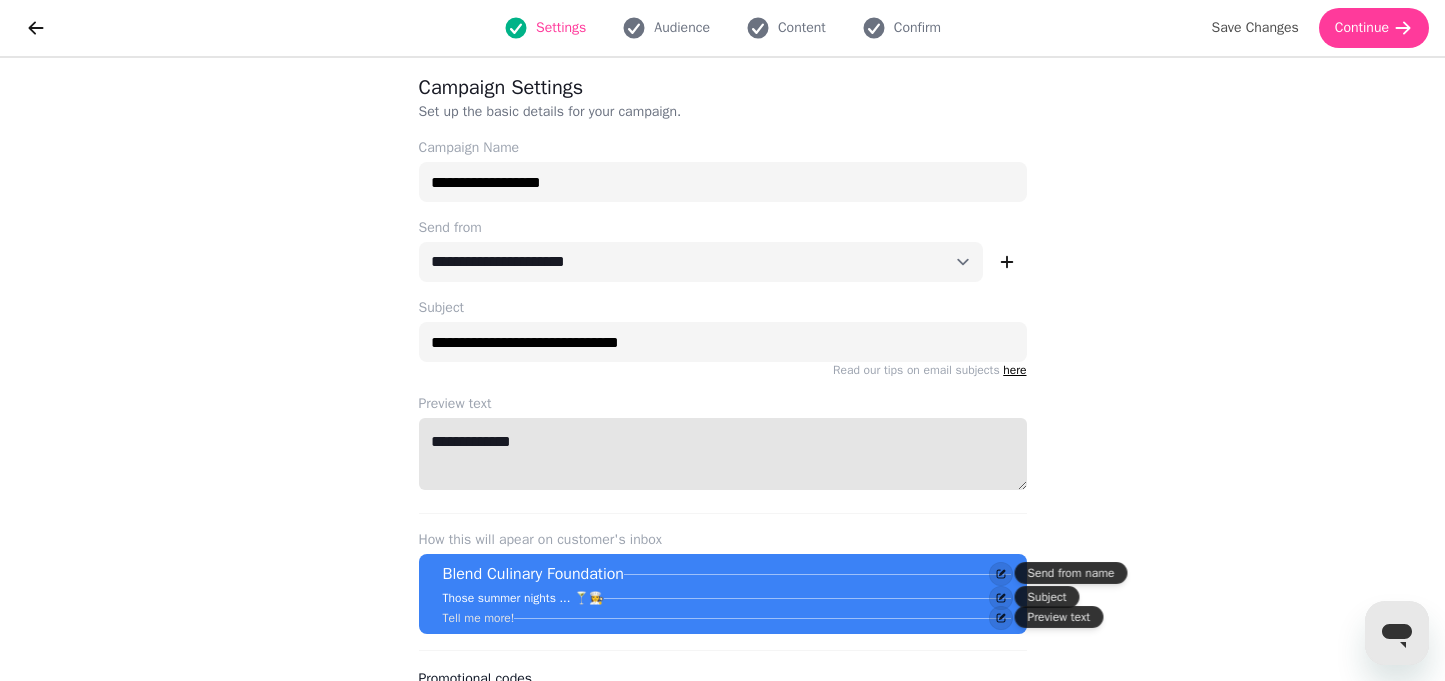 click on "**********" at bounding box center (723, 454) 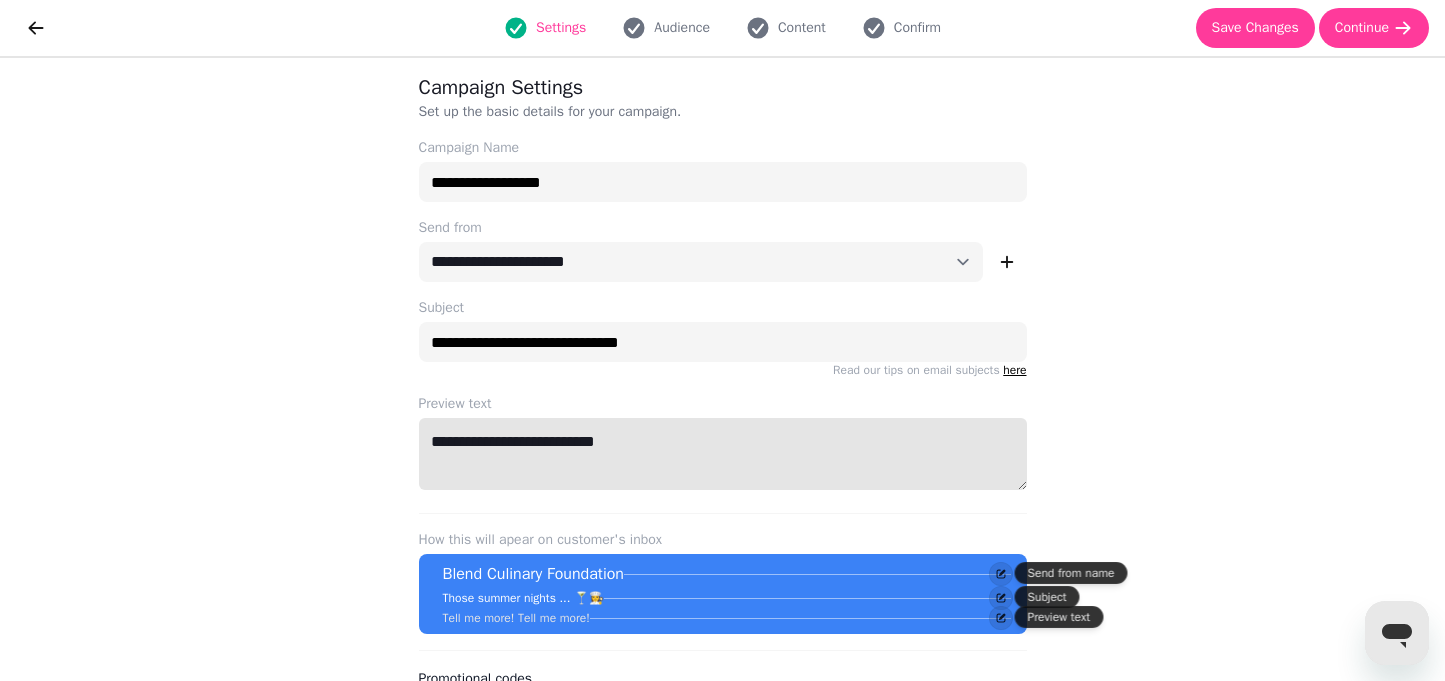 drag, startPoint x: 632, startPoint y: 447, endPoint x: 537, endPoint y: 449, distance: 95.02105 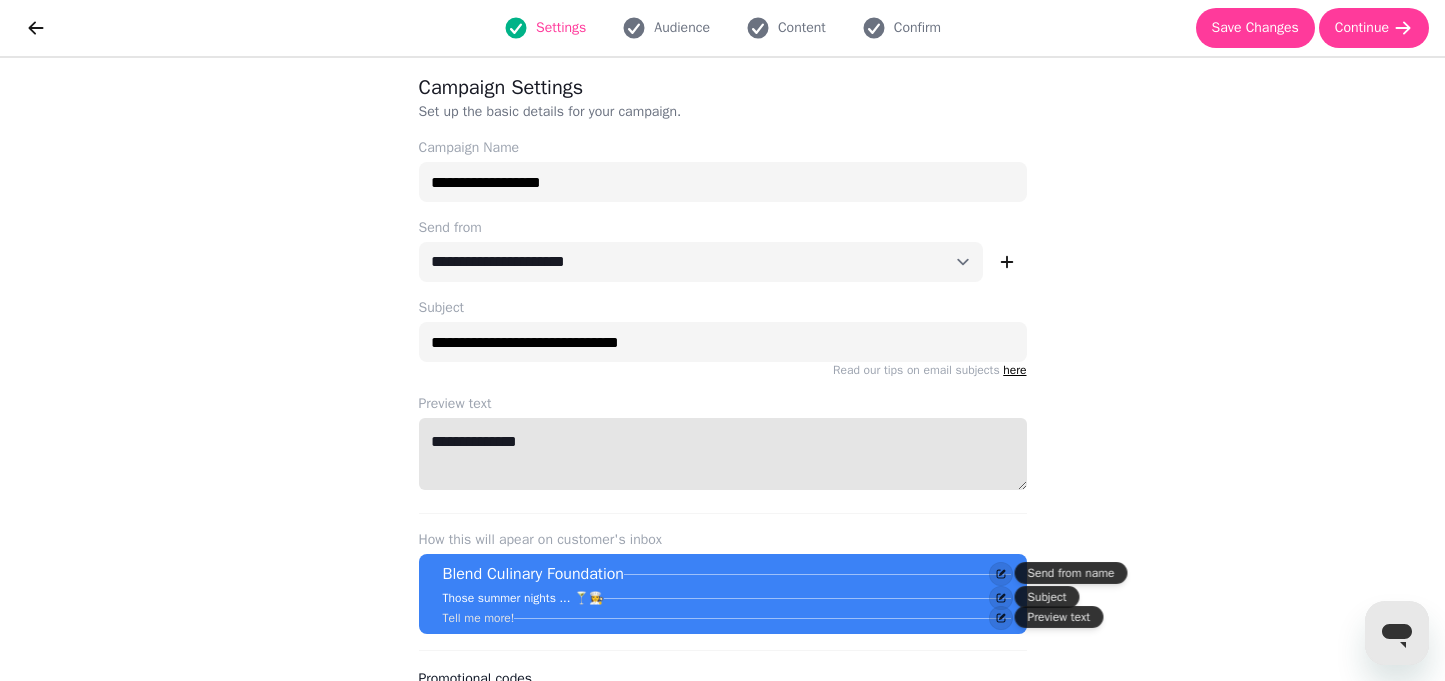 type on "**********" 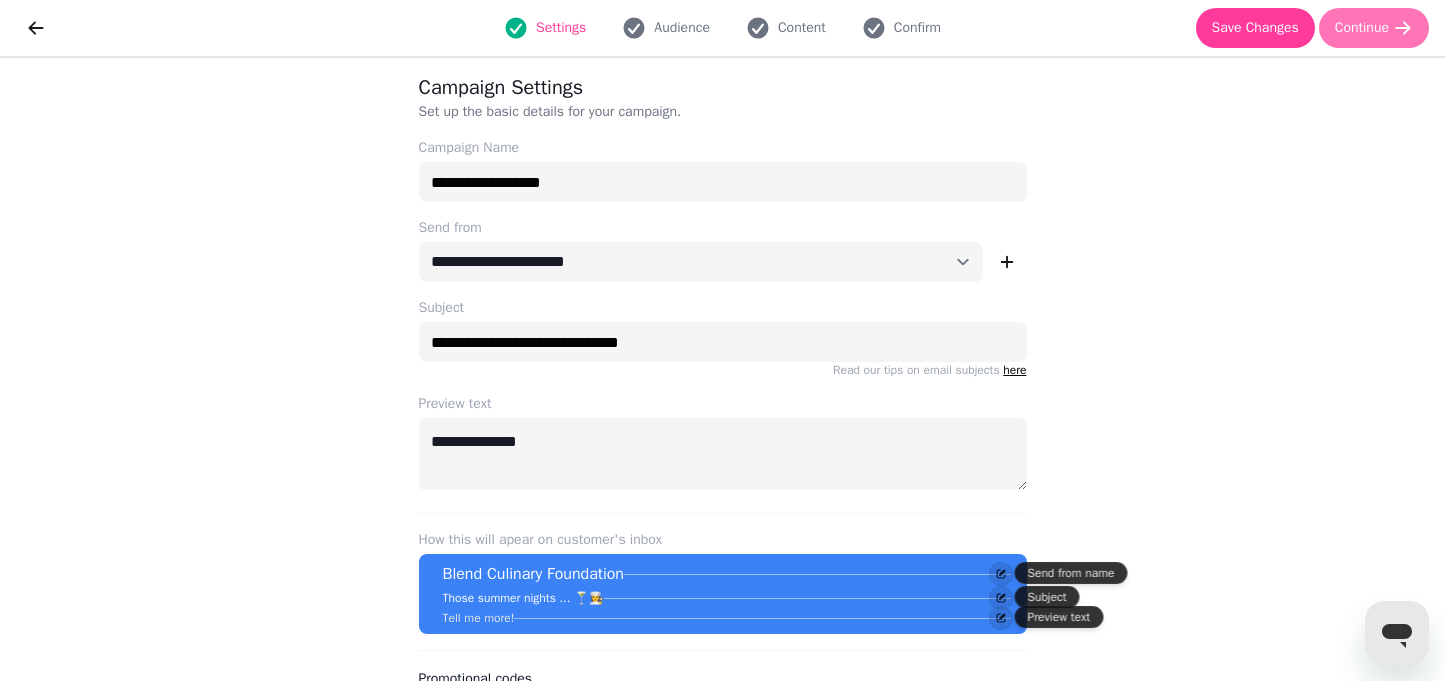 drag, startPoint x: 1418, startPoint y: 246, endPoint x: 1313, endPoint y: 21, distance: 248.29417 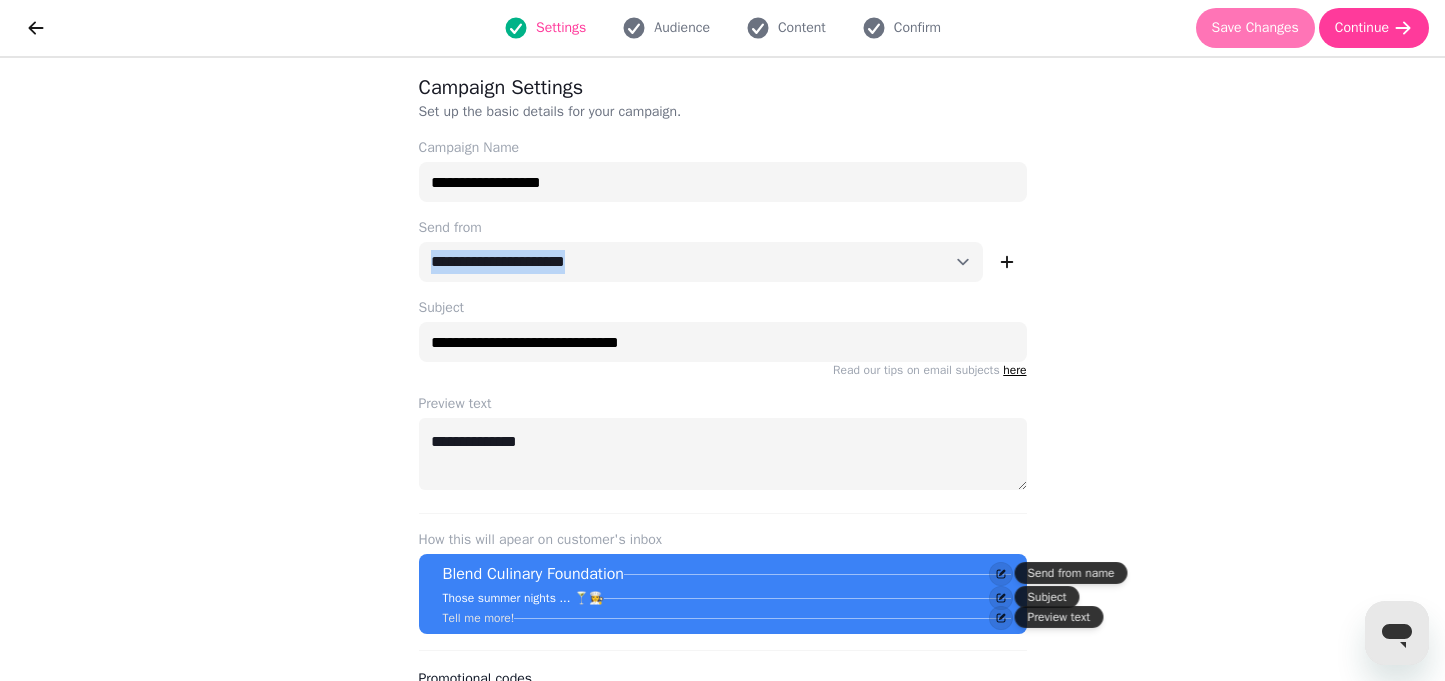 click on "Save Changes" at bounding box center [1255, 28] 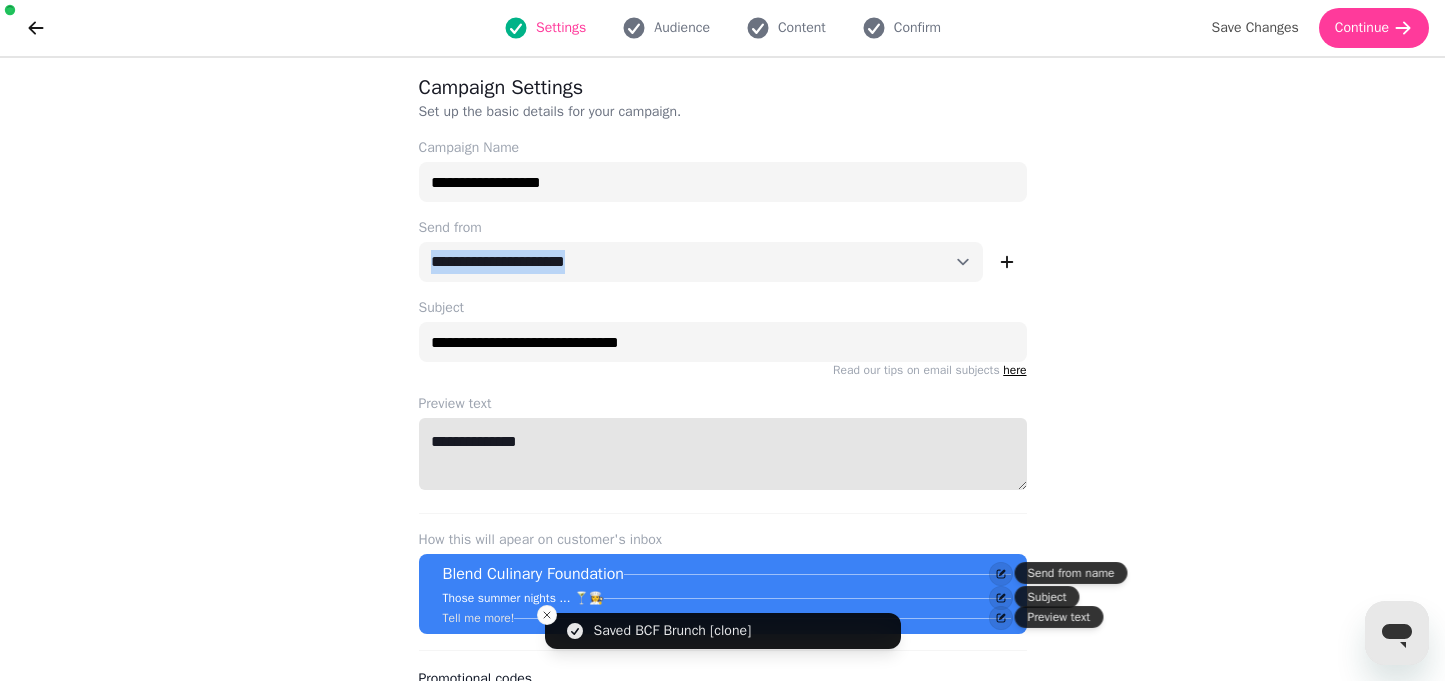 click on "**********" at bounding box center [723, 454] 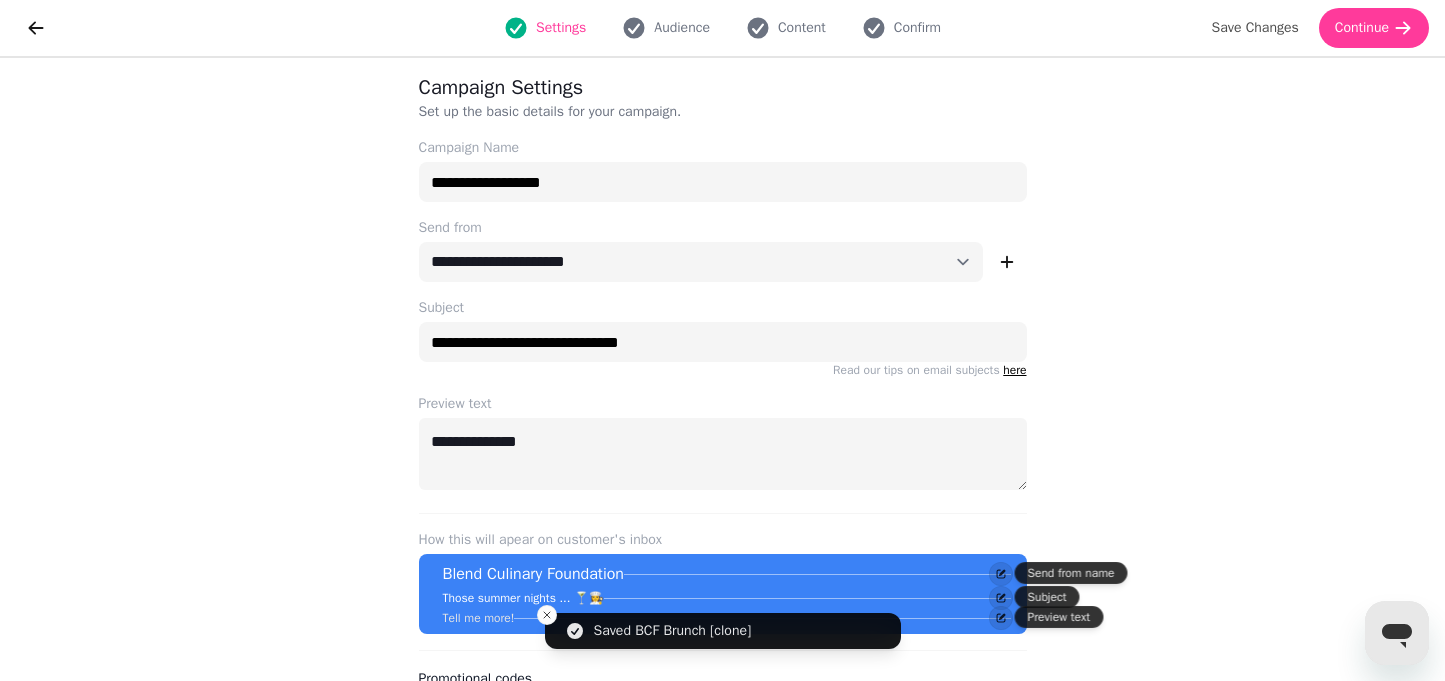 click on "Settings Audience Content Confirm" at bounding box center (722, 28) 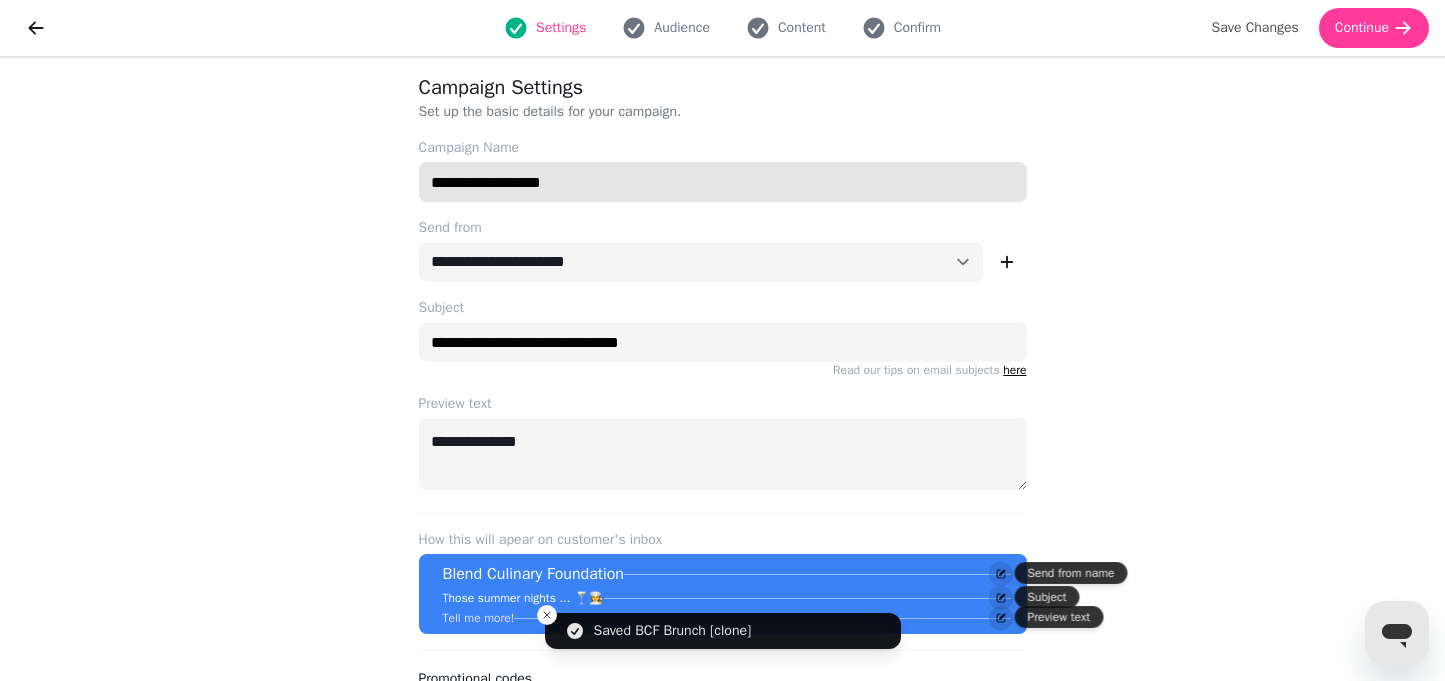drag, startPoint x: 585, startPoint y: 183, endPoint x: 467, endPoint y: 183, distance: 118 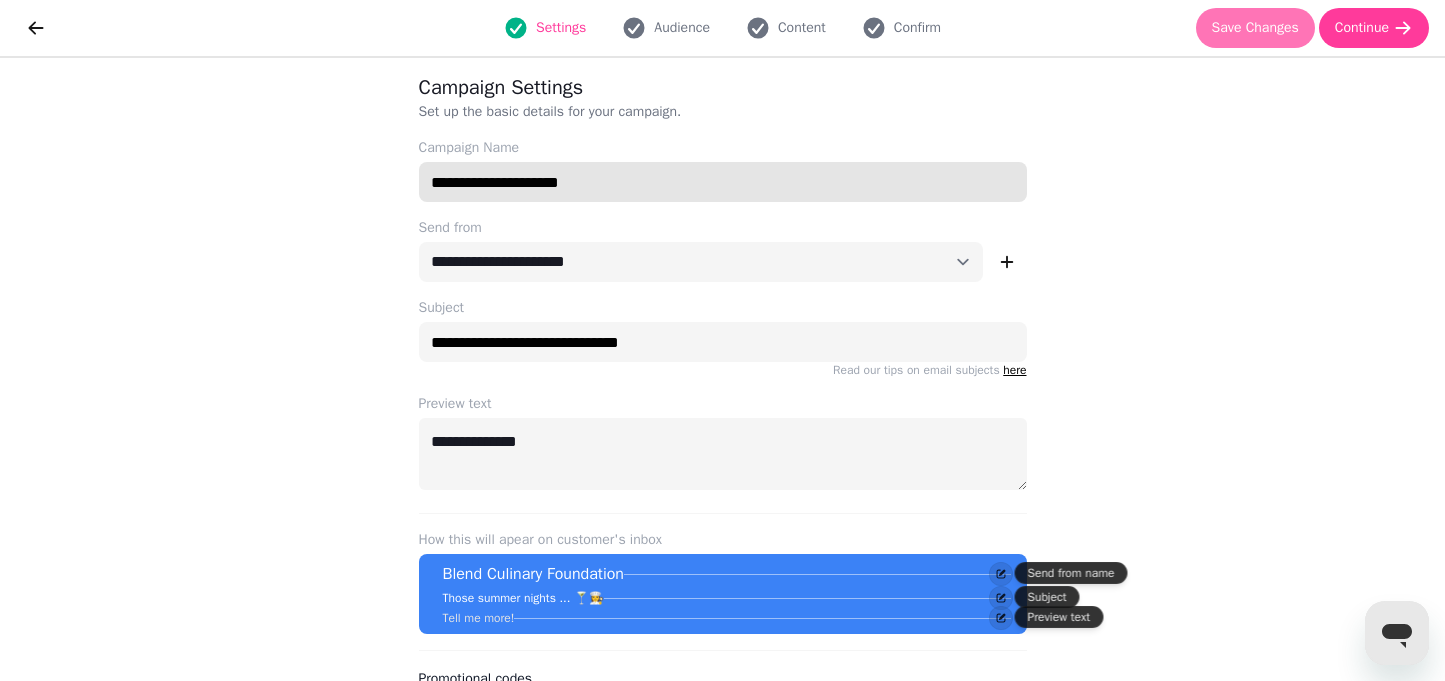 type on "**********" 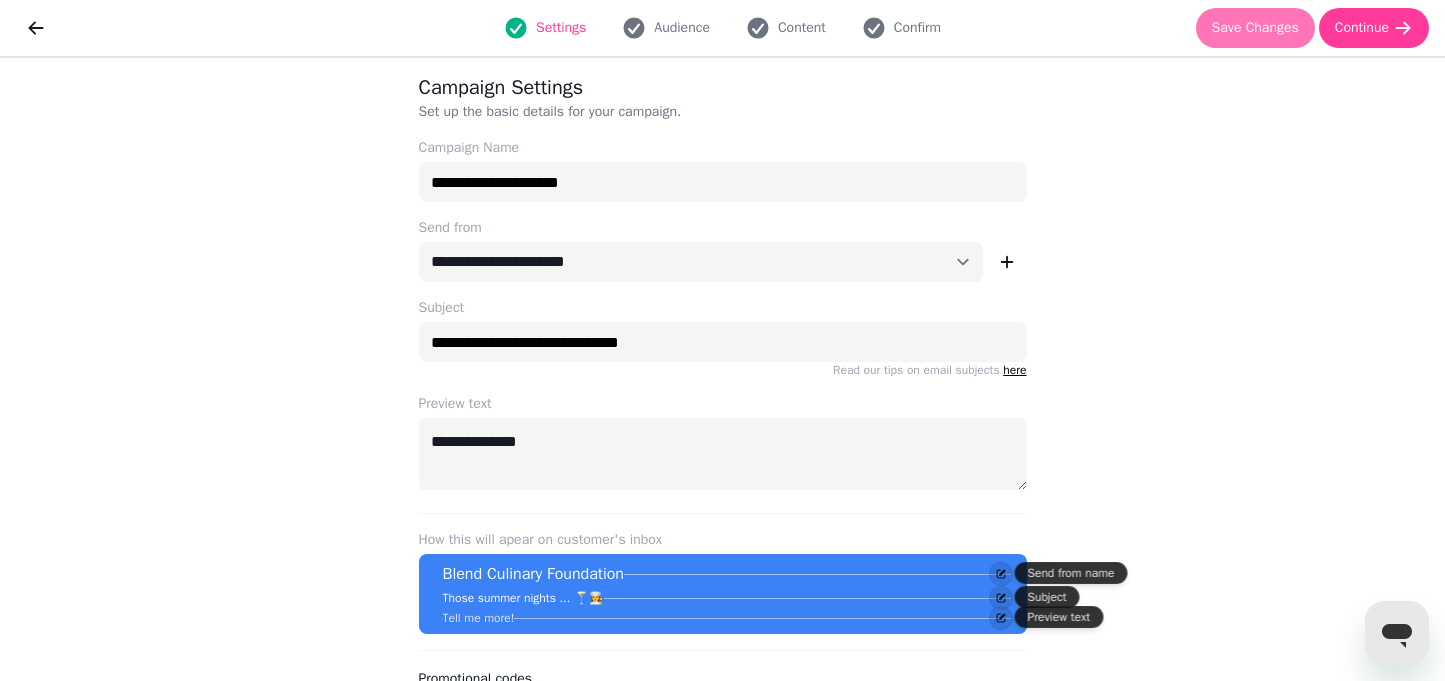 click on "Save Changes" at bounding box center [1255, 28] 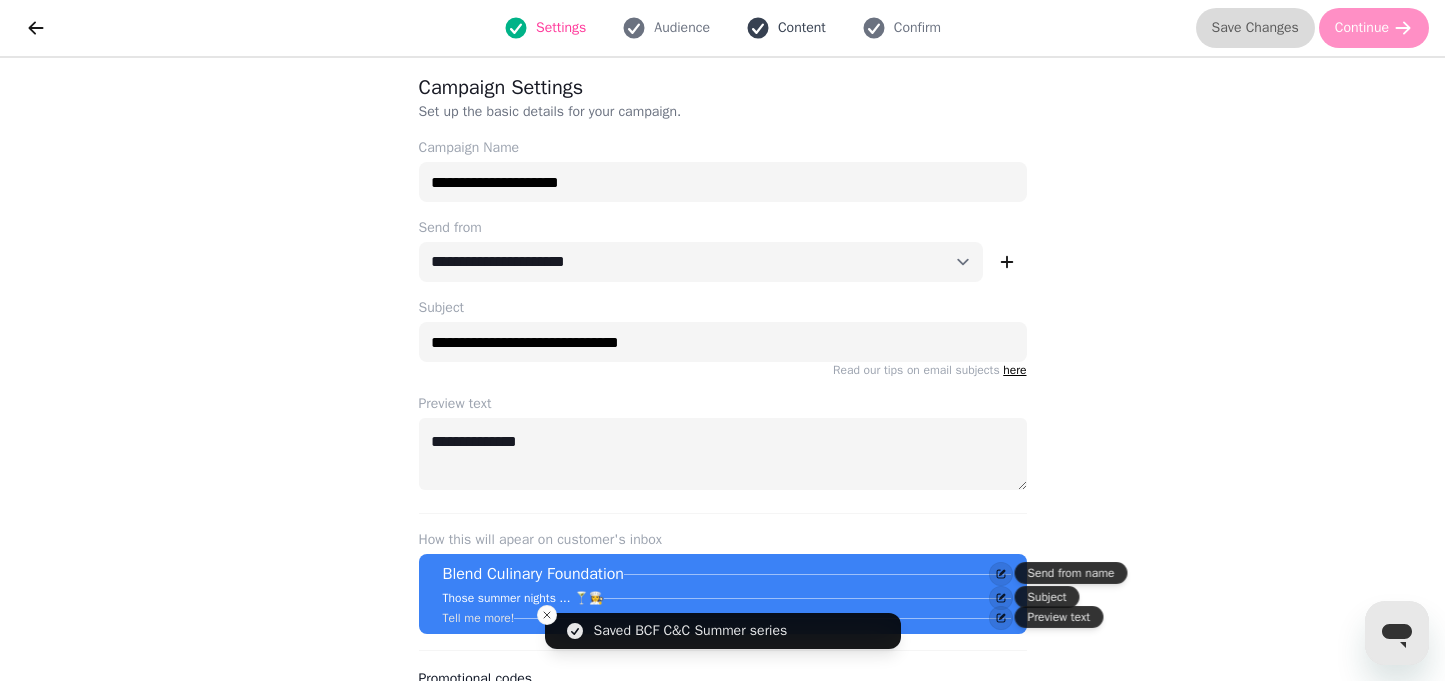 click on "Content" at bounding box center [802, 28] 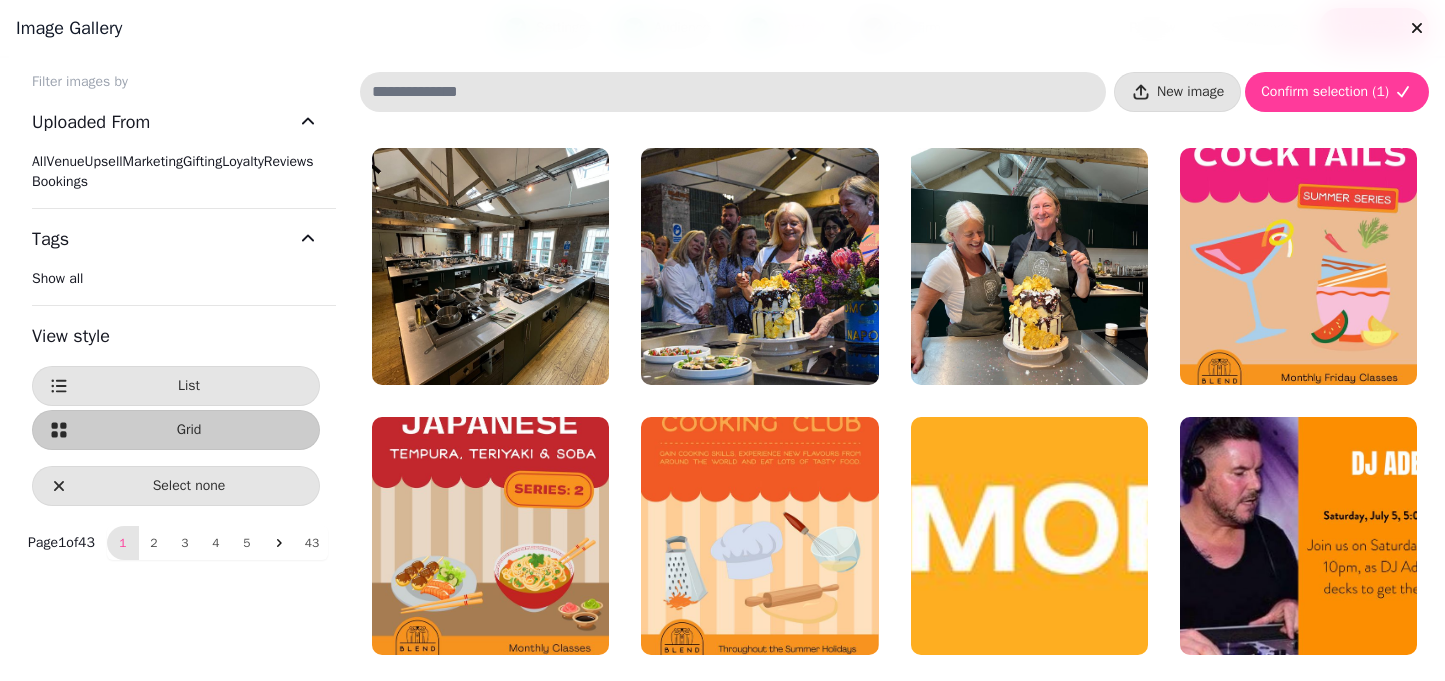 click at bounding box center [1298, 266] 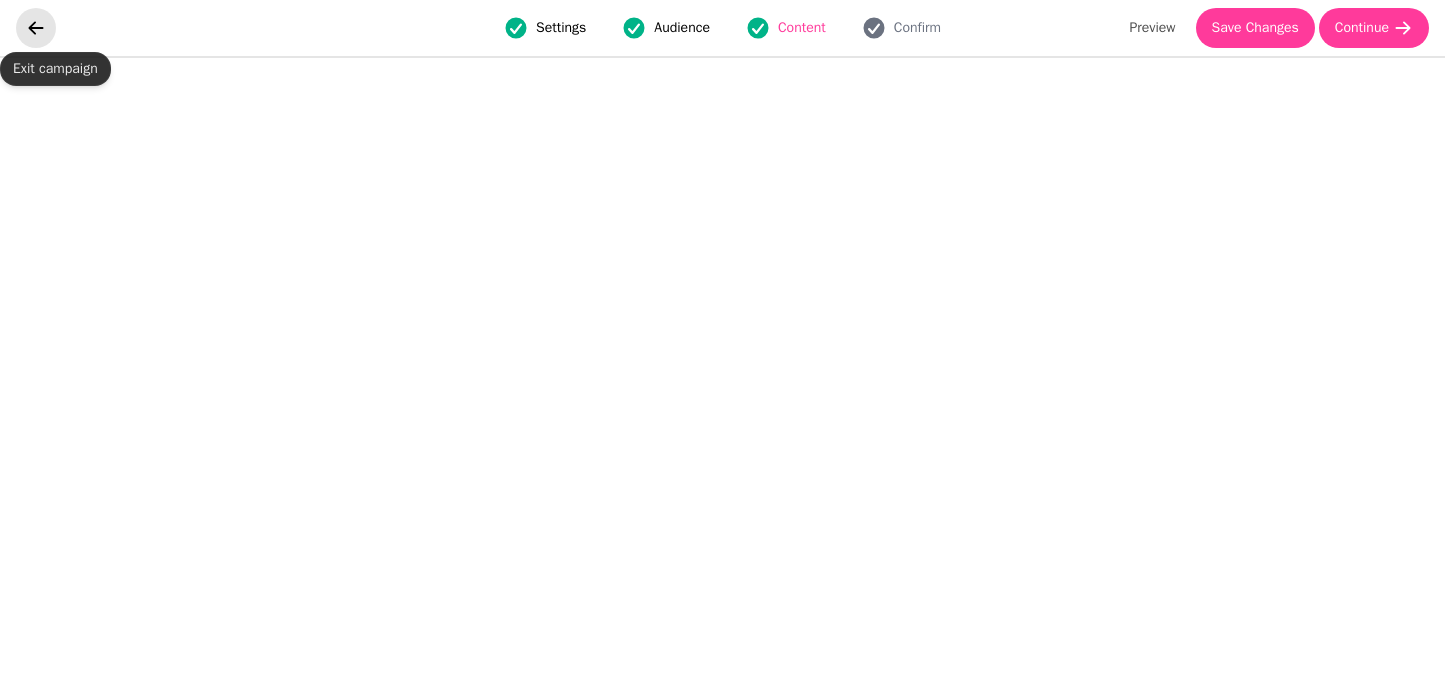 click at bounding box center (36, 28) 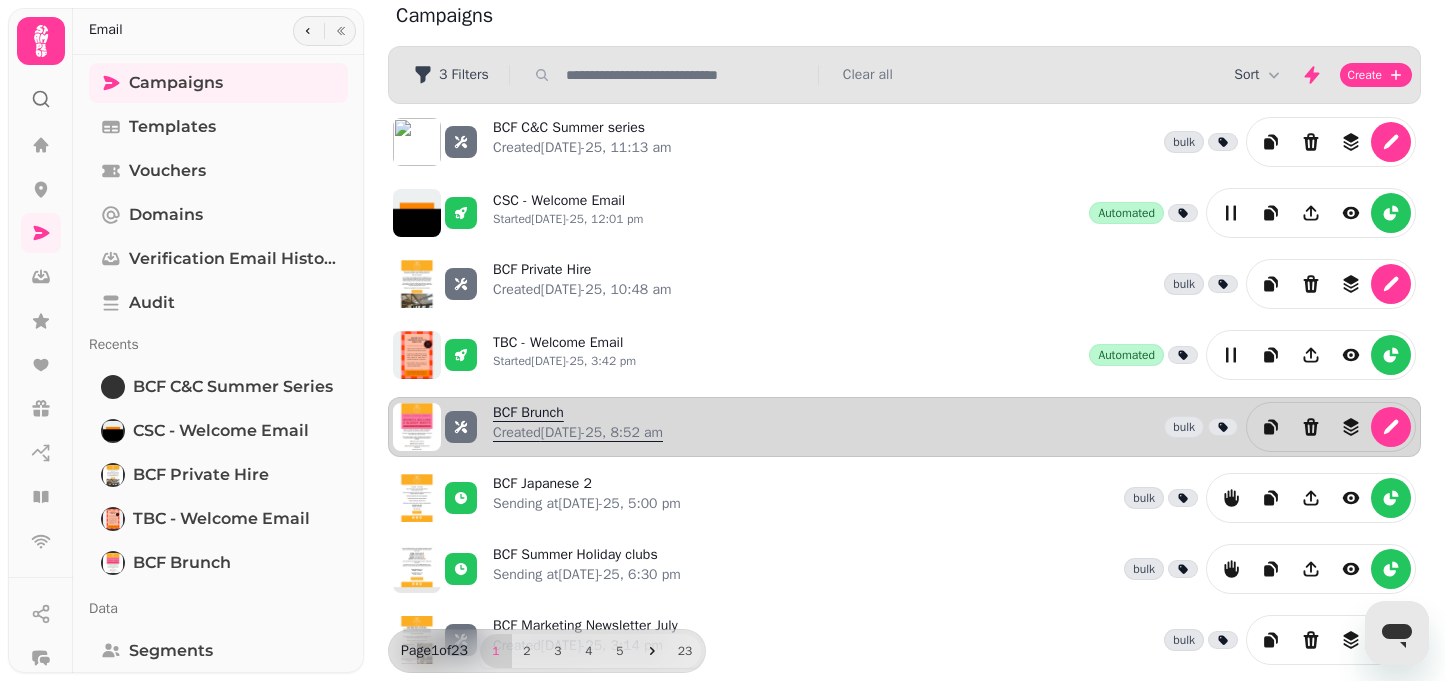 scroll, scrollTop: 16, scrollLeft: 0, axis: vertical 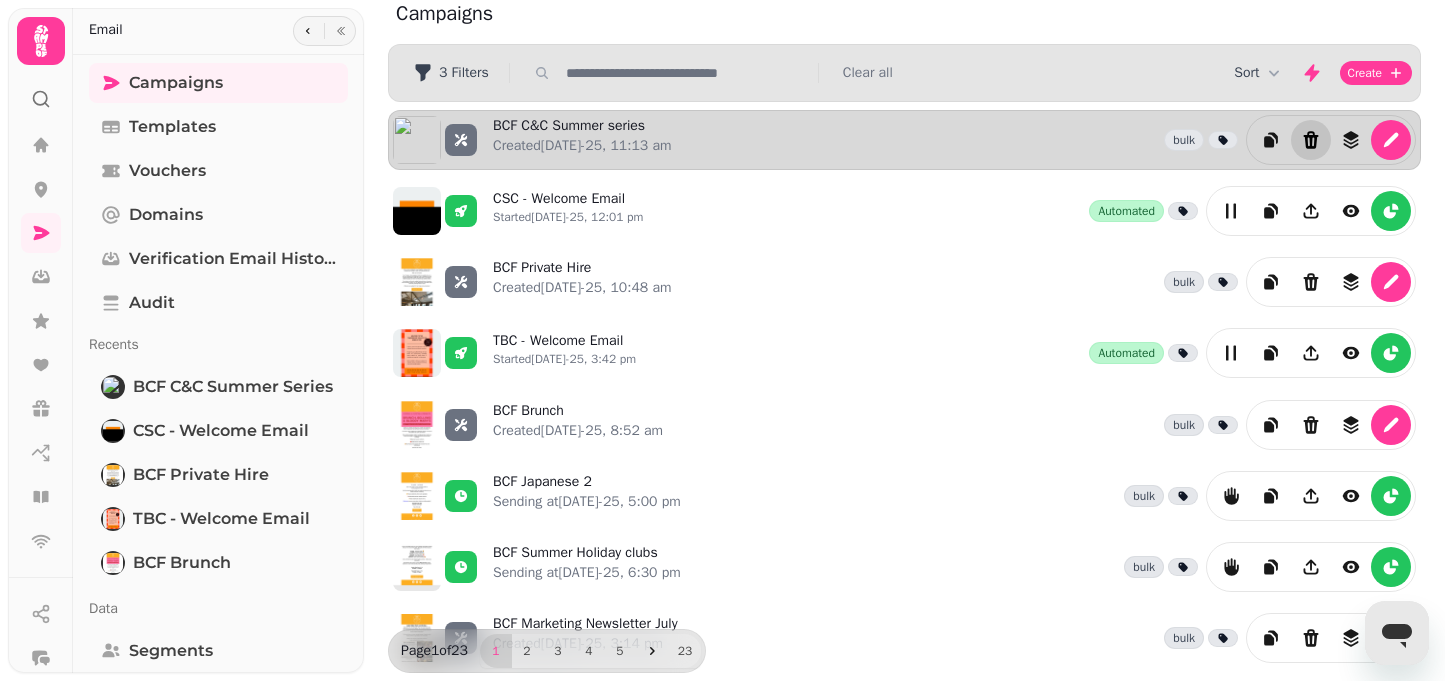 click 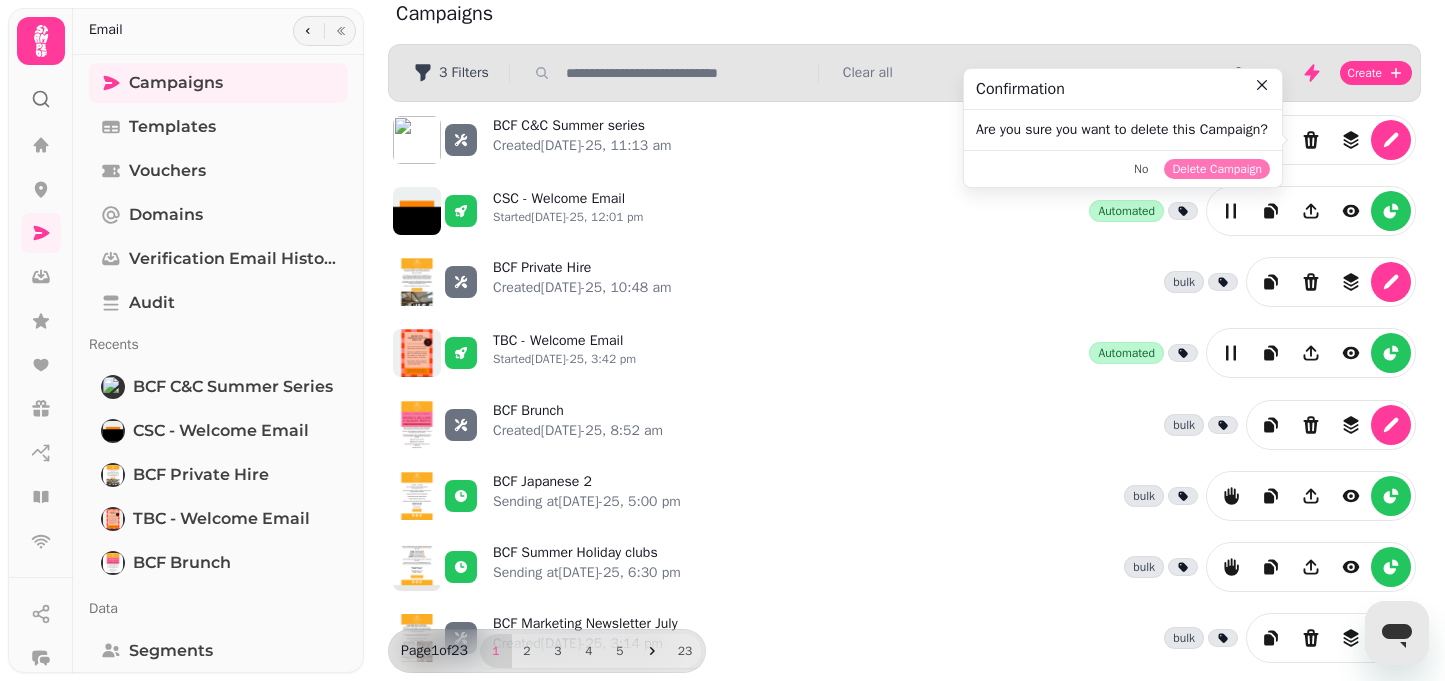 click on "Delete Campaign" at bounding box center [1217, 169] 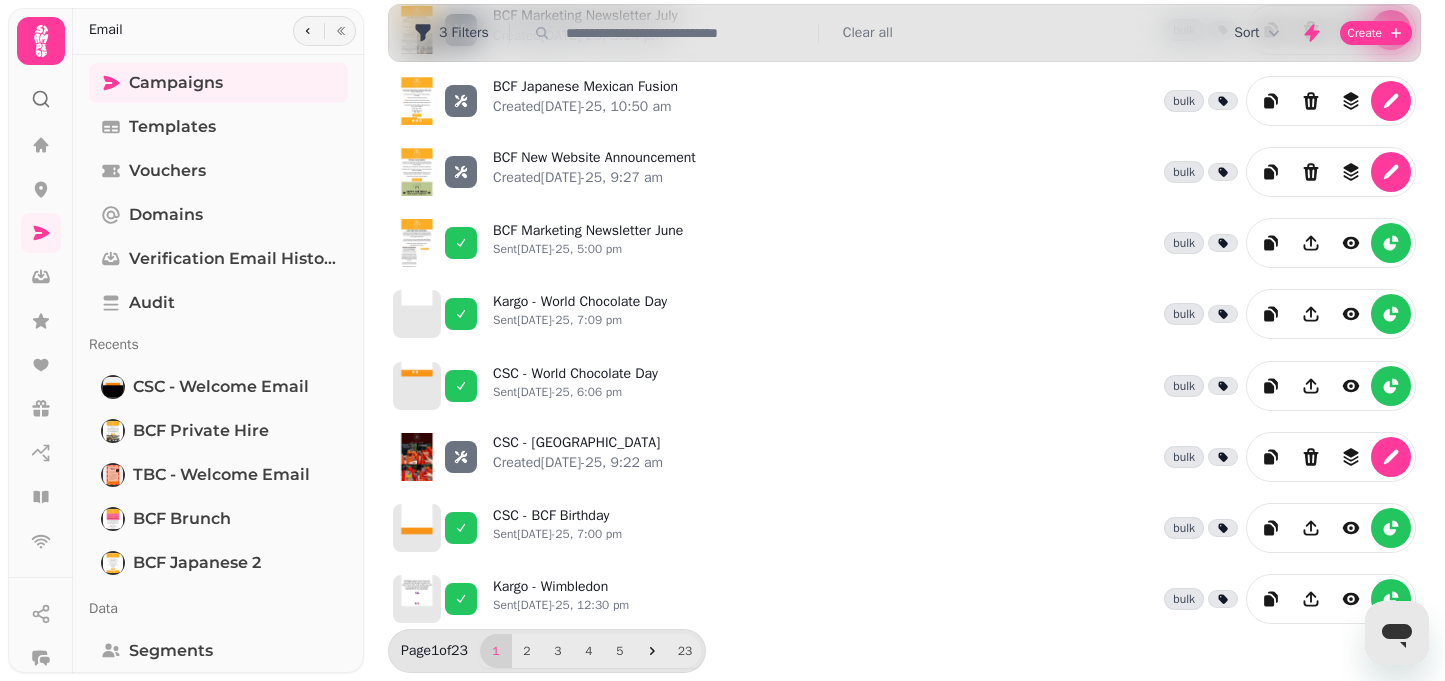 scroll, scrollTop: 537, scrollLeft: 0, axis: vertical 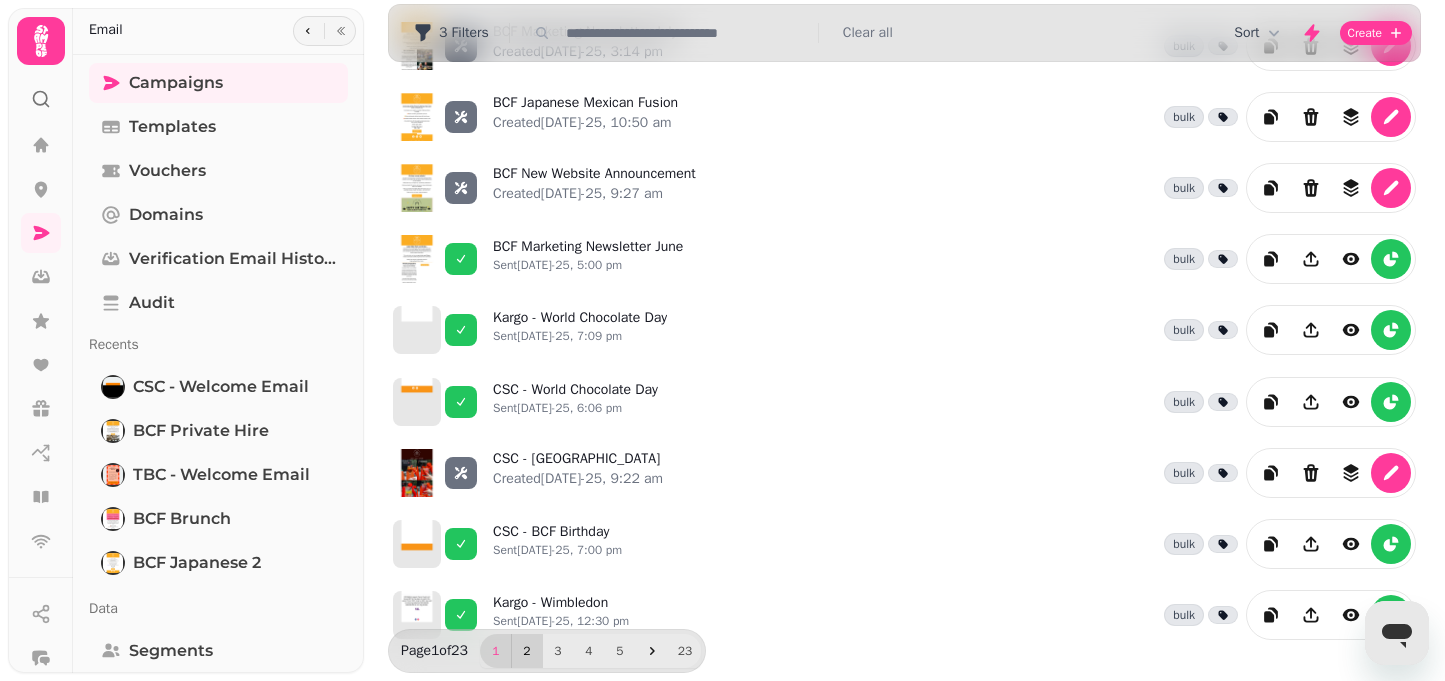 click on "2" at bounding box center (527, 651) 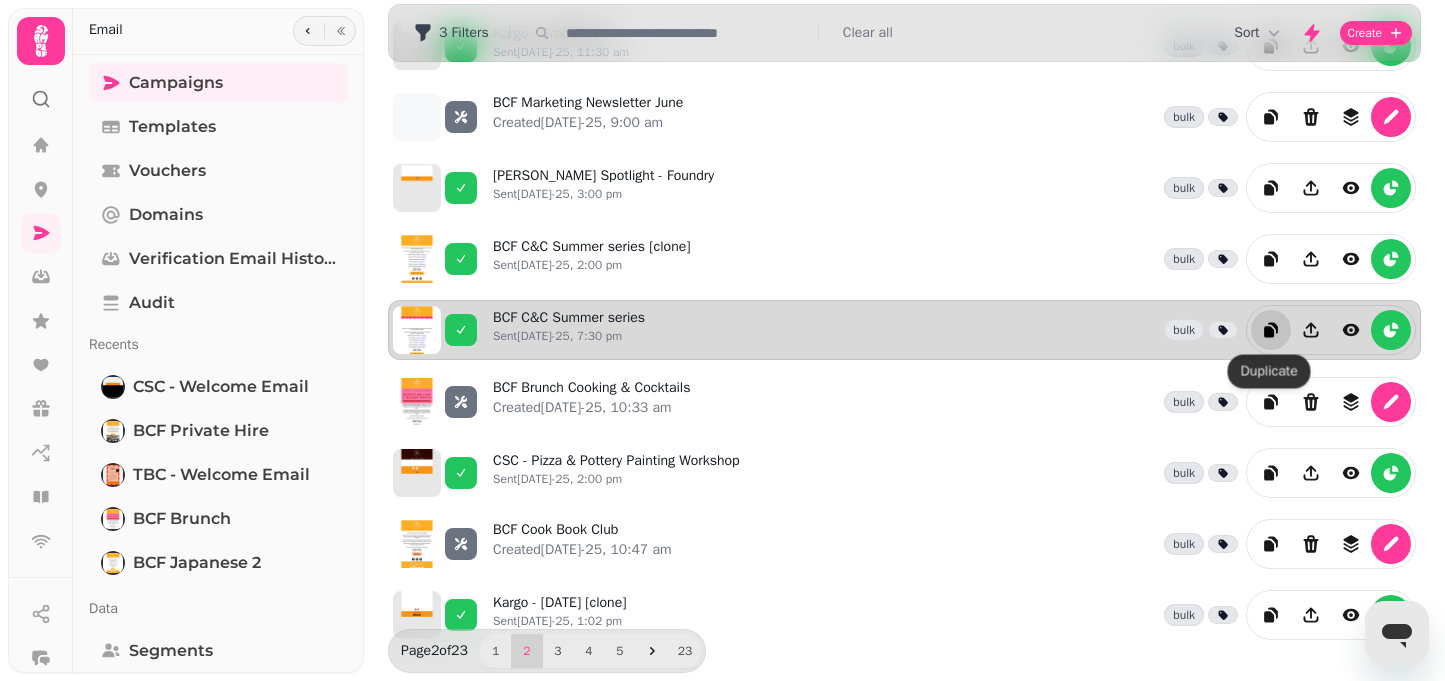 click 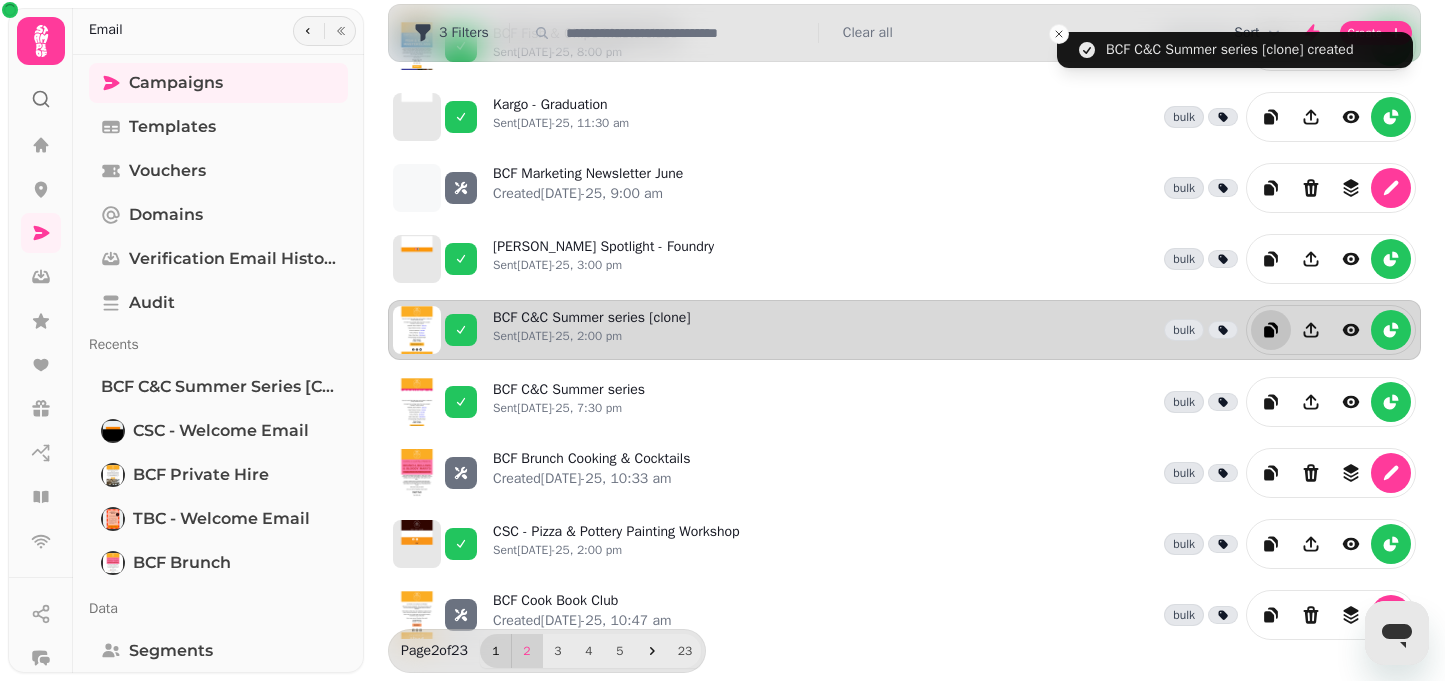 click on "1" at bounding box center (496, 651) 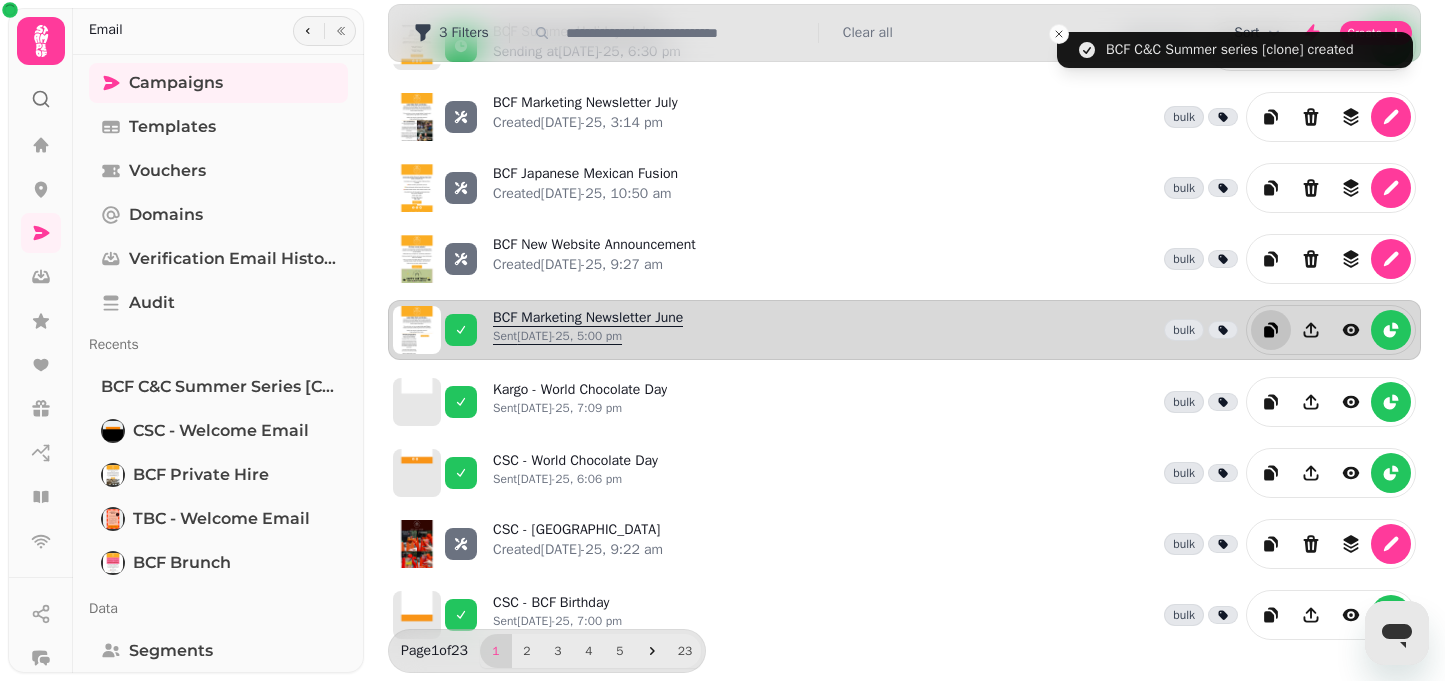 scroll, scrollTop: 0, scrollLeft: 0, axis: both 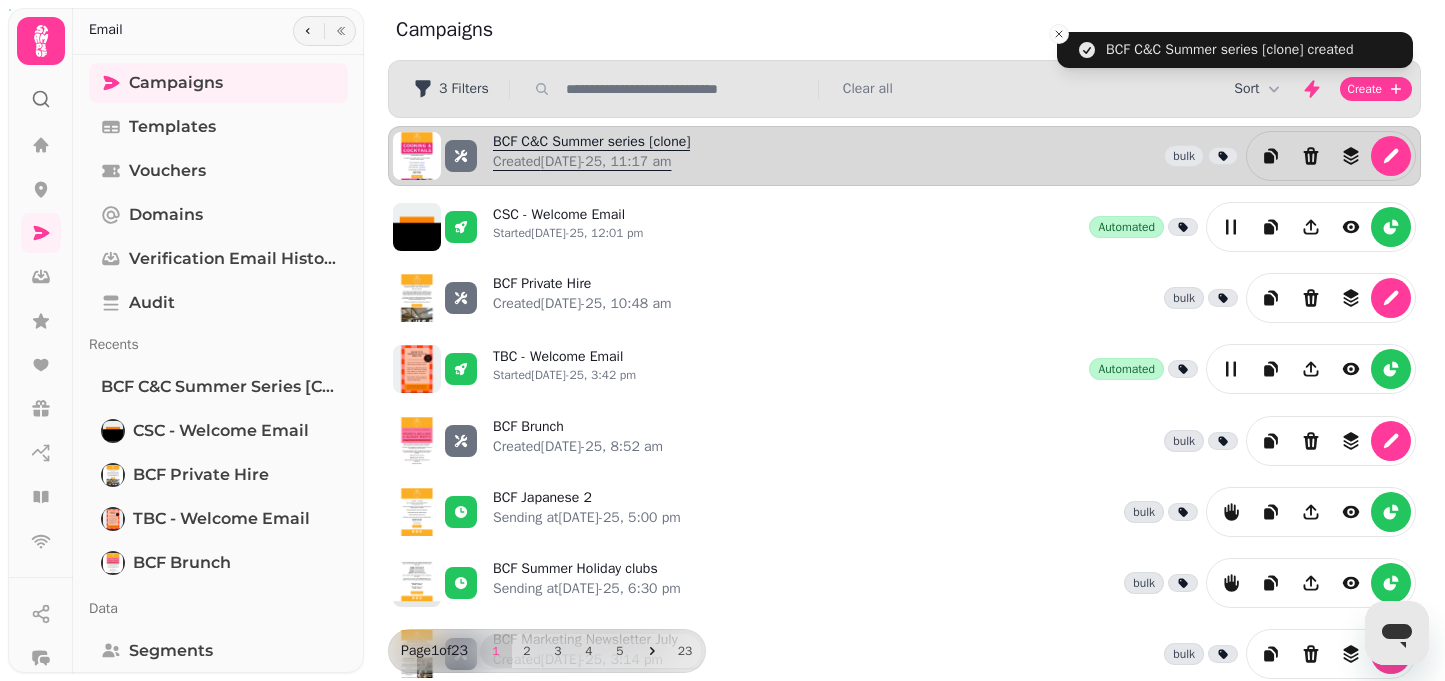 click on "BCF C&C Summer series [clone] Created  [DATE]-25, 11:17 am" at bounding box center (591, 156) 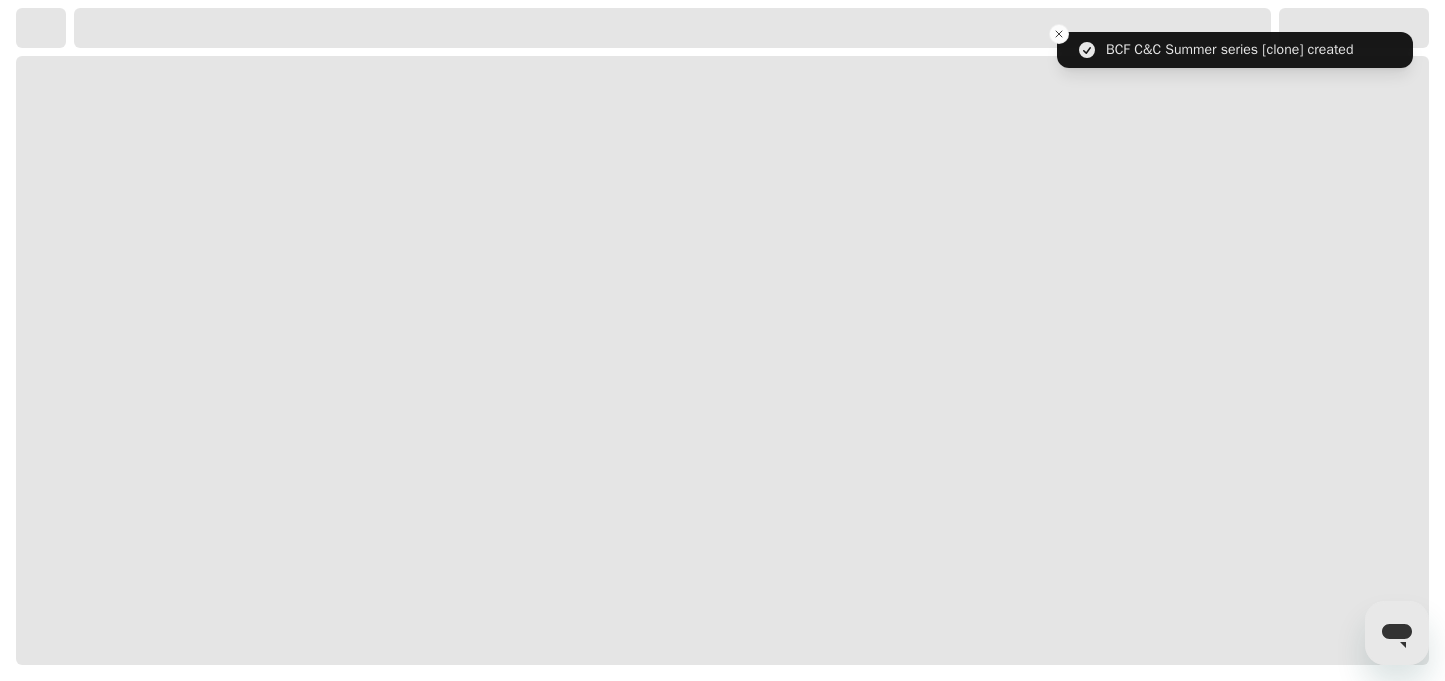 select on "**********" 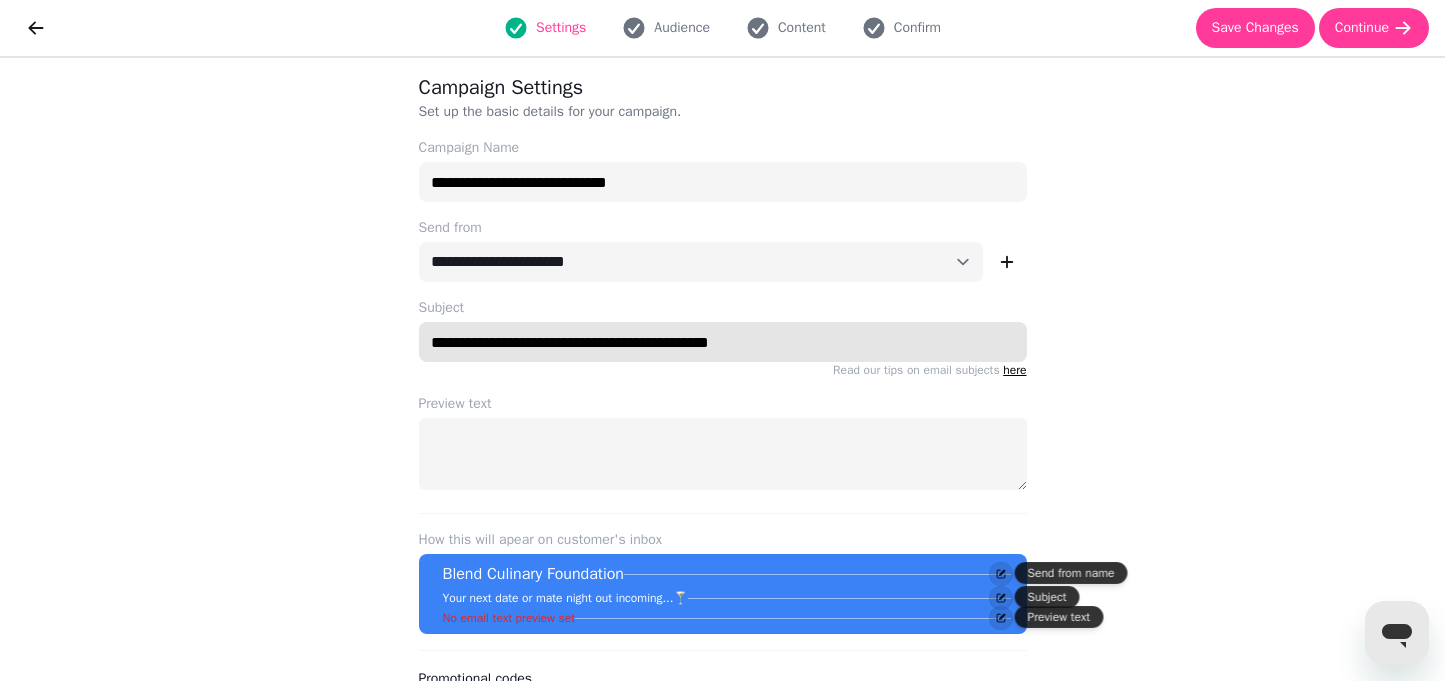 drag, startPoint x: 733, startPoint y: 344, endPoint x: 423, endPoint y: 343, distance: 310.00162 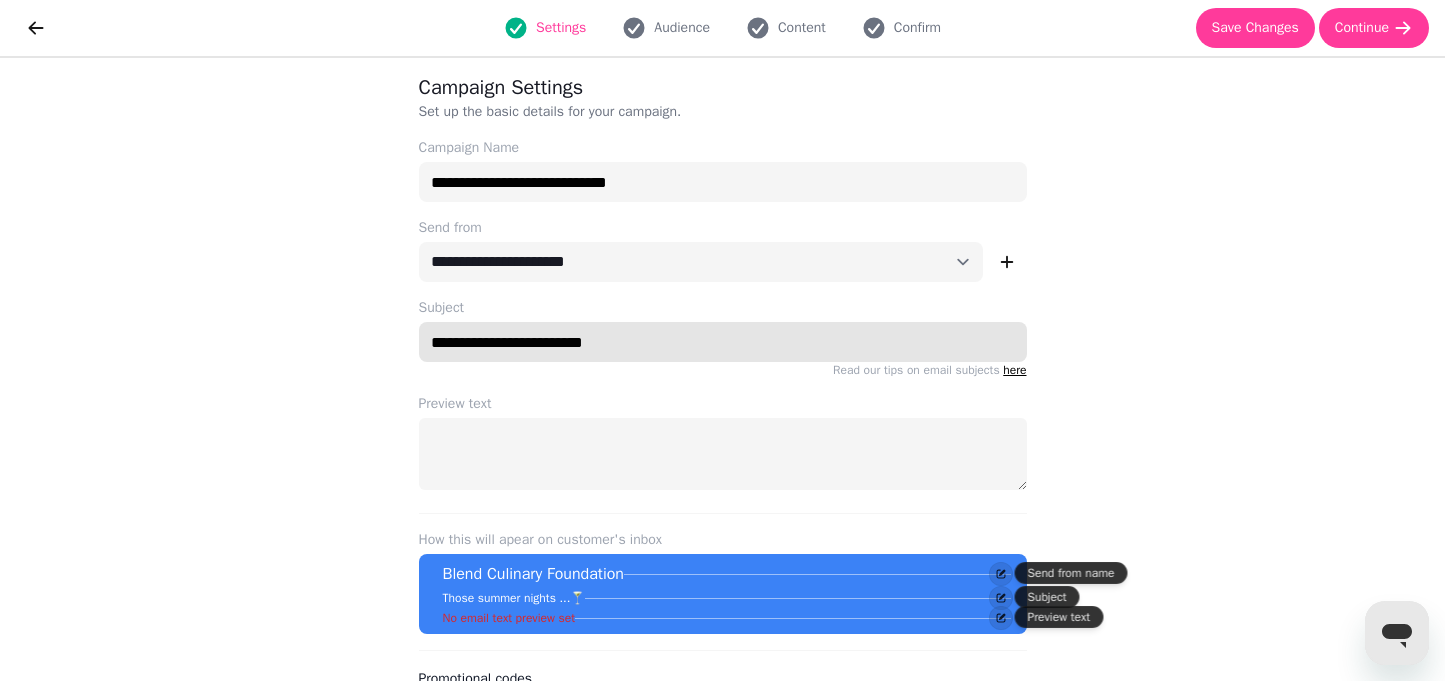 click on "**********" at bounding box center (723, 342) 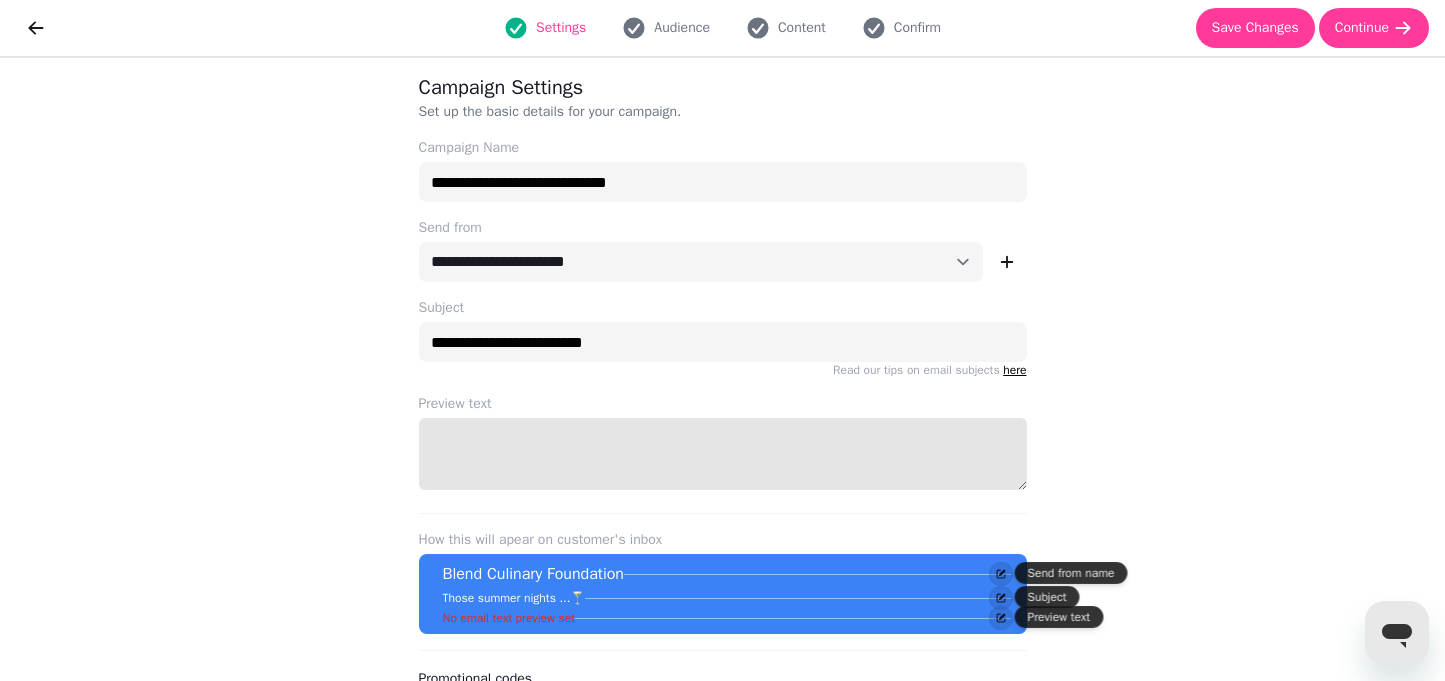 click on "Preview text" at bounding box center [723, 454] 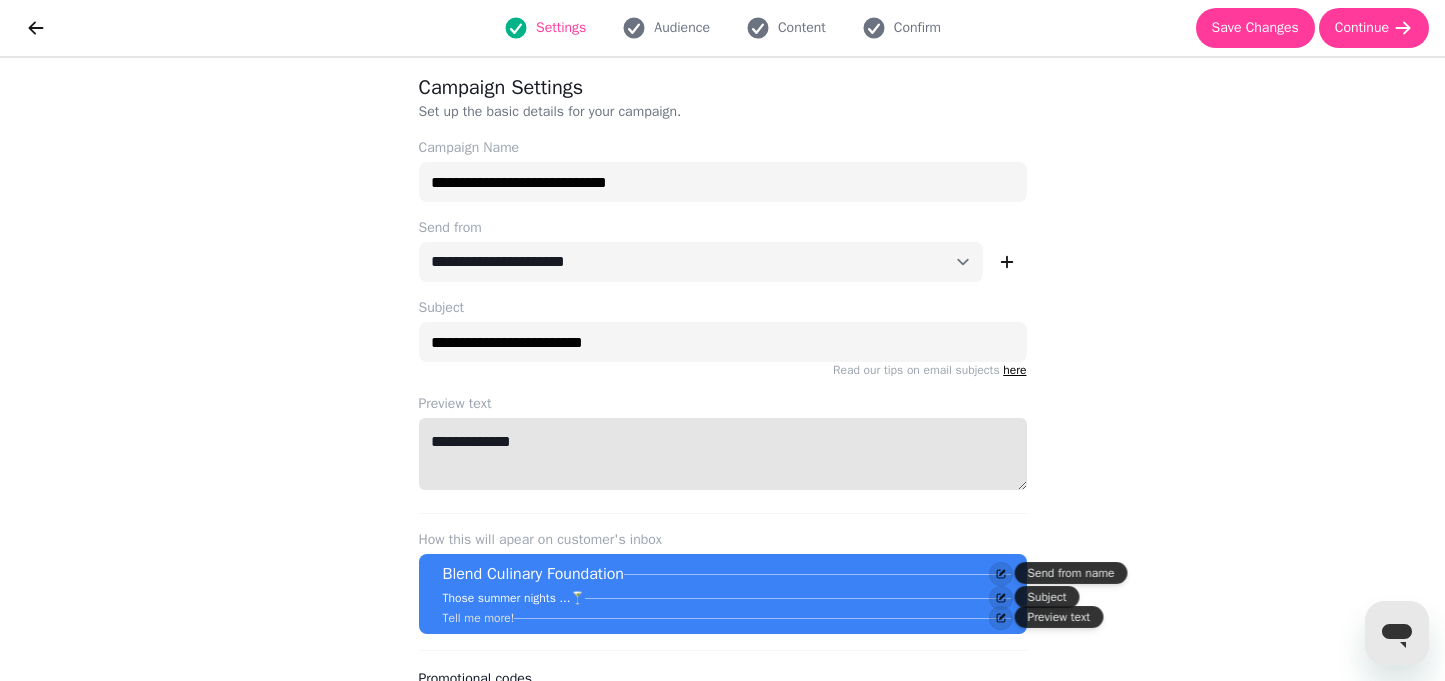 click on "**********" at bounding box center (723, 454) 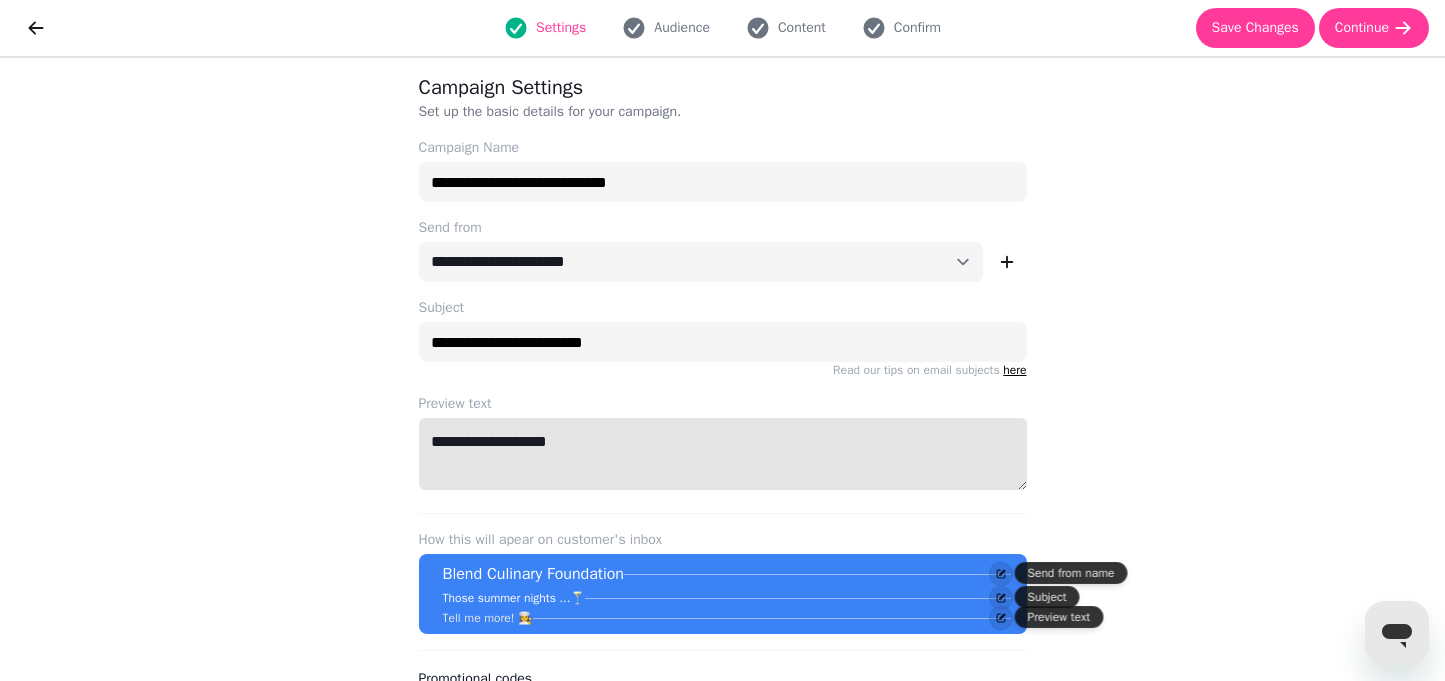 type on "**********" 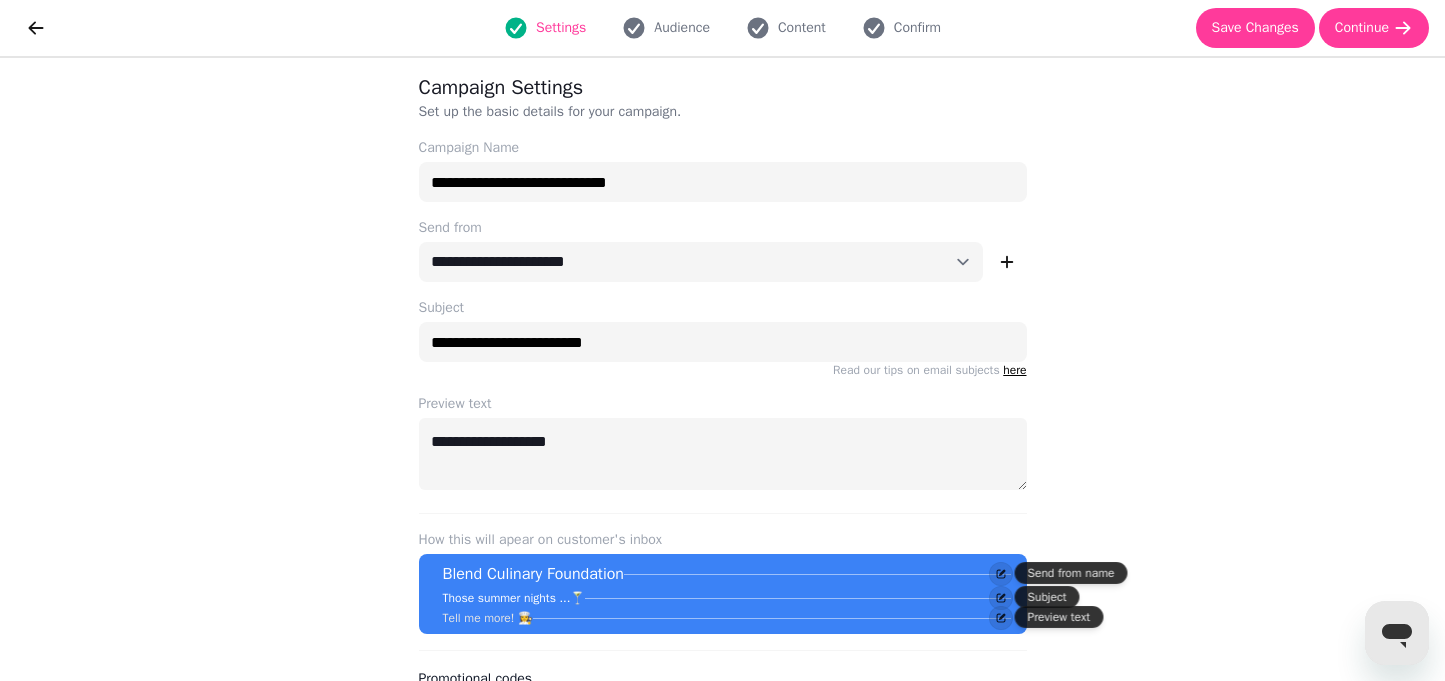 click on "**********" at bounding box center [722, 369] 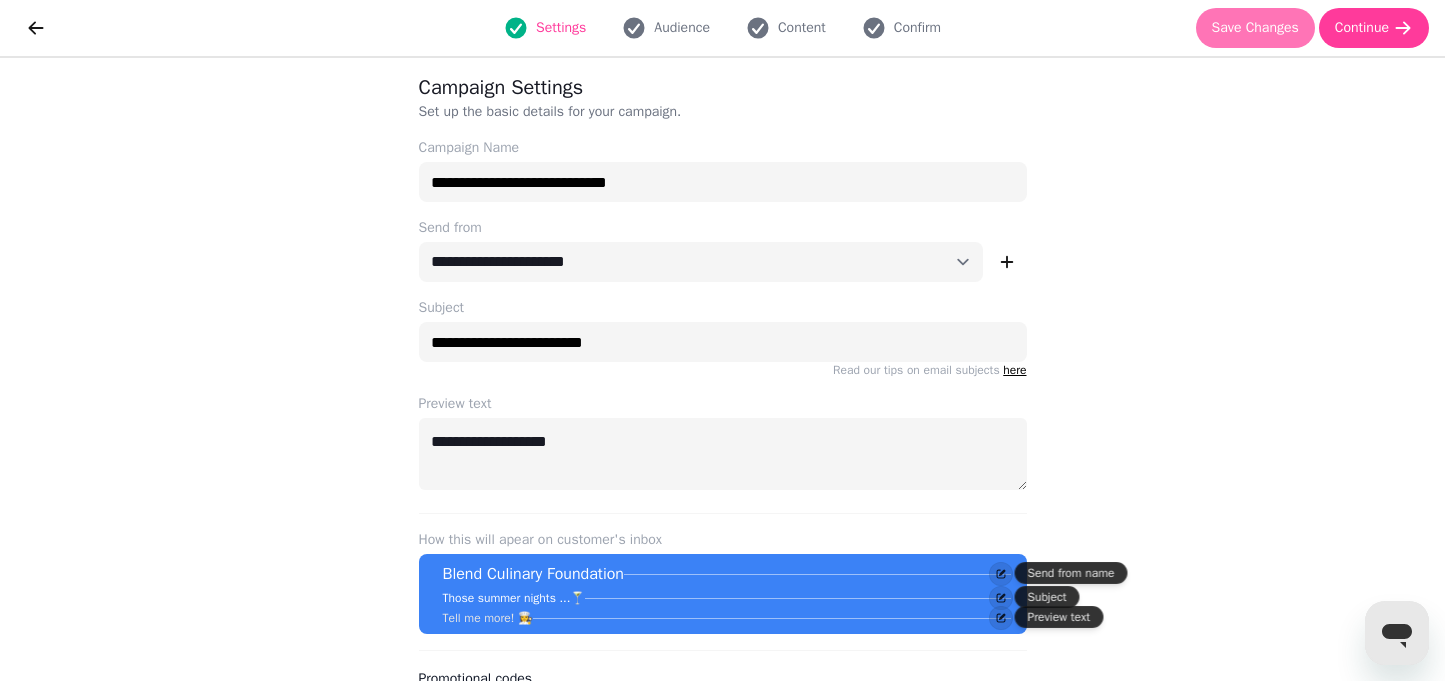 click on "Save Changes" at bounding box center (1255, 28) 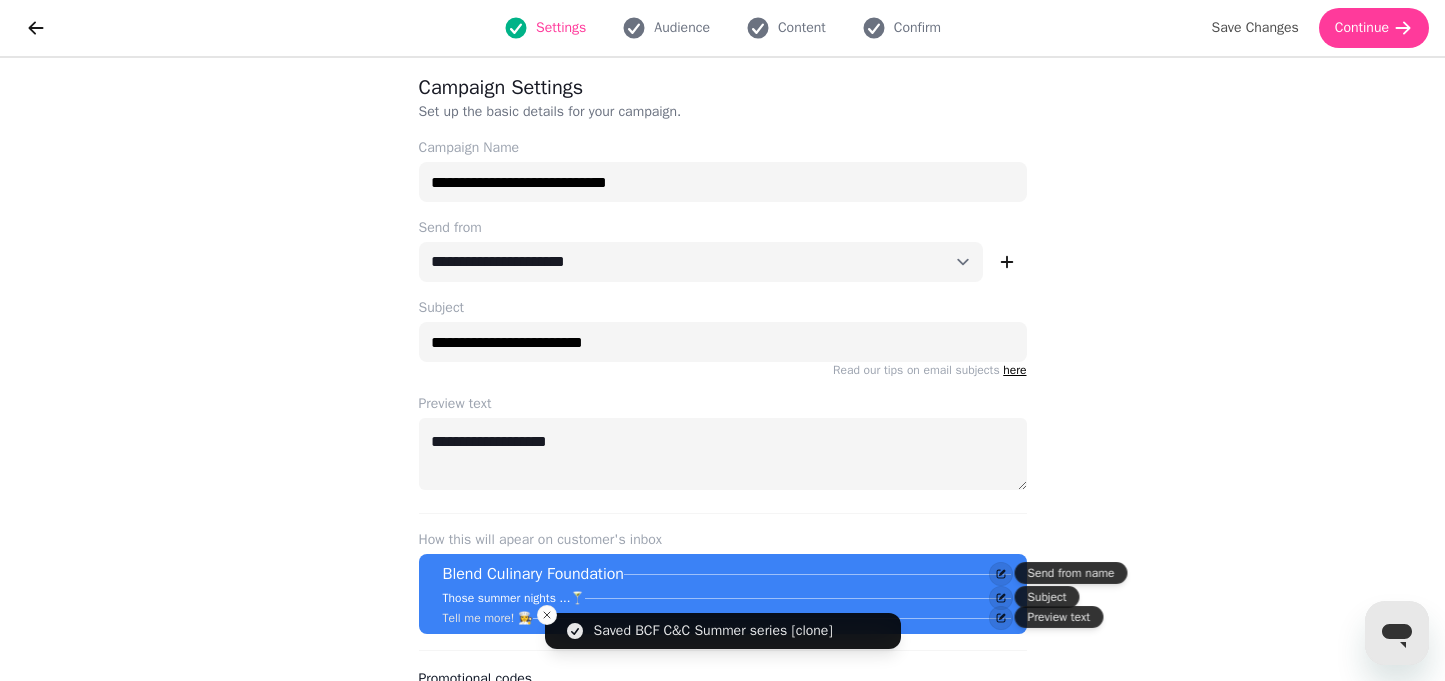 click on "Settings Audience Content Confirm" at bounding box center [722, 28] 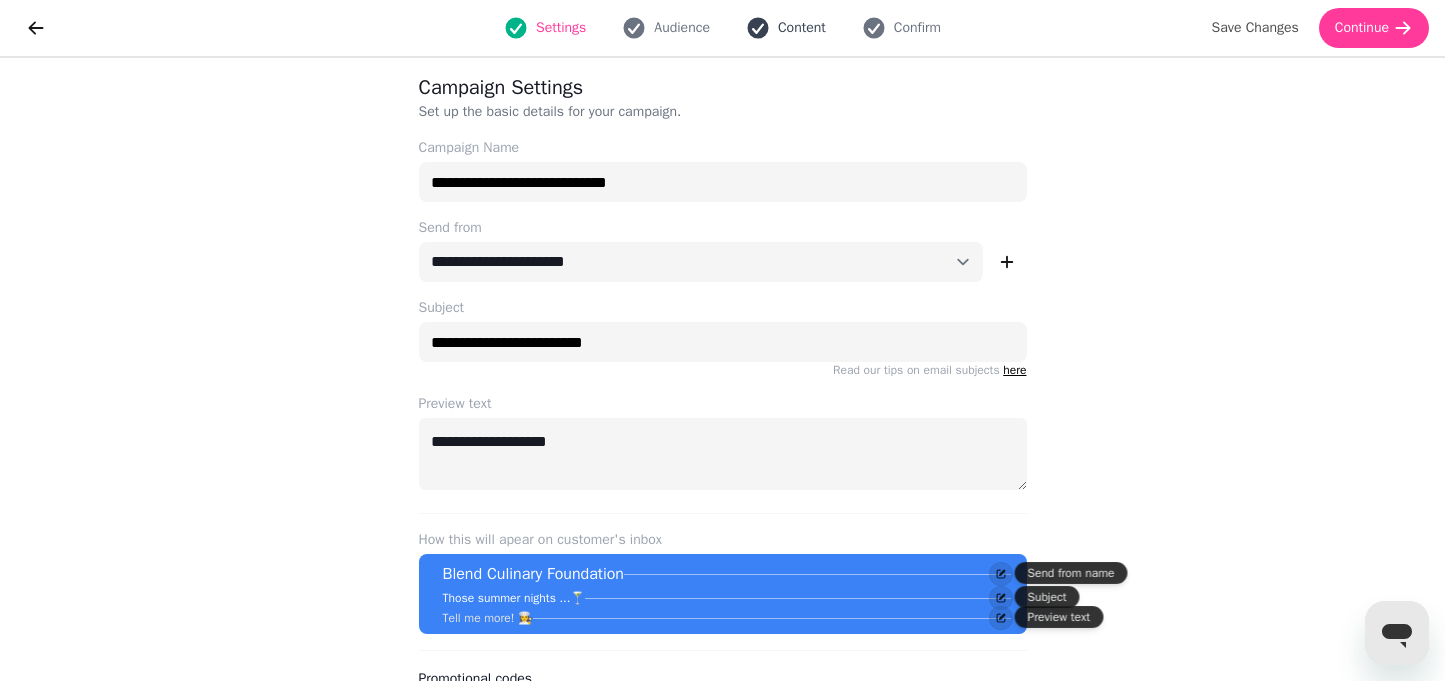 click on "Content" at bounding box center (802, 28) 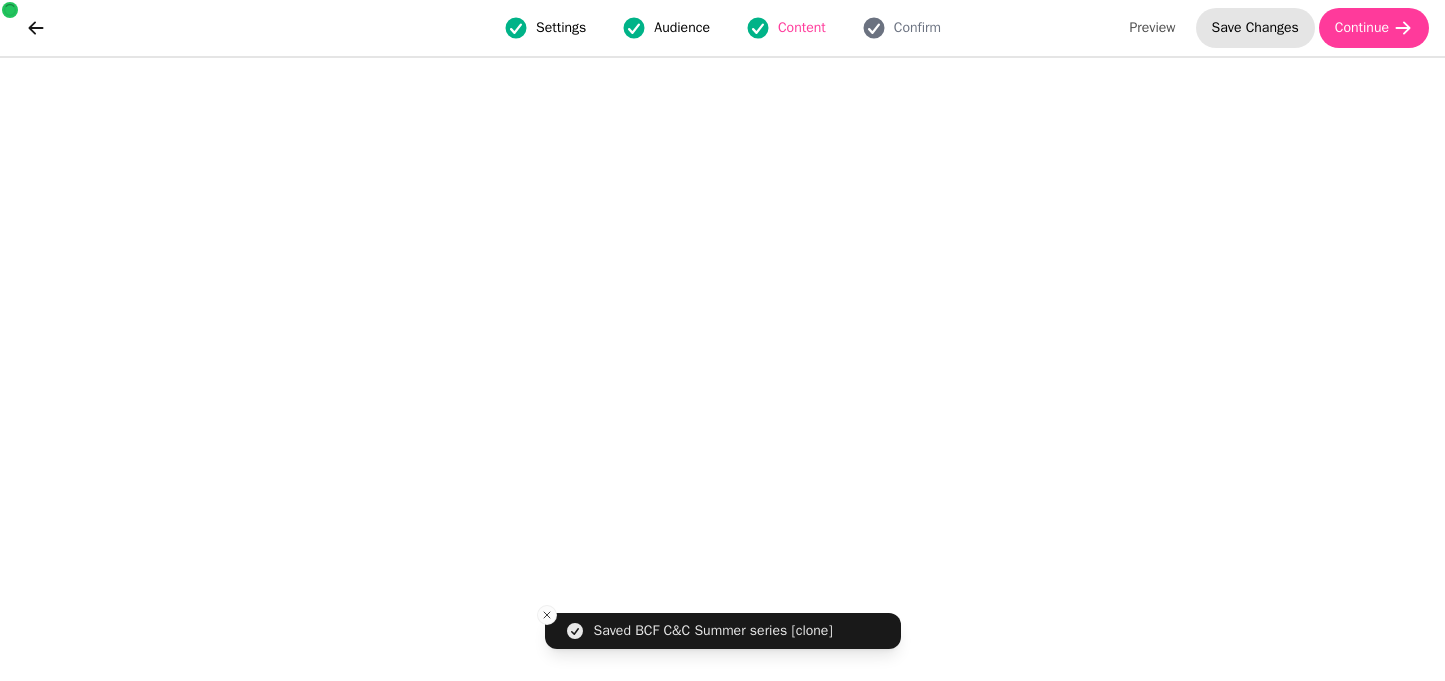 click on "Save Changes" at bounding box center (1255, 28) 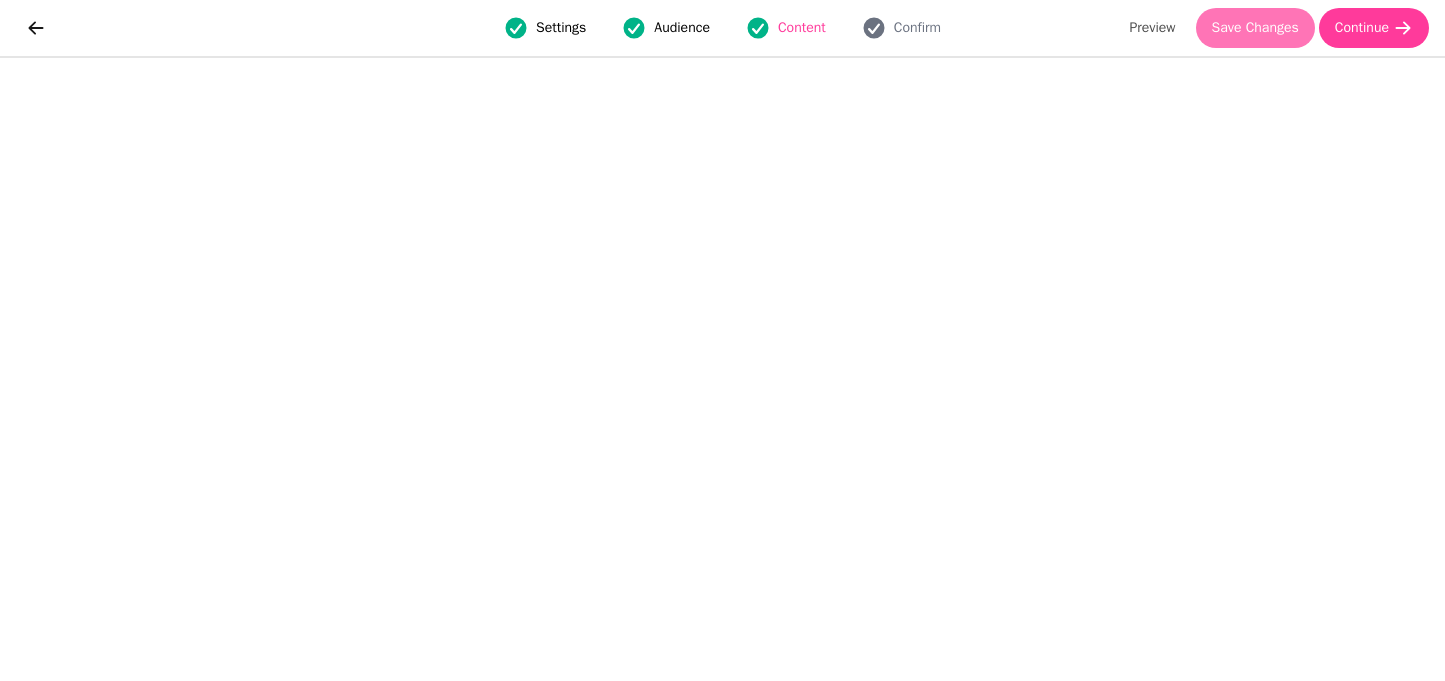 click on "Save Changes" at bounding box center [1255, 28] 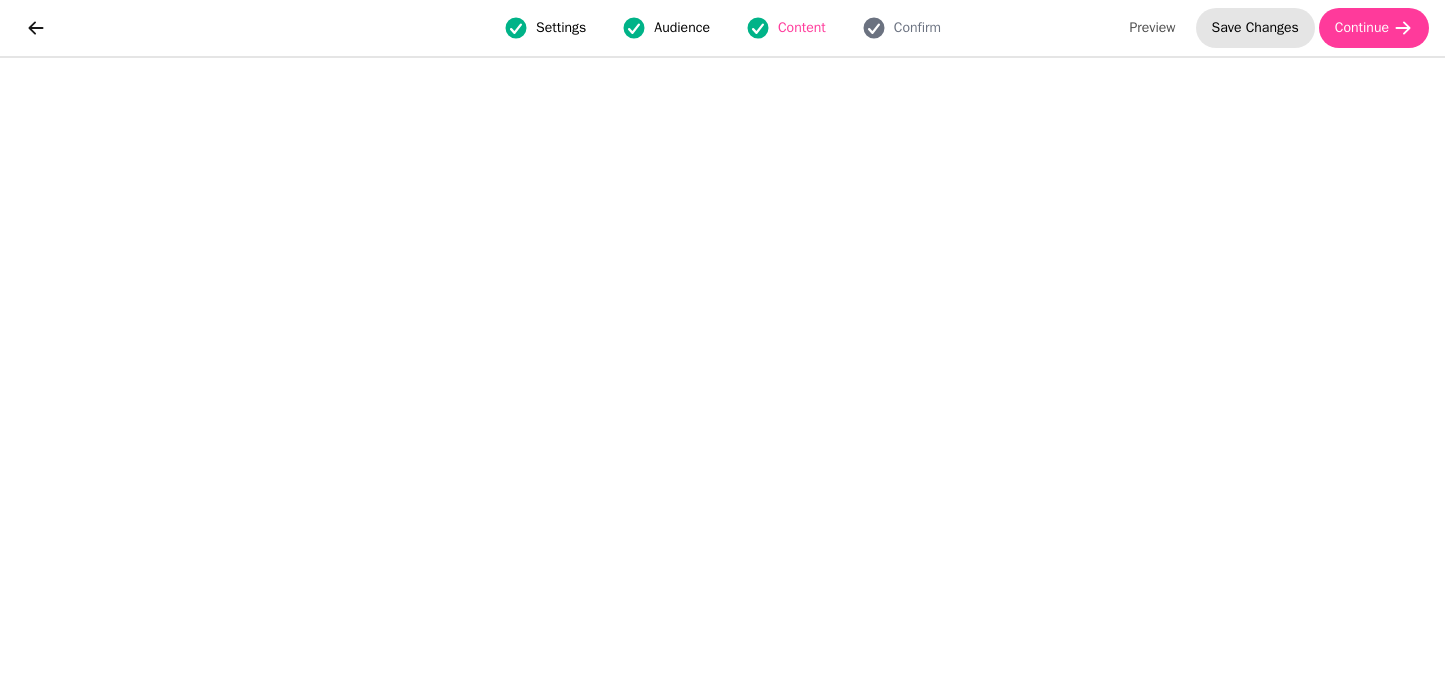 click on "Save Changes" at bounding box center [1255, 28] 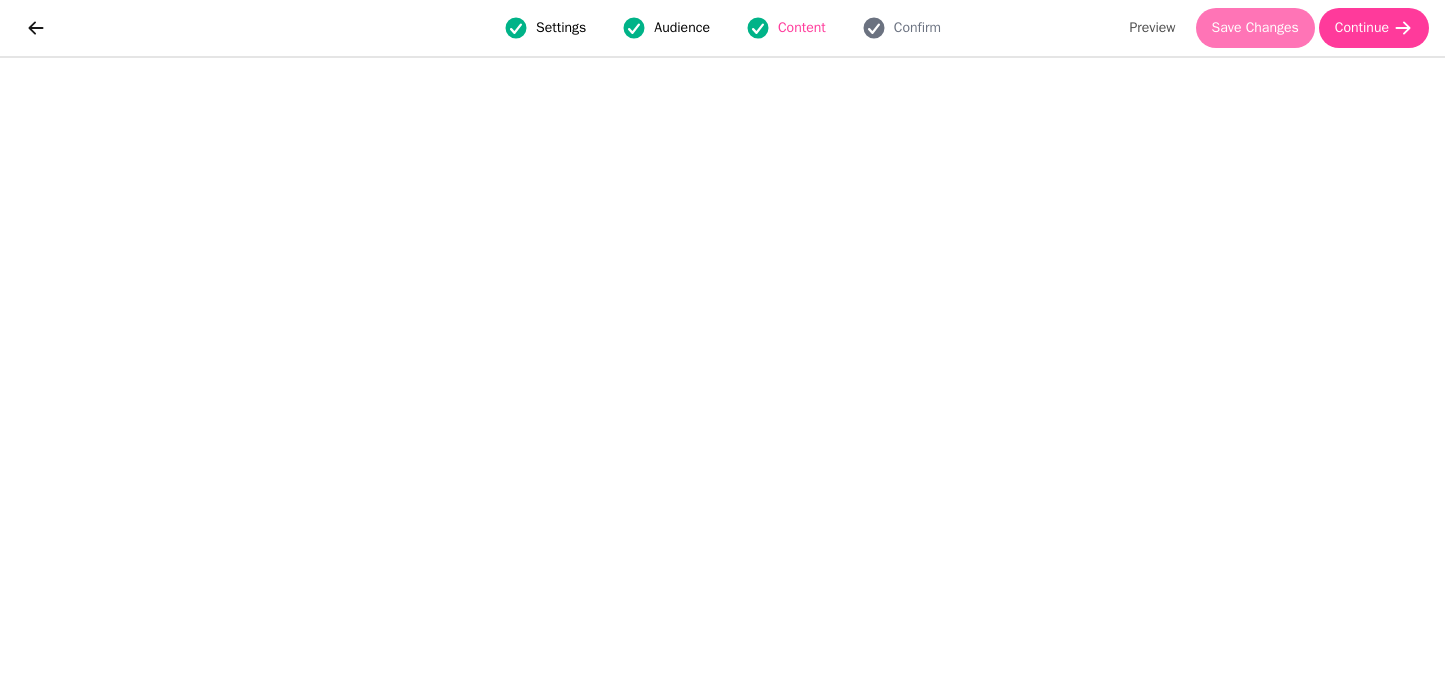 click on "Save Changes" at bounding box center [1255, 28] 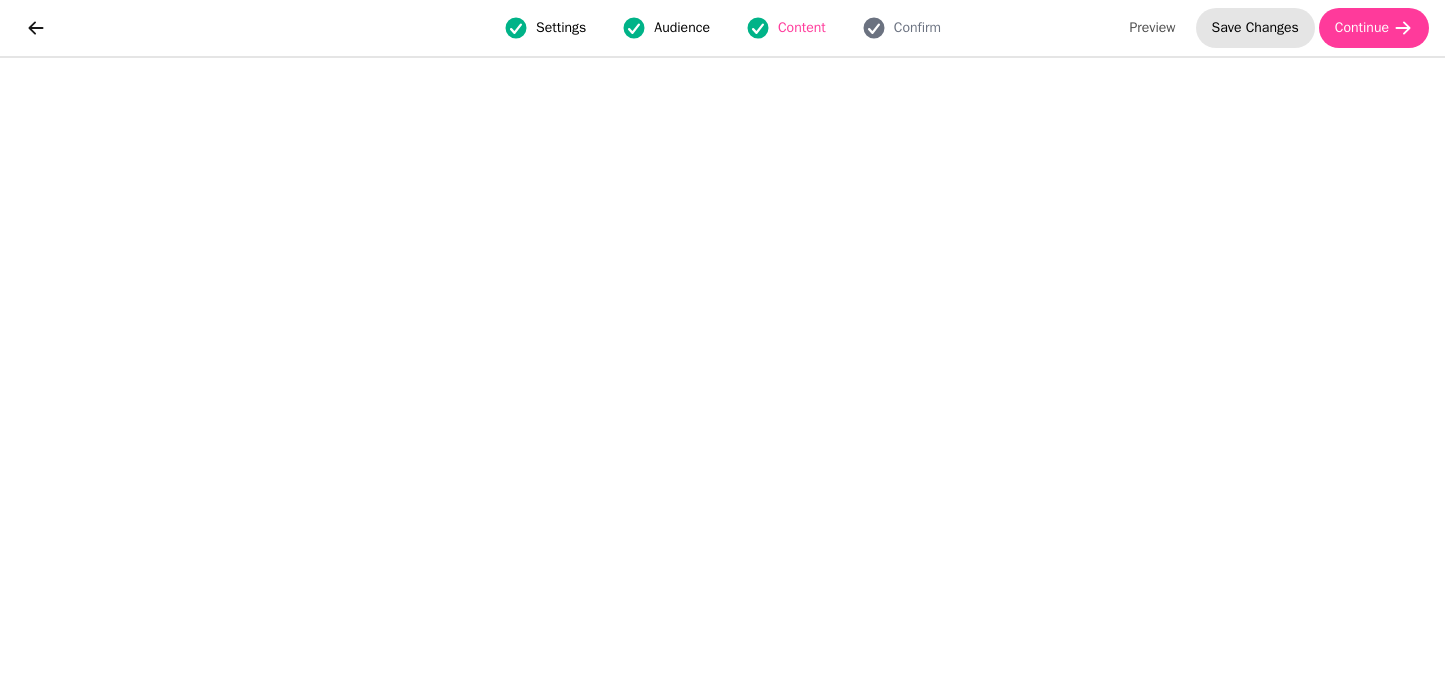 click on "Save Changes" at bounding box center (1255, 28) 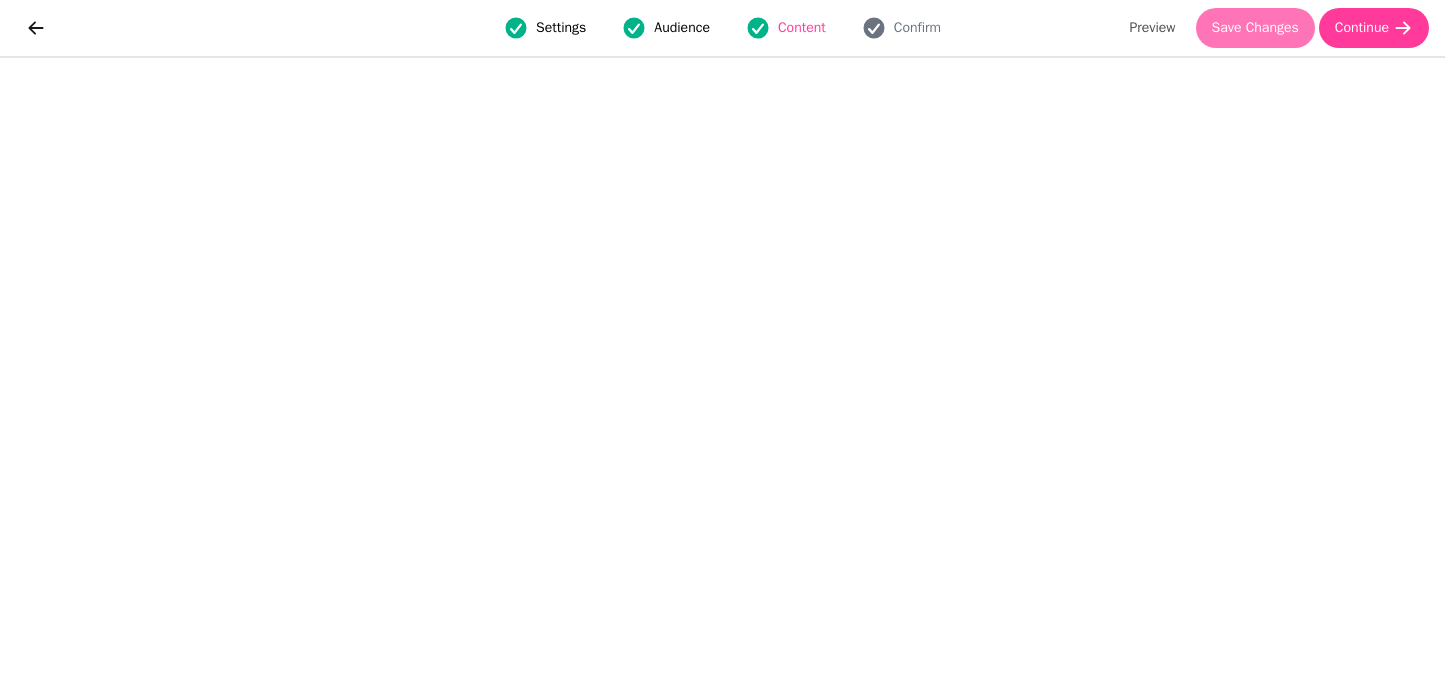 click on "Save Changes" at bounding box center (1255, 28) 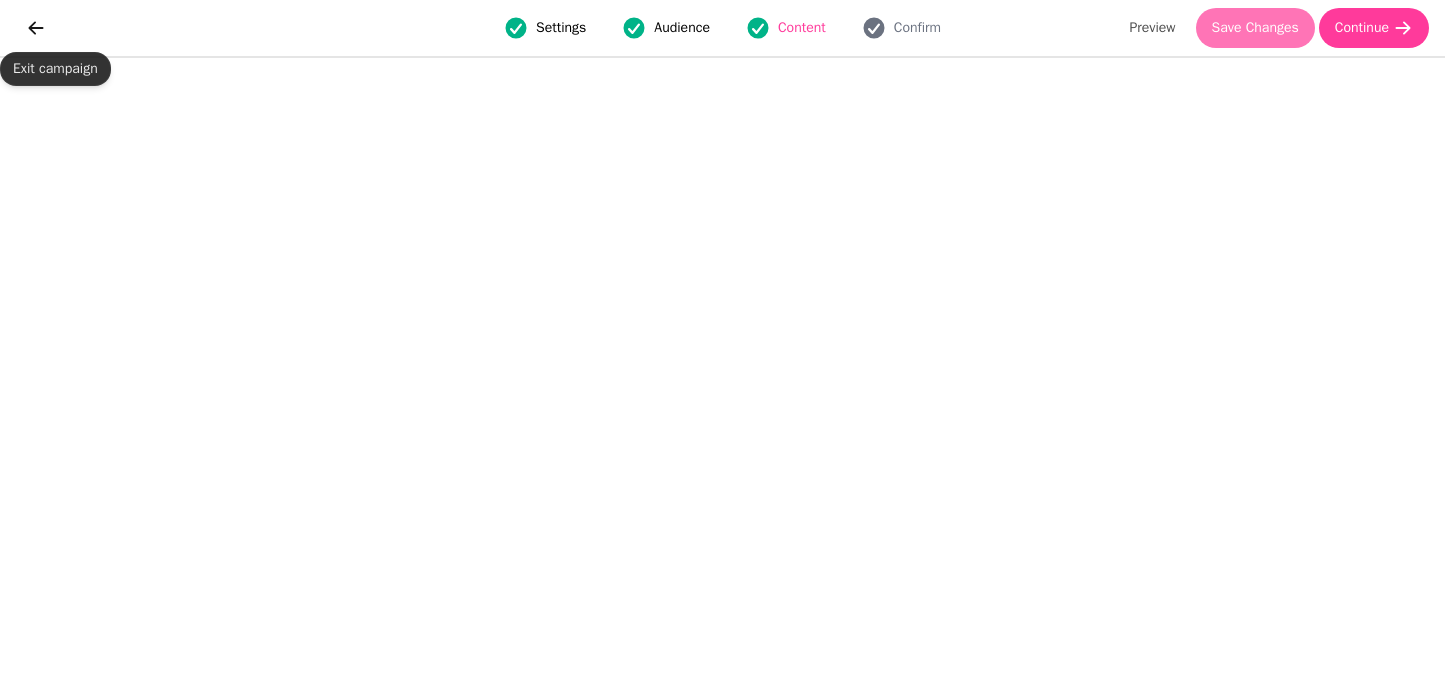 click on "Save Changes" at bounding box center [1255, 28] 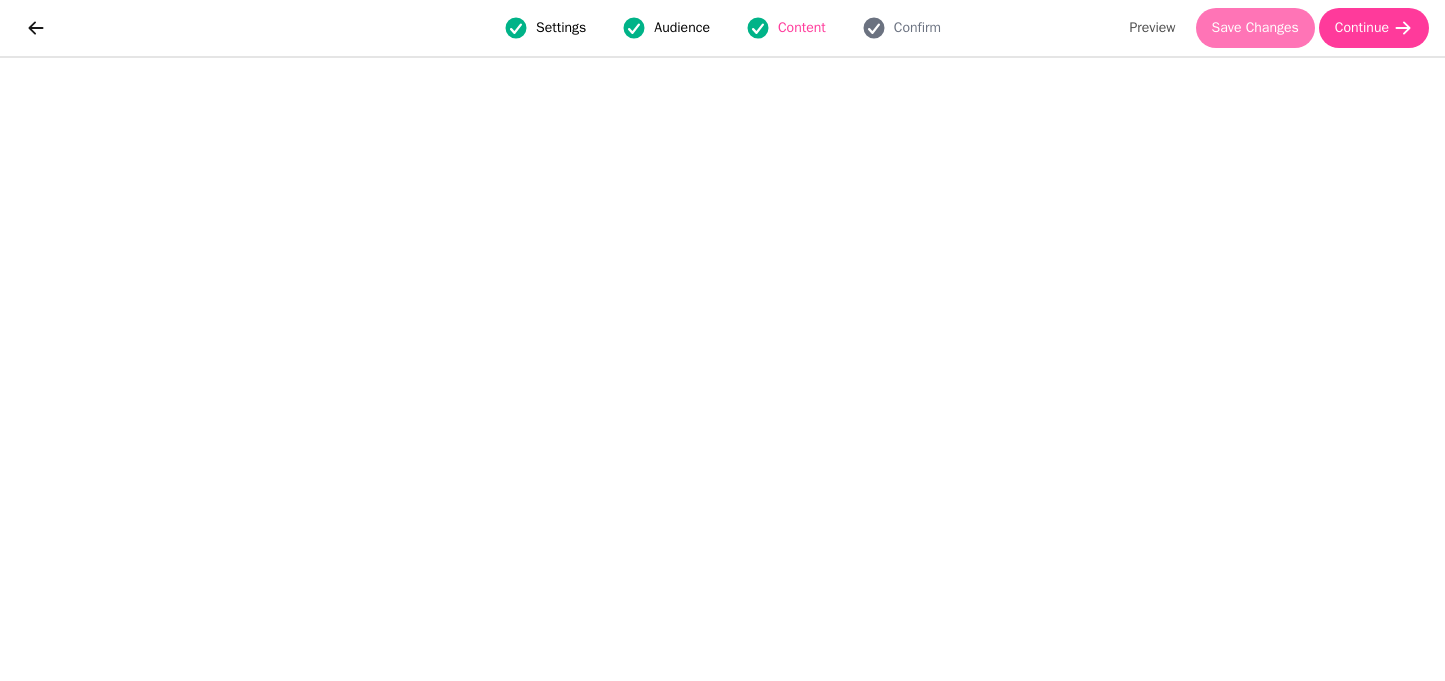 click on "Save Changes" at bounding box center [1255, 28] 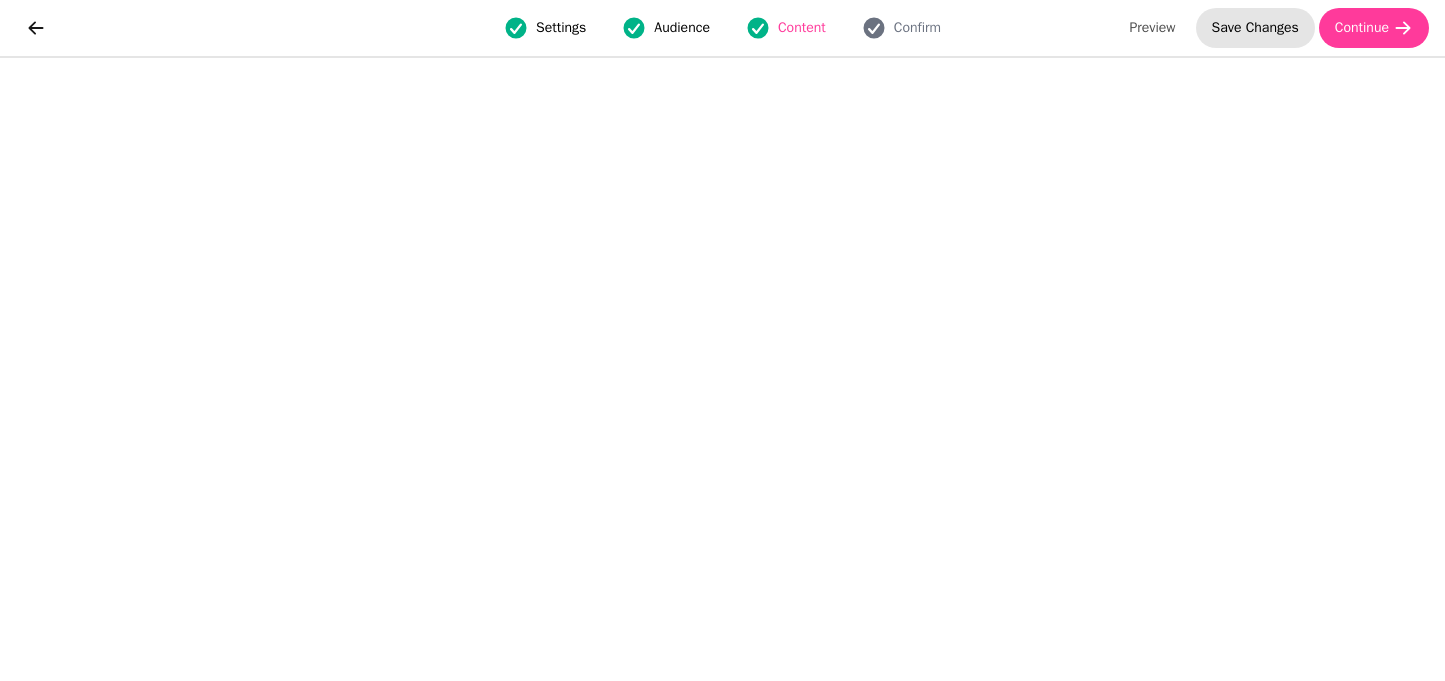 click on "Save Changes" at bounding box center [1255, 28] 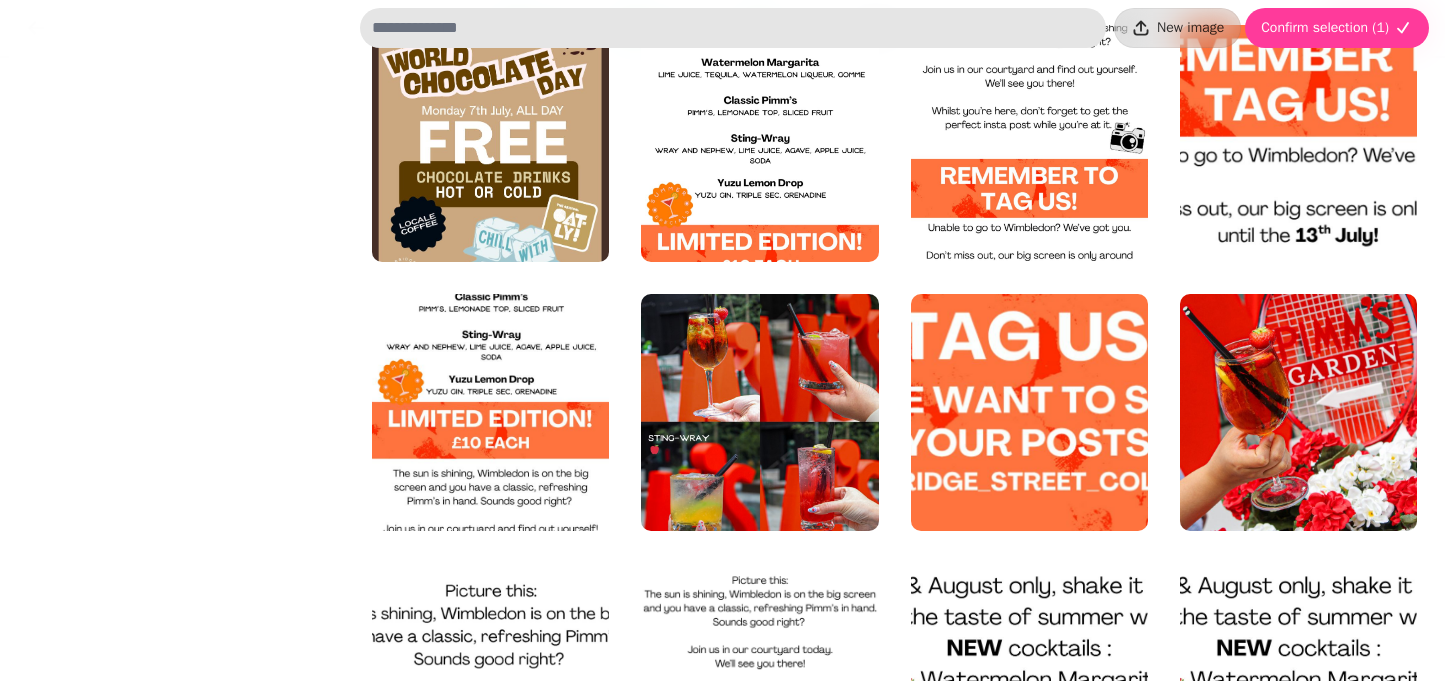 scroll, scrollTop: 1874, scrollLeft: 0, axis: vertical 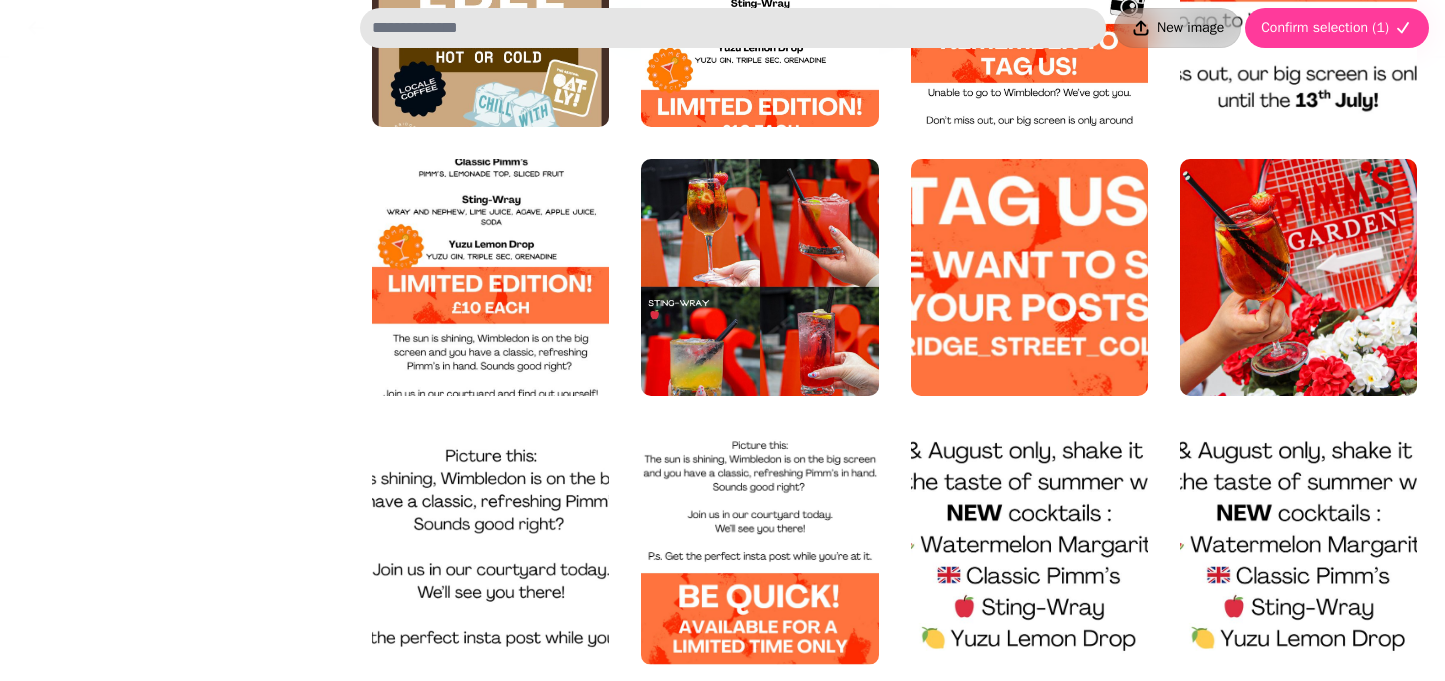 click on "New image" at bounding box center [1177, 28] 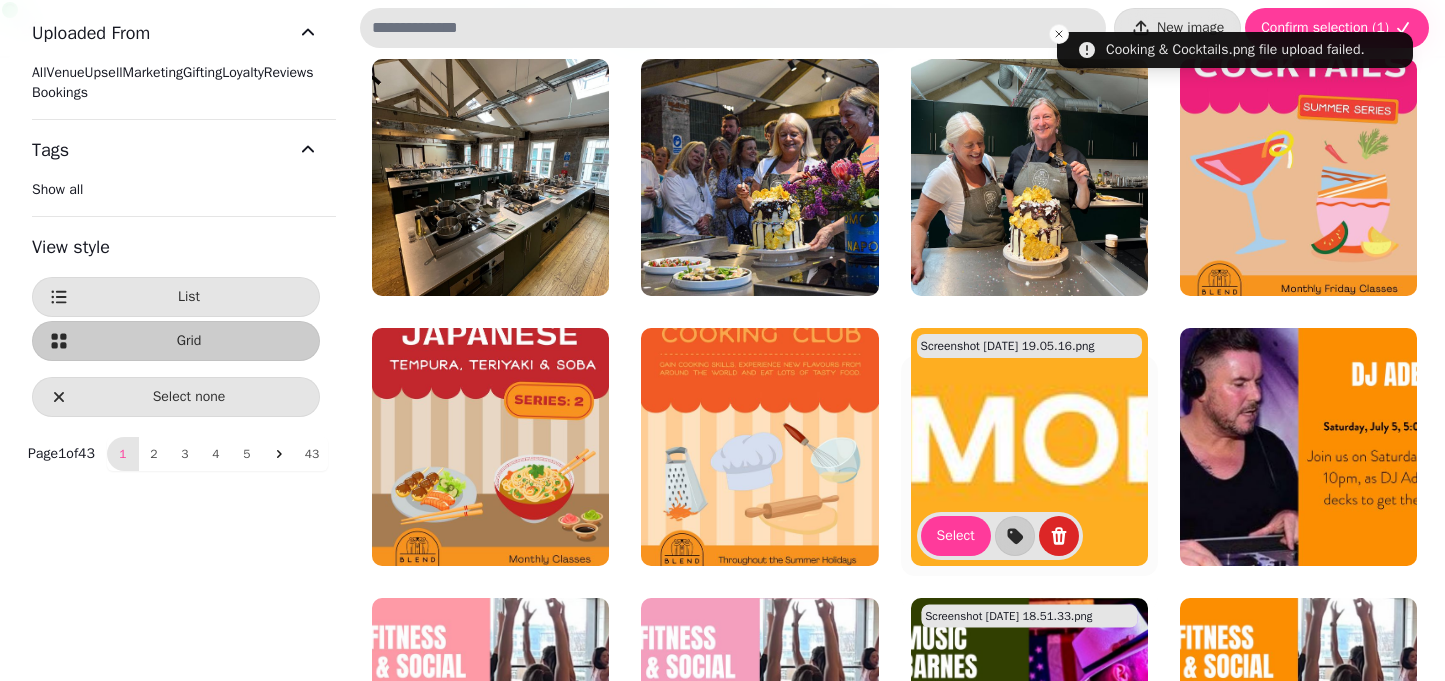 scroll, scrollTop: 0, scrollLeft: 0, axis: both 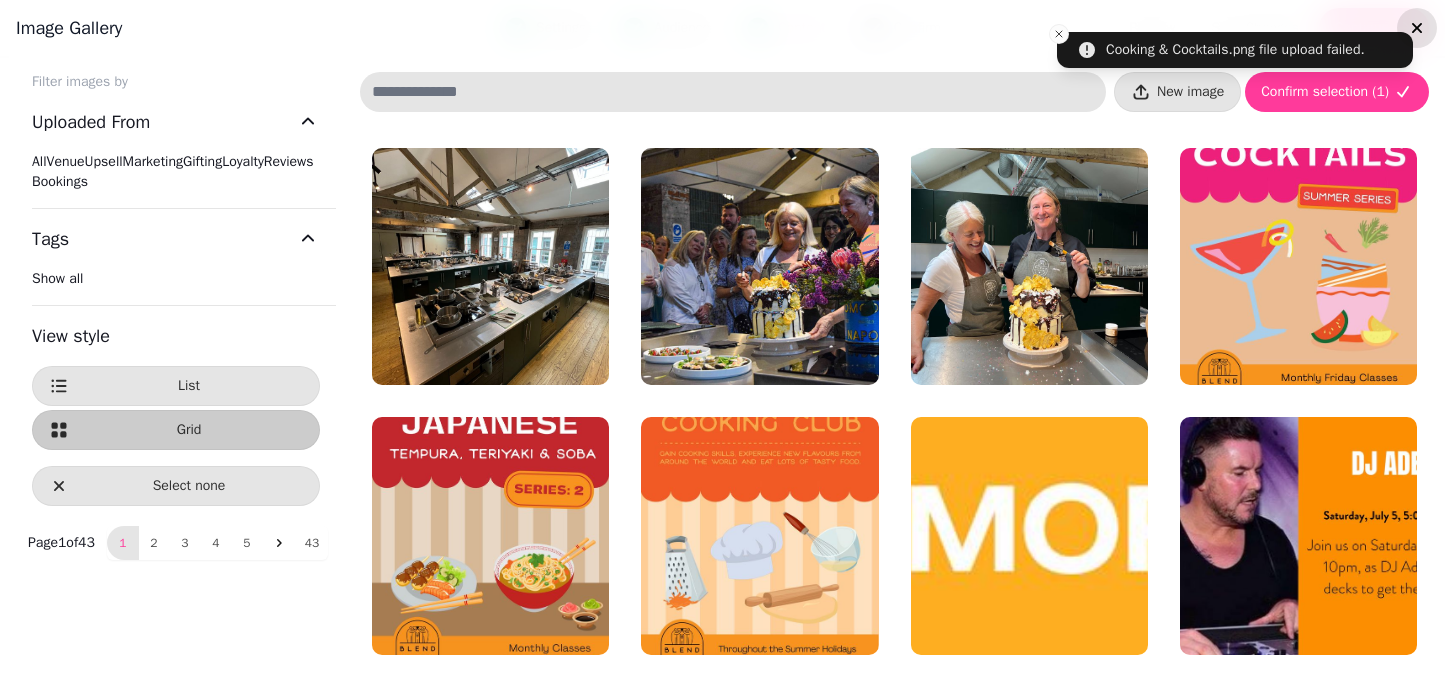 click 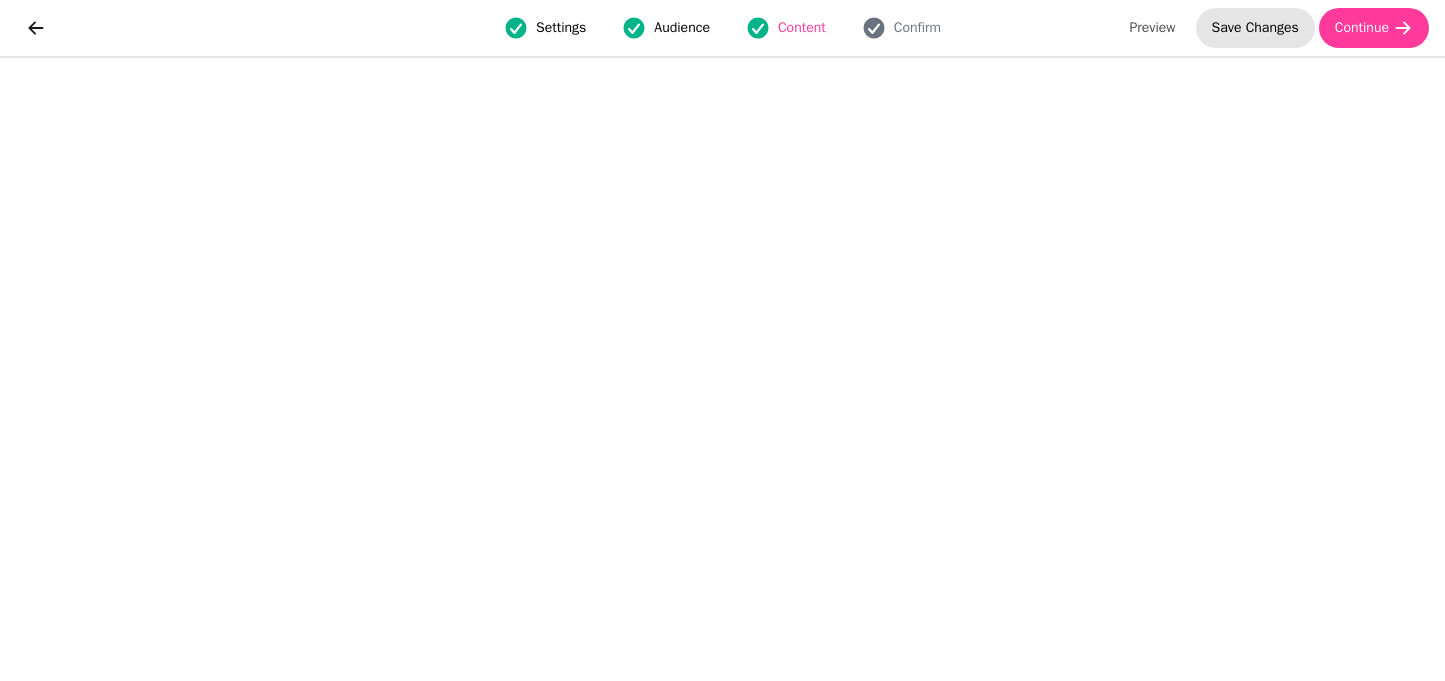 click on "Save Changes" at bounding box center (1255, 28) 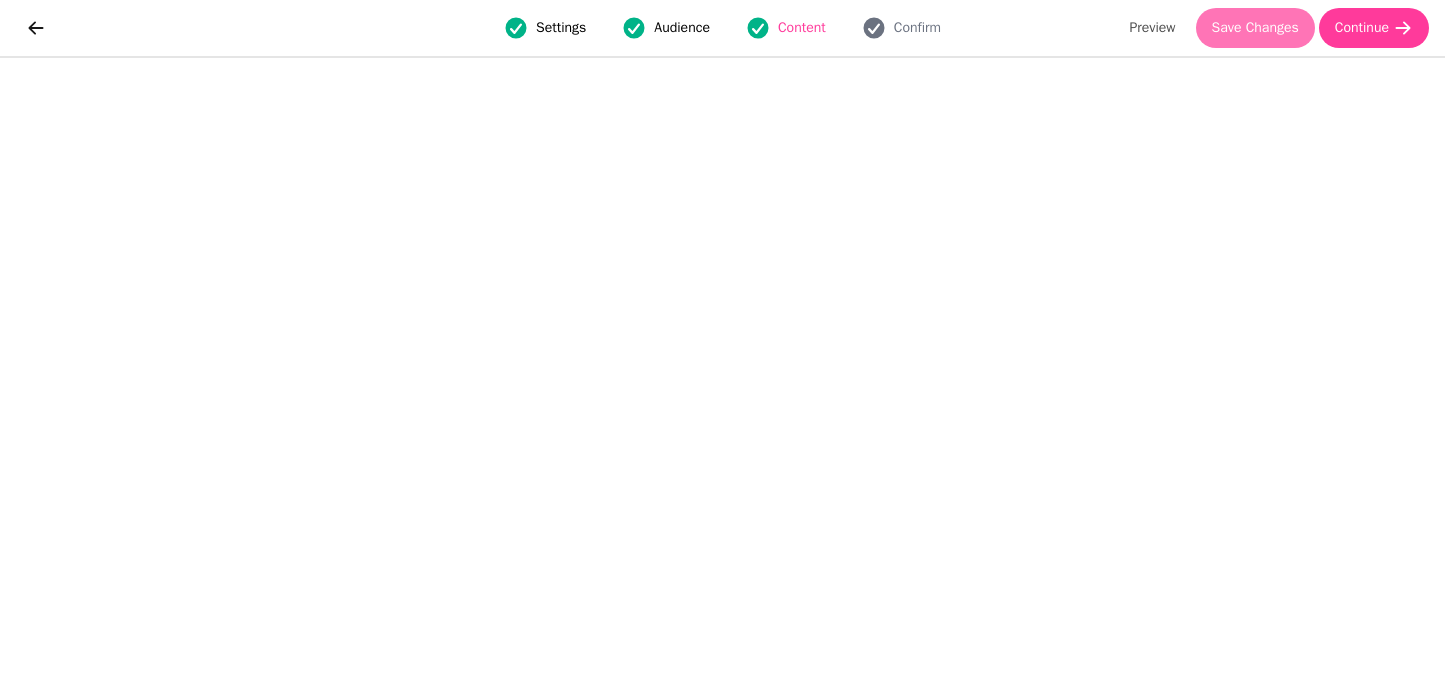click on "Save Changes" at bounding box center [1255, 28] 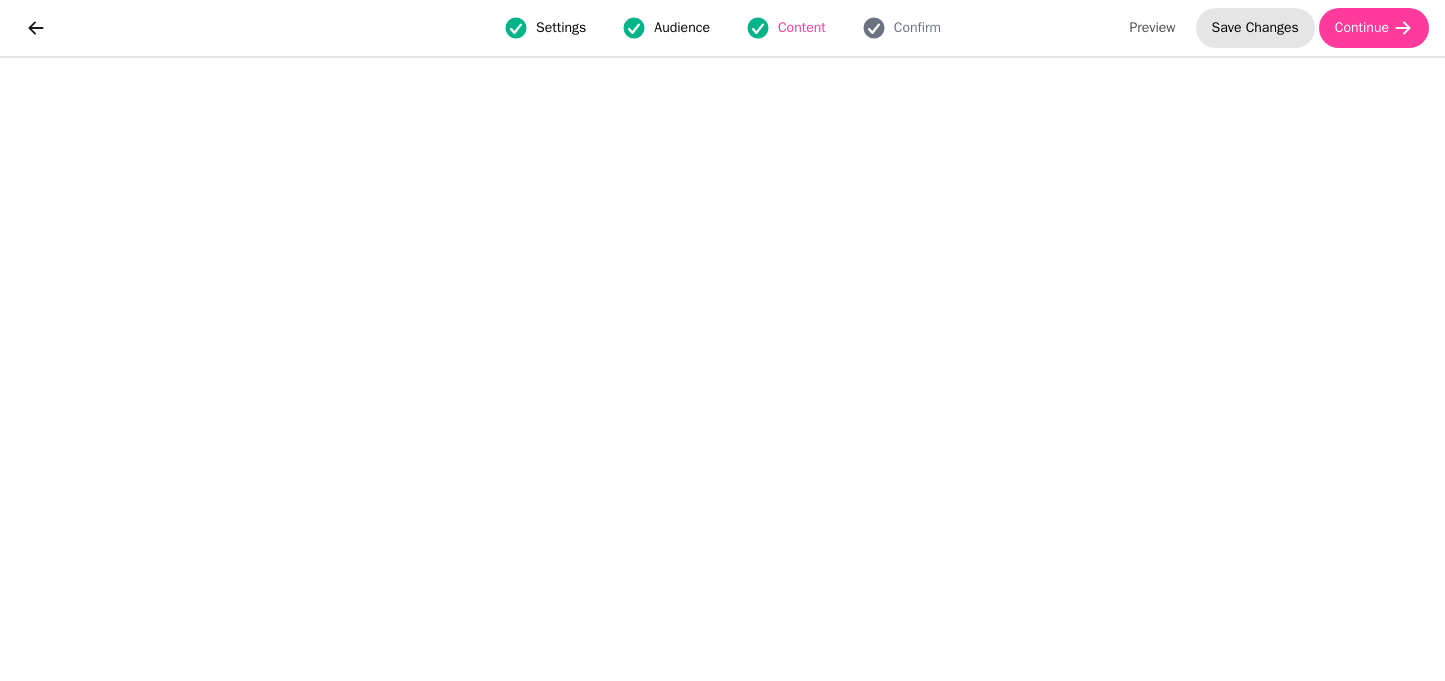 click on "Save Changes" at bounding box center [1255, 28] 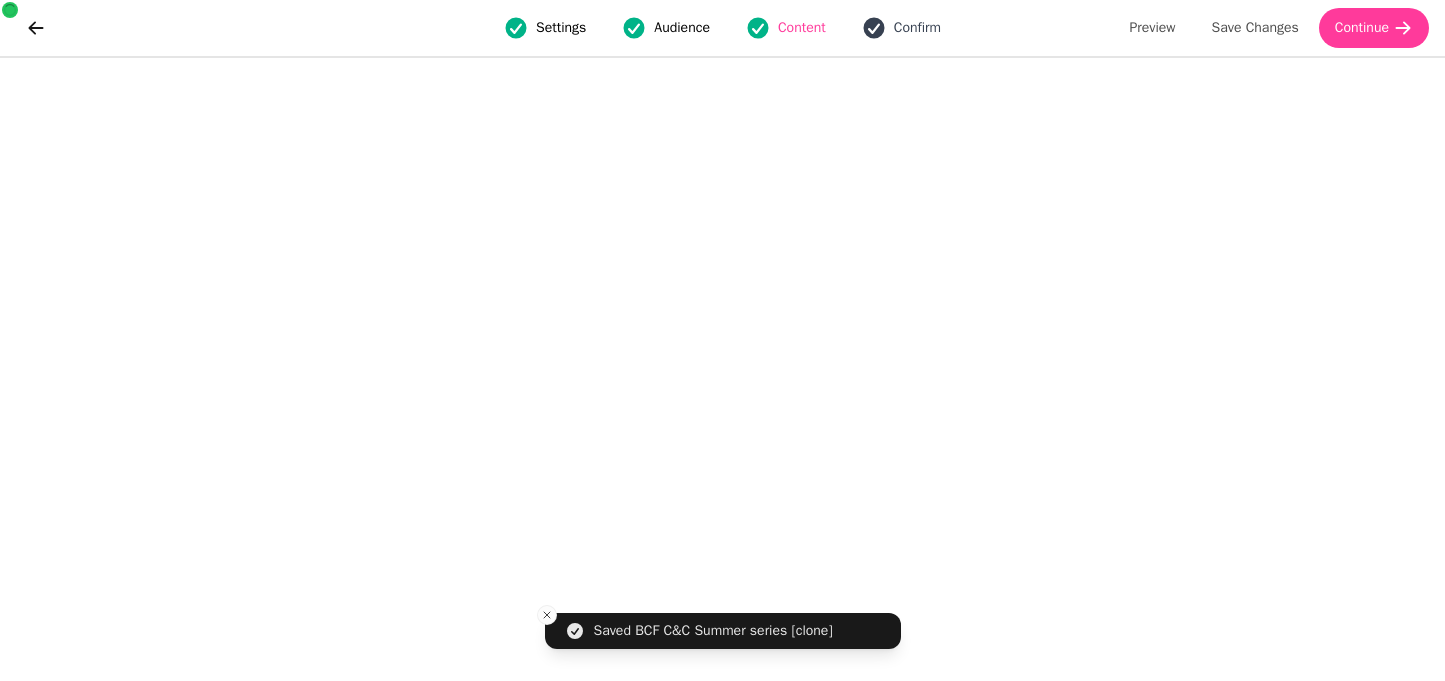 click 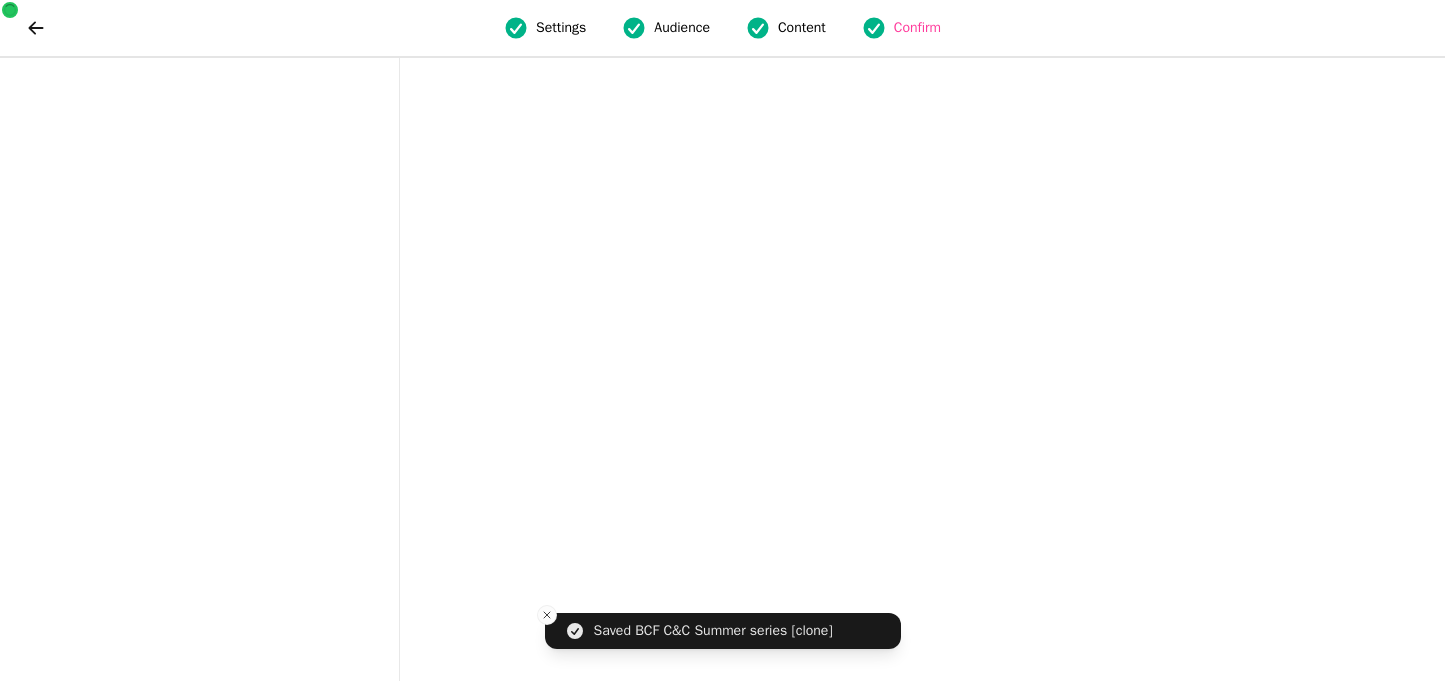 scroll, scrollTop: 0, scrollLeft: 0, axis: both 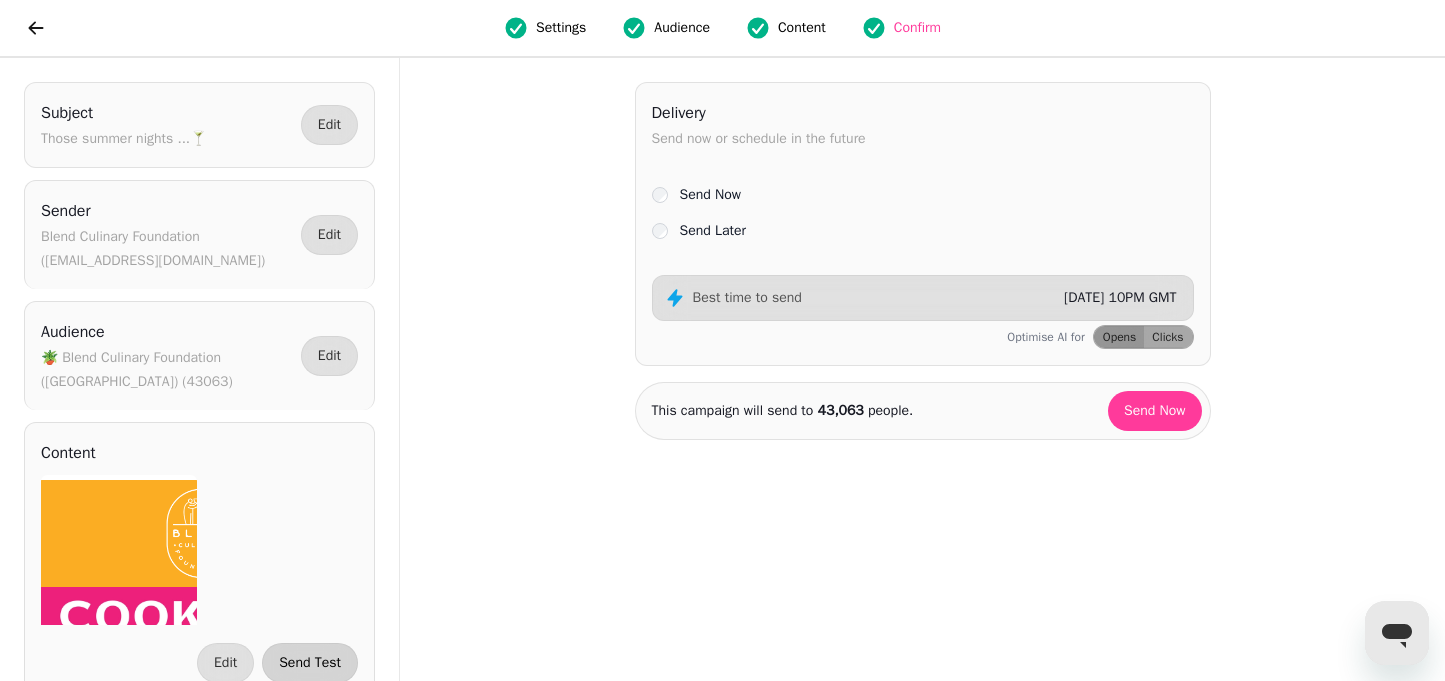 click on "Send Test" at bounding box center [310, 663] 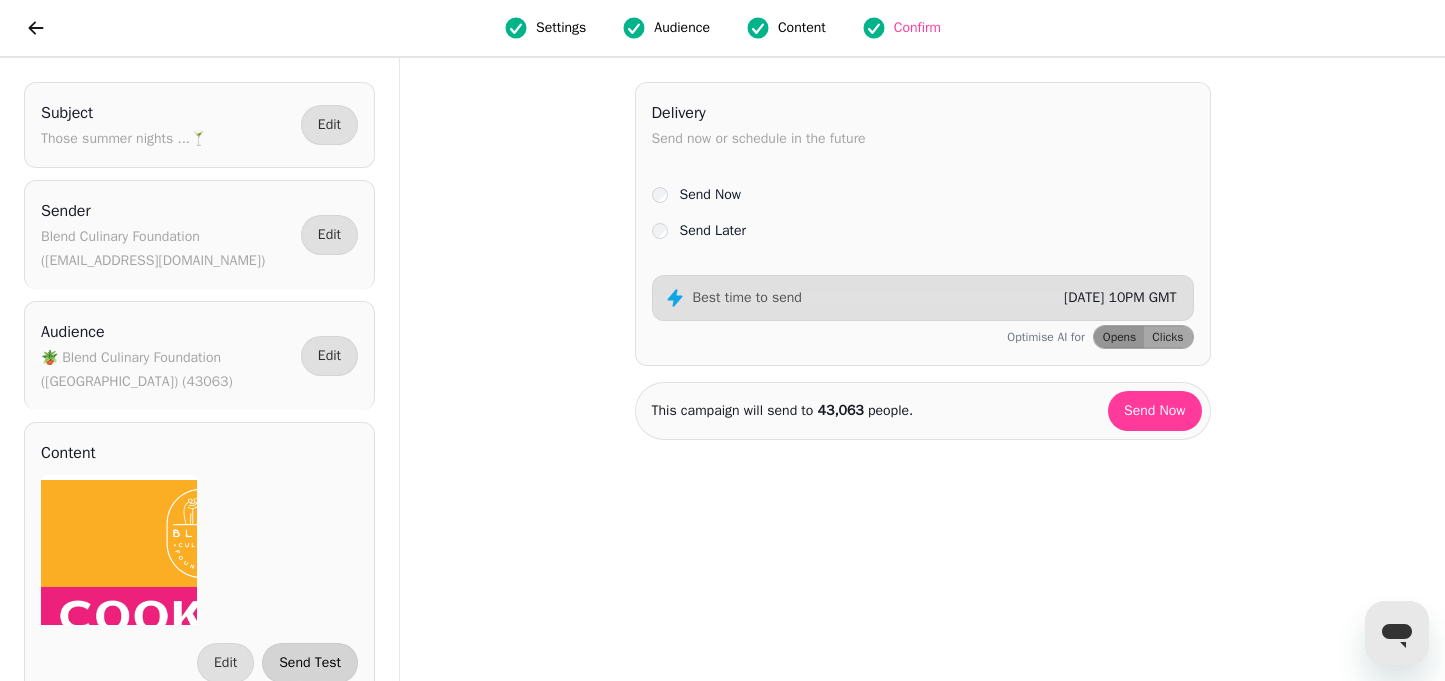 select on "**********" 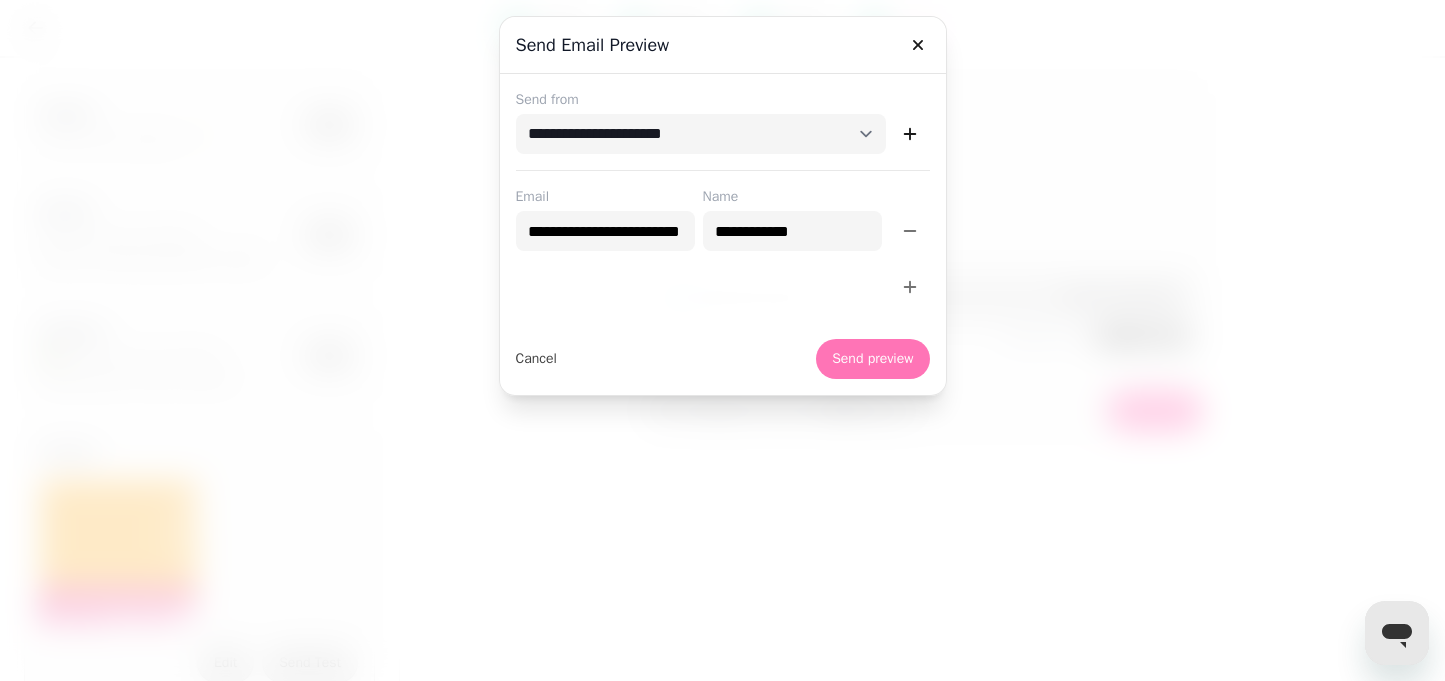 click on "Send preview" at bounding box center (872, 359) 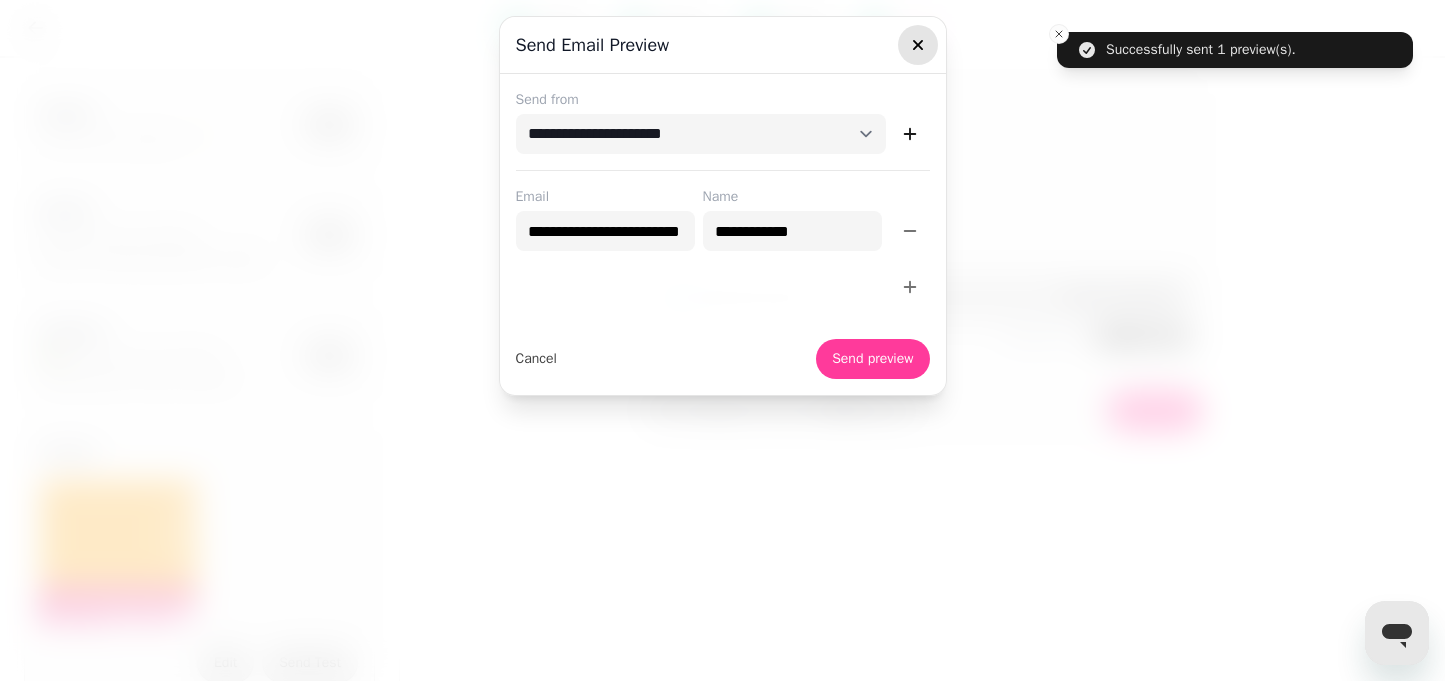 click 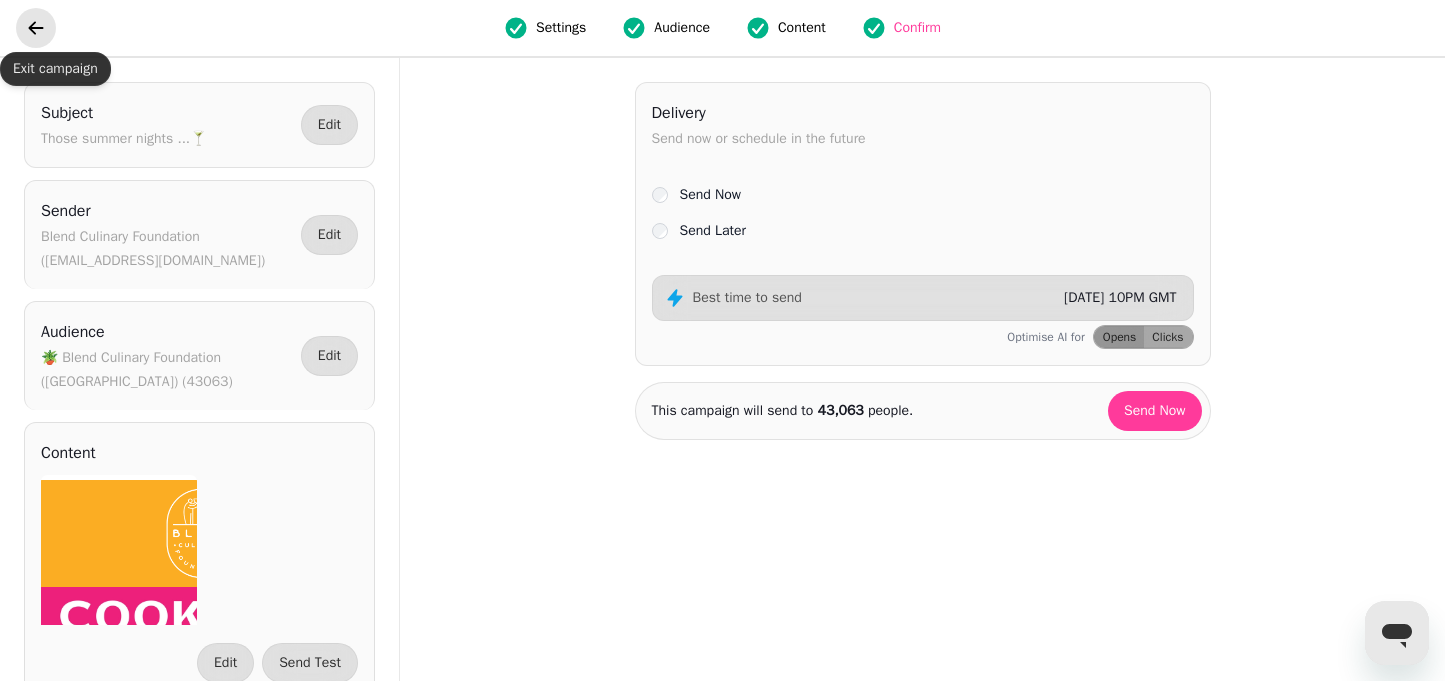 click 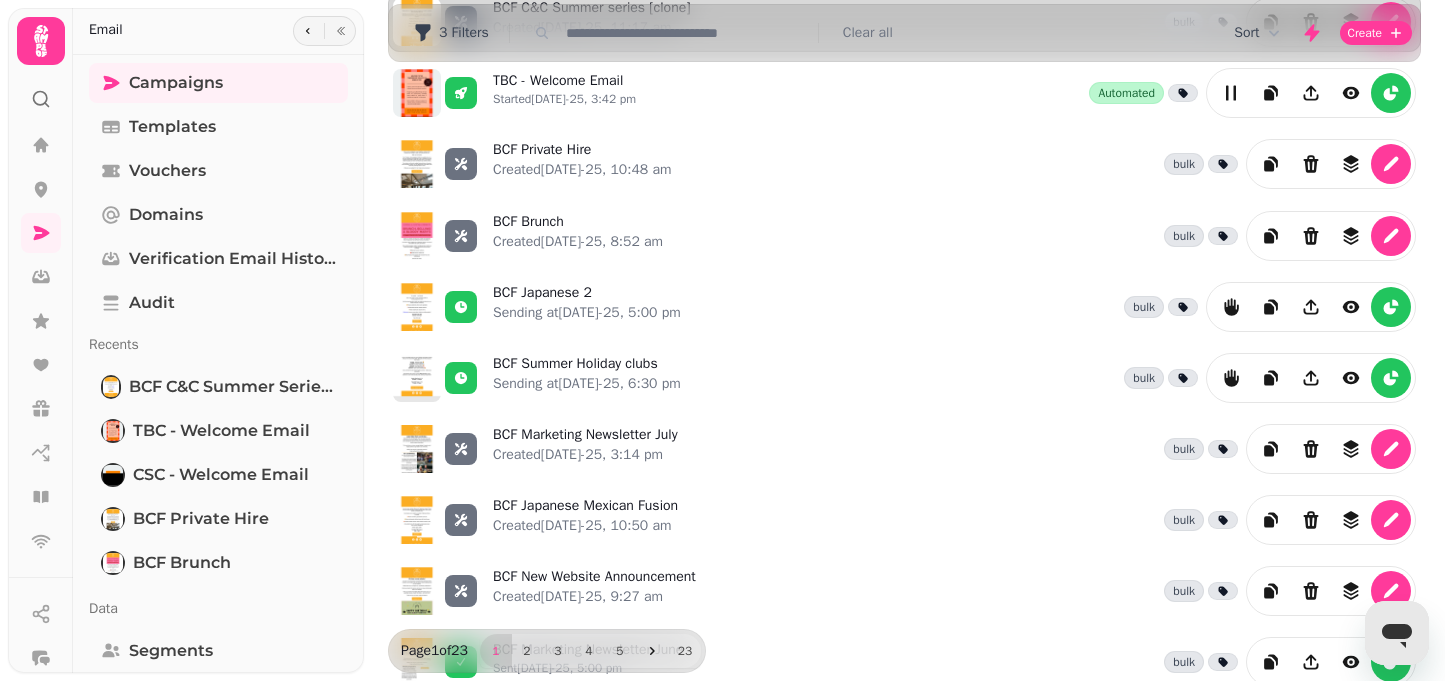 scroll, scrollTop: 268, scrollLeft: 0, axis: vertical 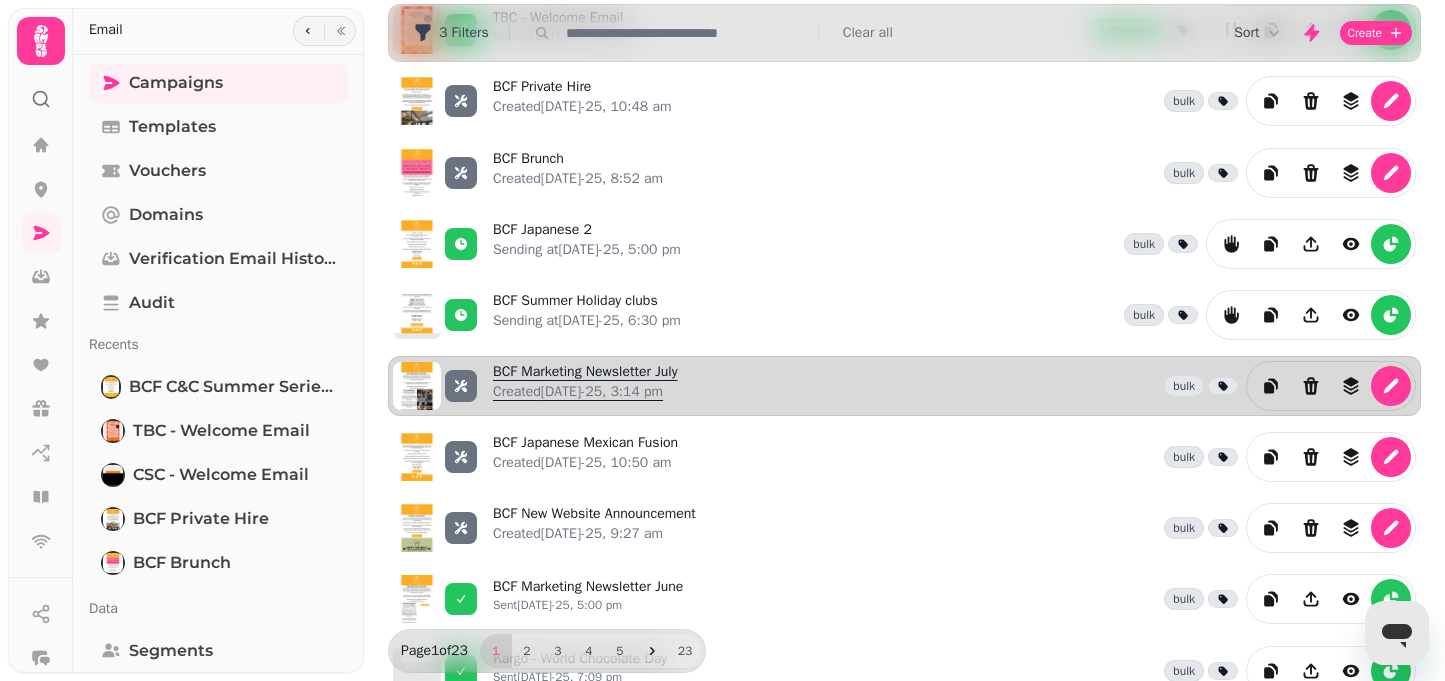 click on "BCF Marketing Newsletter July Created  [DATE]-25, 3:14 pm" at bounding box center [585, 386] 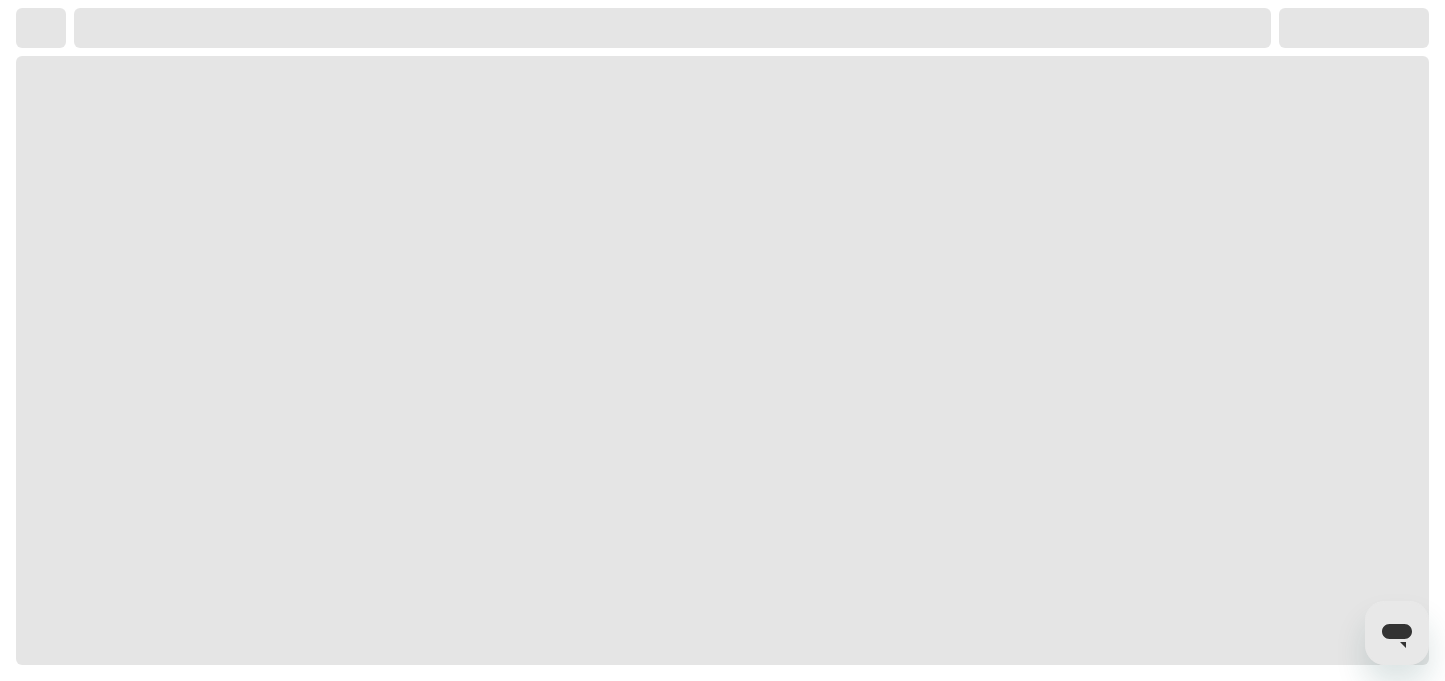 select on "**********" 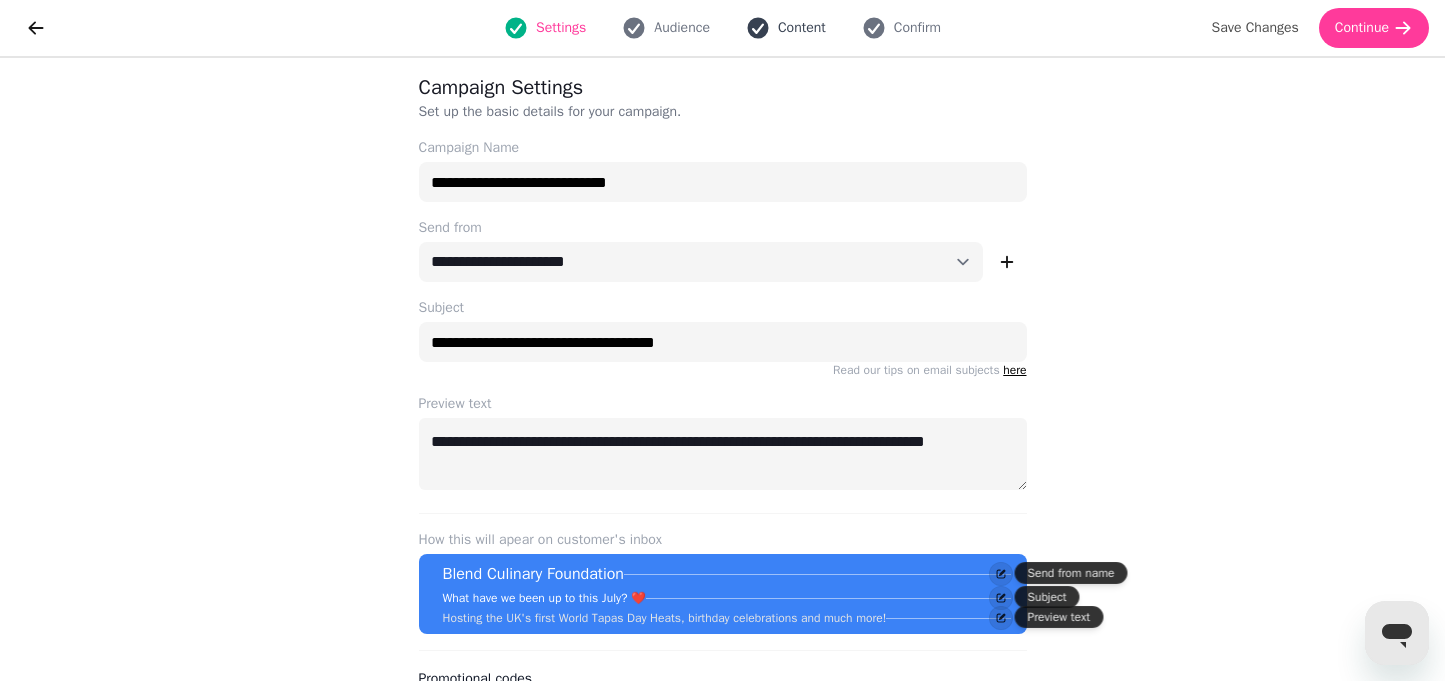 click 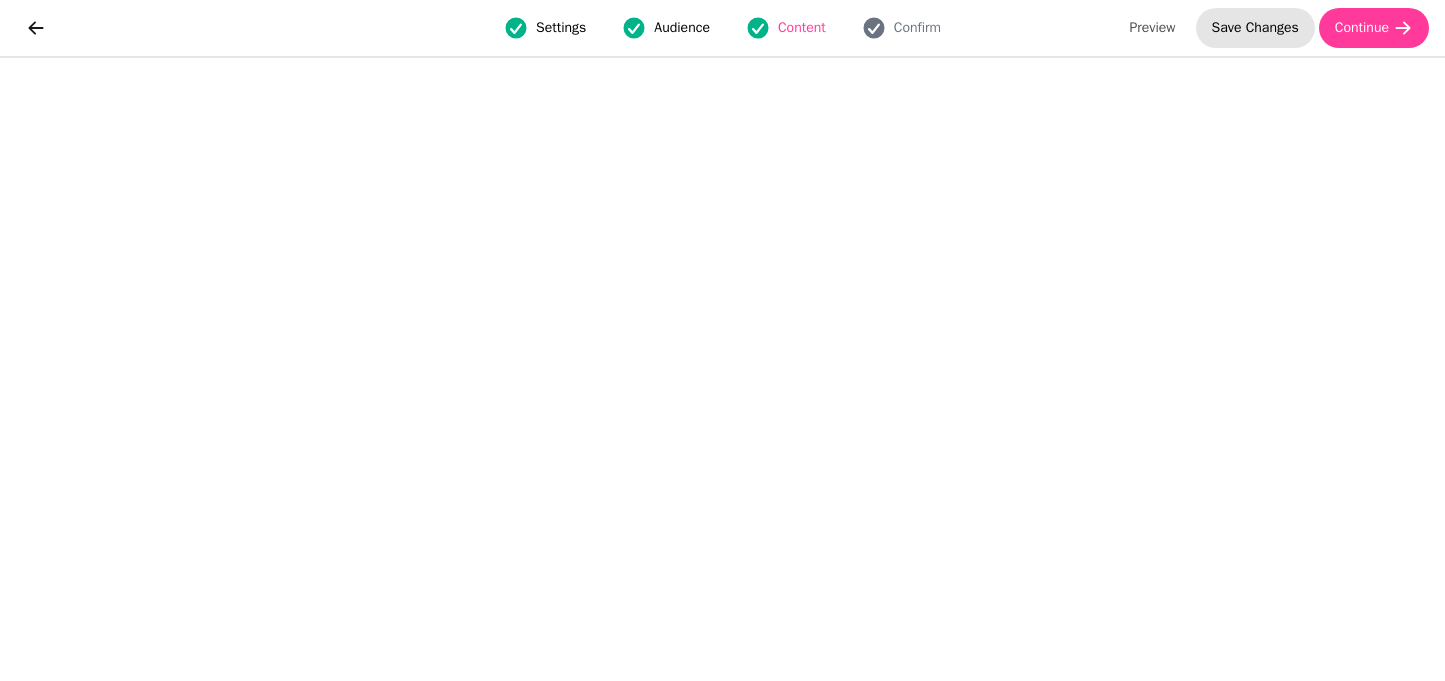 click on "Save Changes" at bounding box center [1255, 28] 